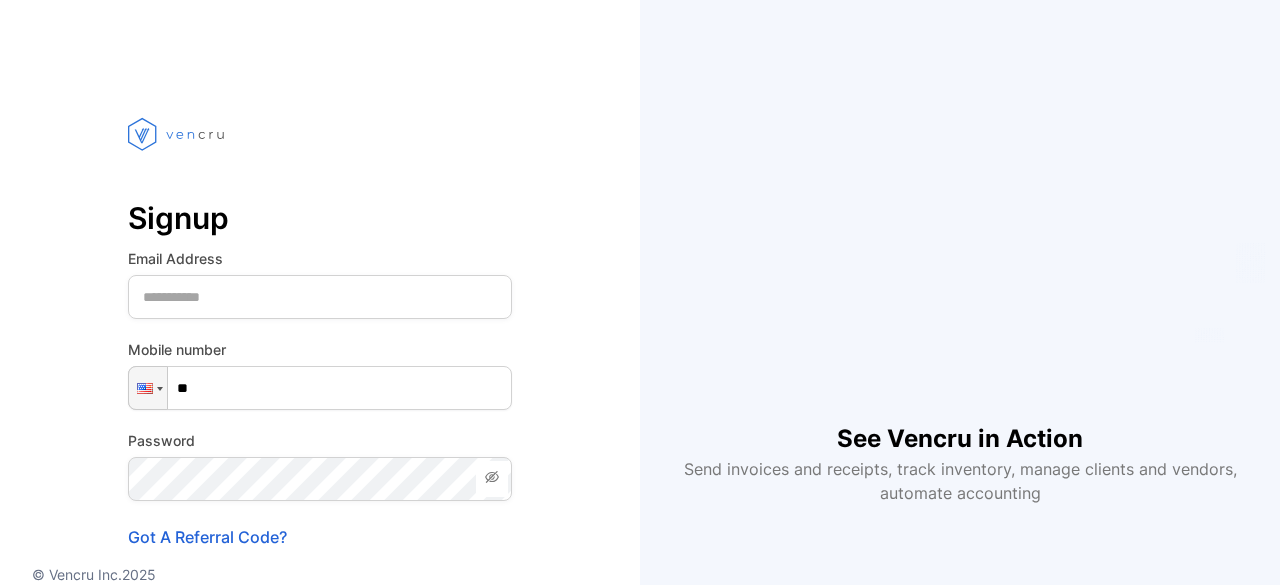 scroll, scrollTop: 0, scrollLeft: 0, axis: both 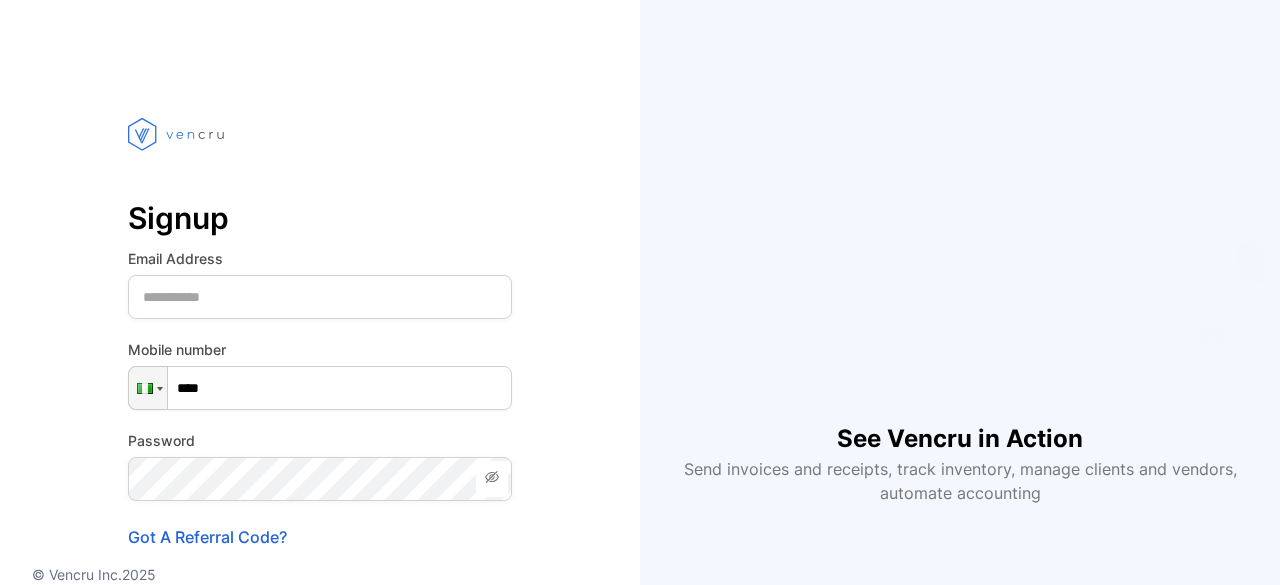 click on "Signup Email Address   Mobile number Phone **** Password   Confirm Password   Got A Referral Code? Create account Already have an account?   Log in By clicking ‘Create Account’ you agree to Vencru’s   Terms of Service   and   Privacy Policies" at bounding box center [320, 407] 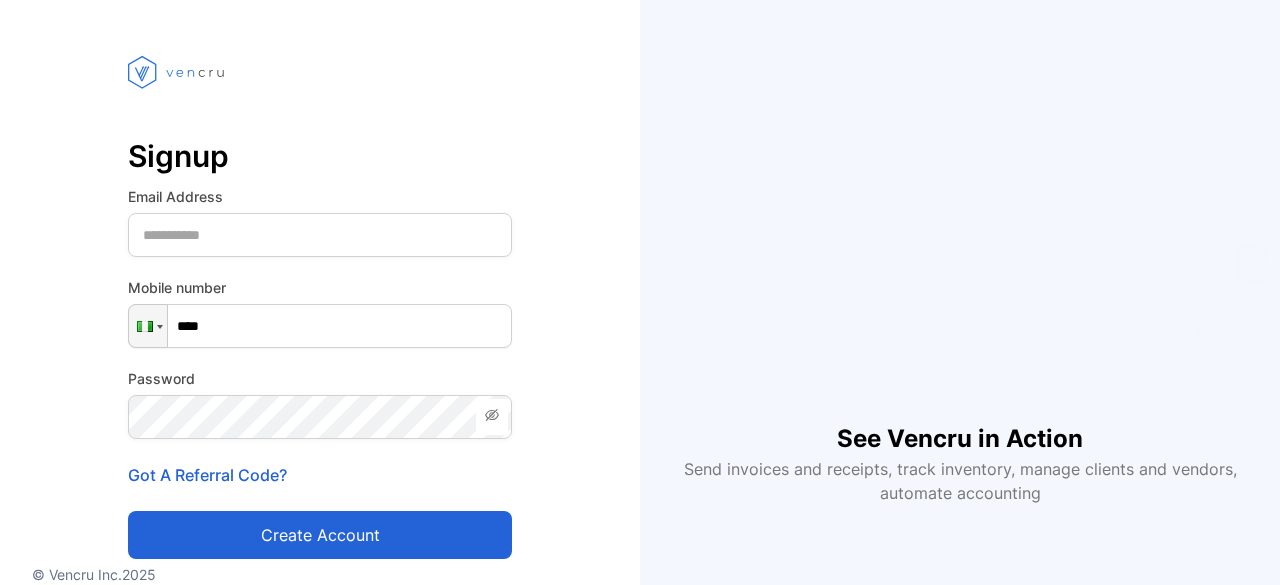 scroll, scrollTop: 0, scrollLeft: 0, axis: both 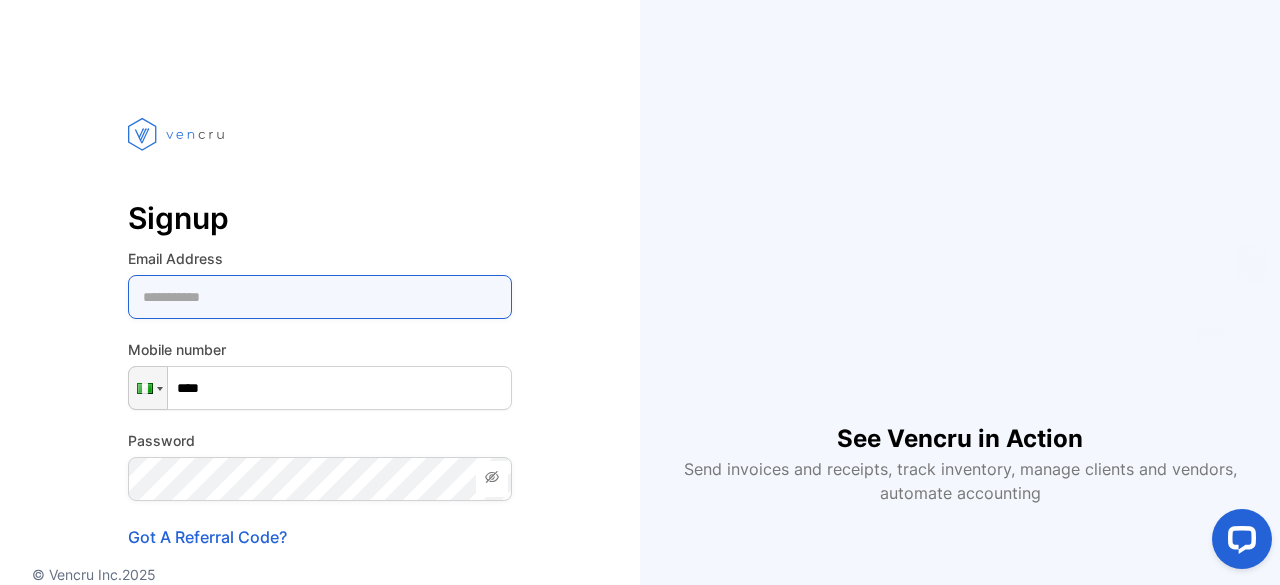 click at bounding box center [320, 297] 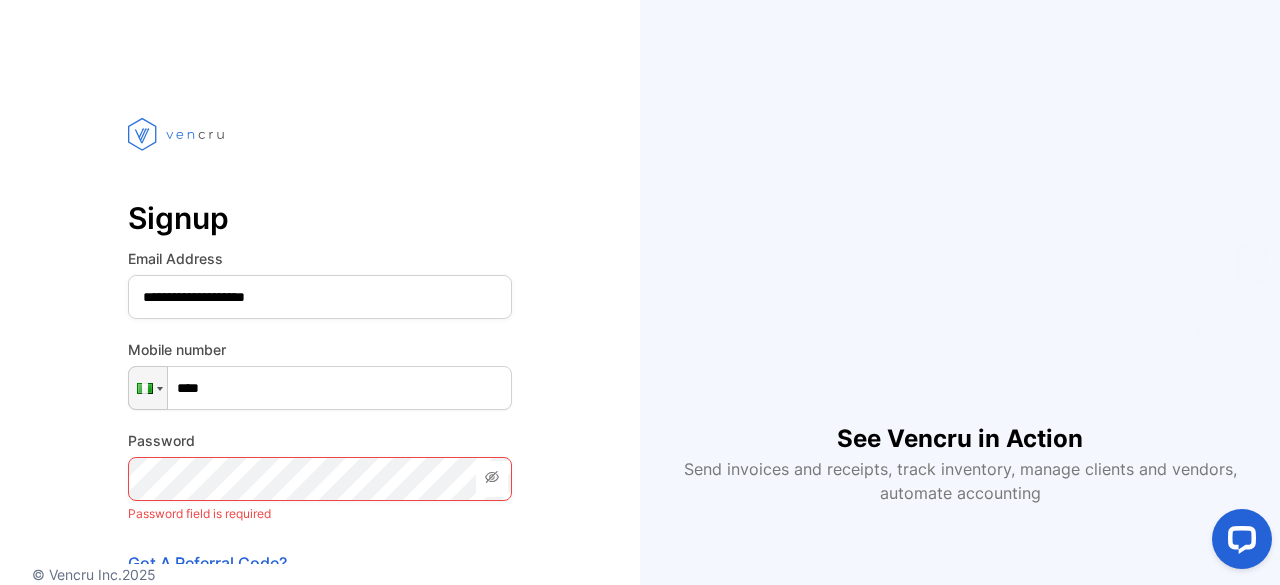 click on "****" at bounding box center [320, 388] 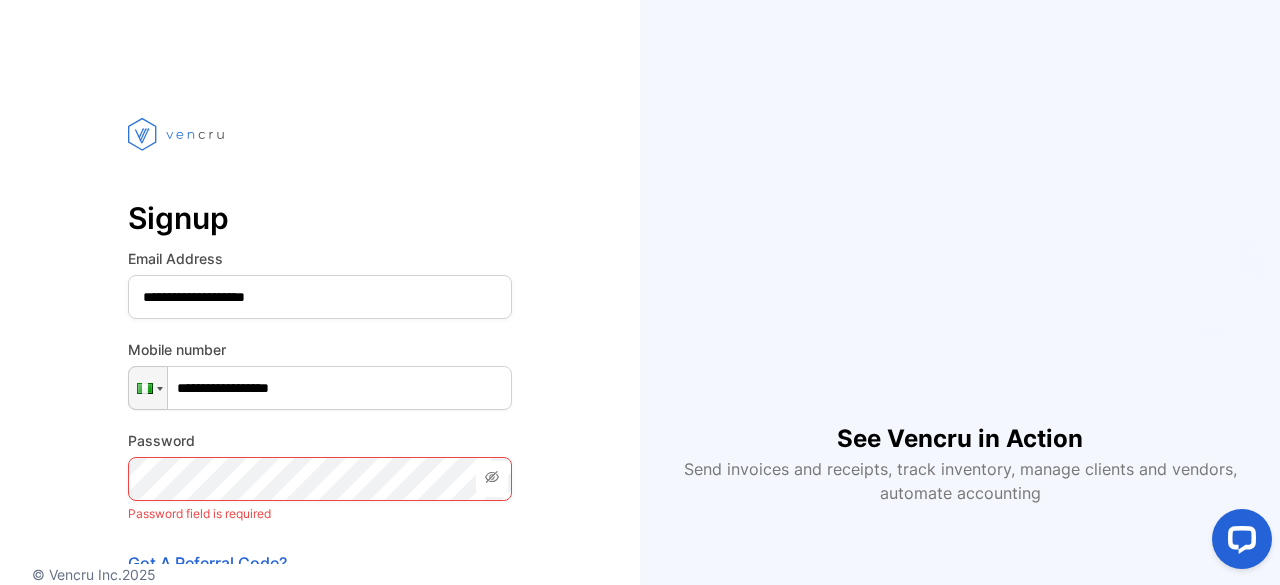 type on "**********" 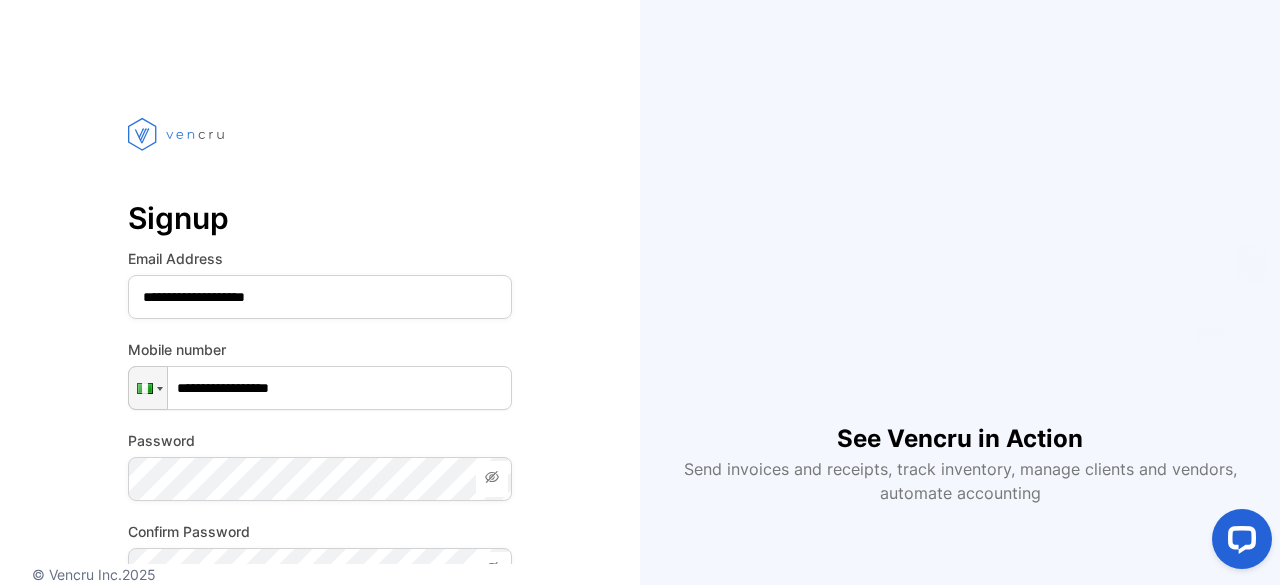 click on "**********" at bounding box center [320, 452] 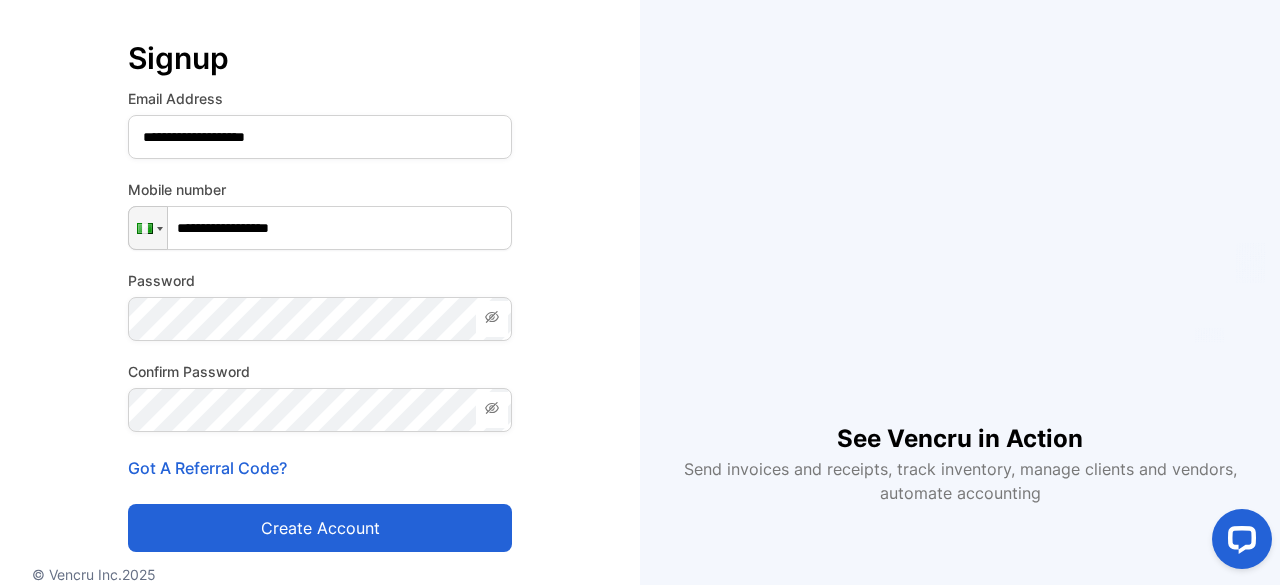 scroll, scrollTop: 200, scrollLeft: 0, axis: vertical 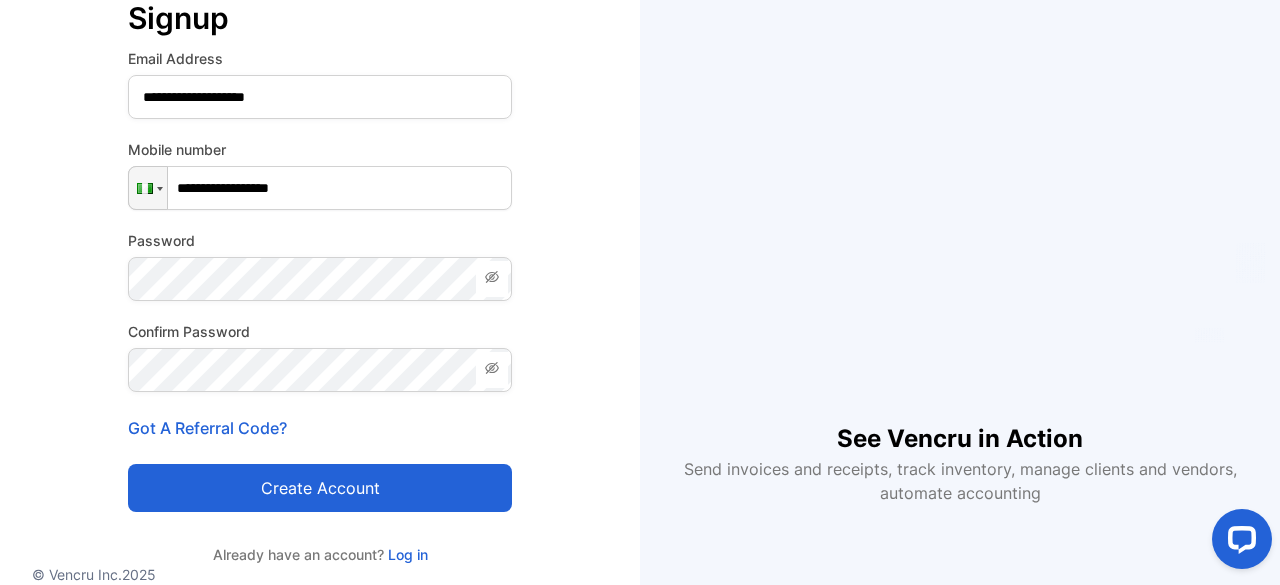 click on "Create account" at bounding box center [320, 488] 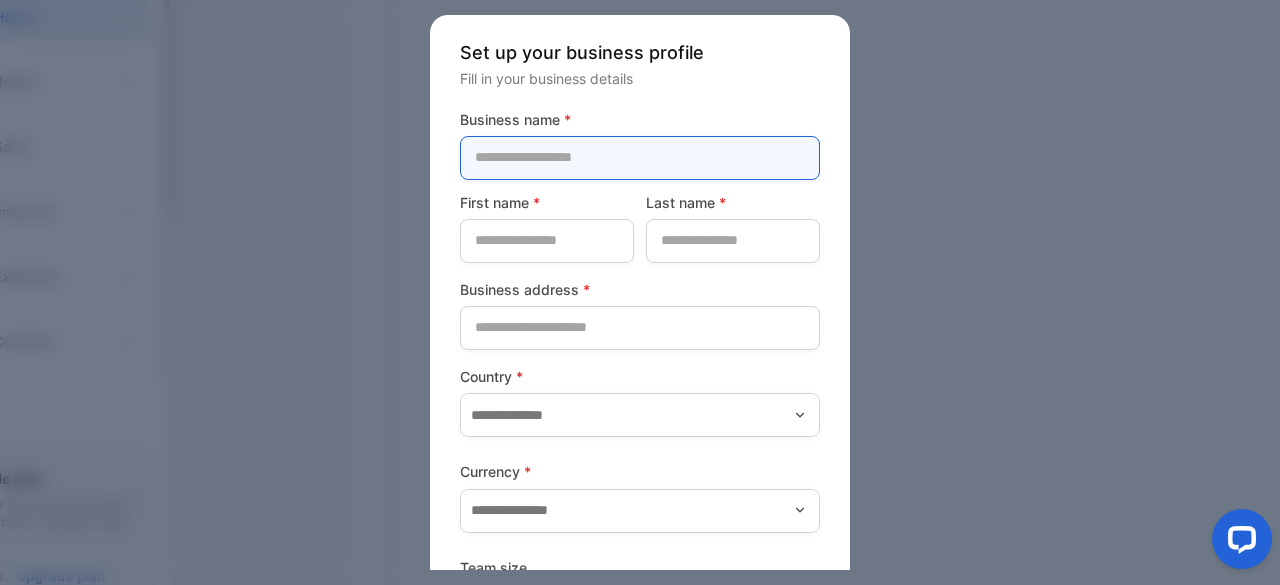 click at bounding box center [640, 158] 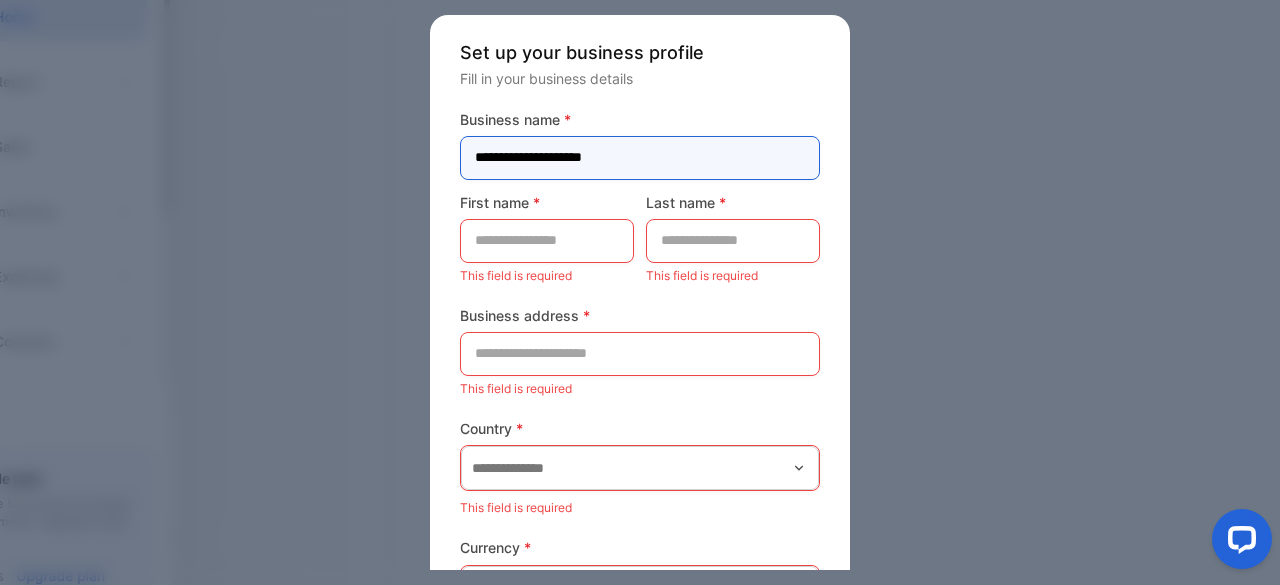 click on "**********" at bounding box center [640, 158] 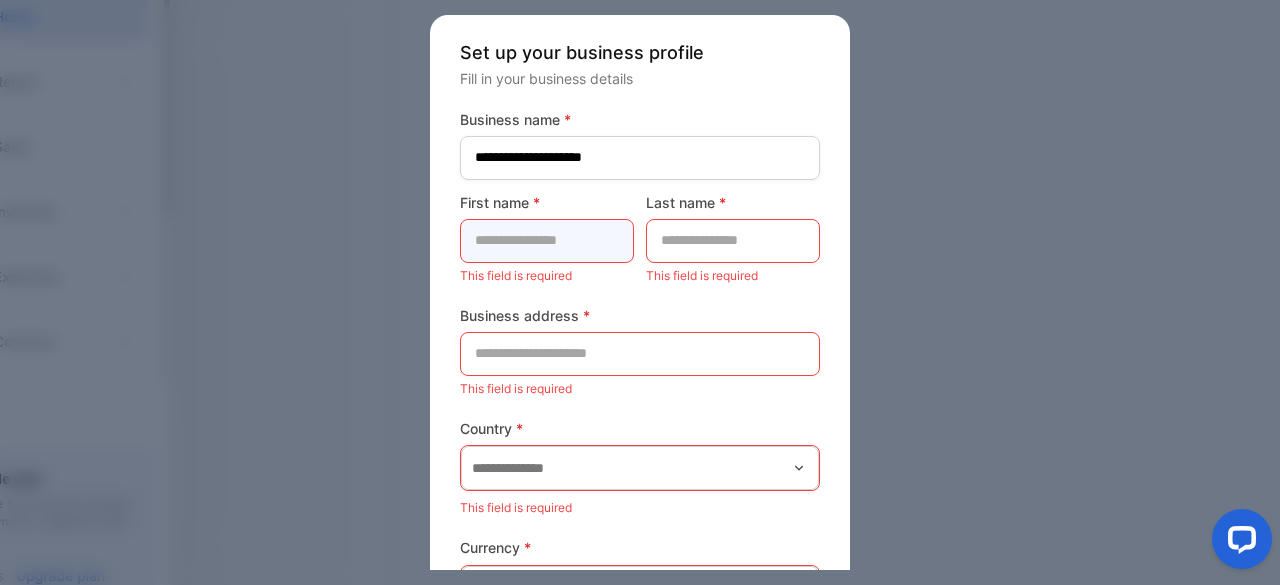 click at bounding box center (547, 241) 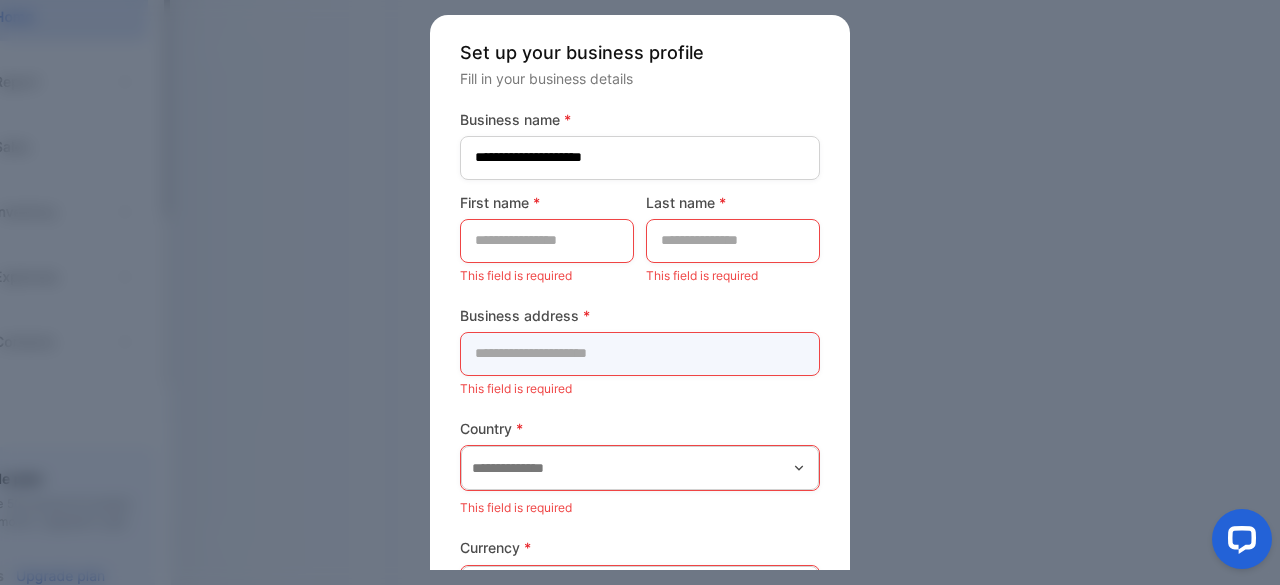 click at bounding box center (640, 354) 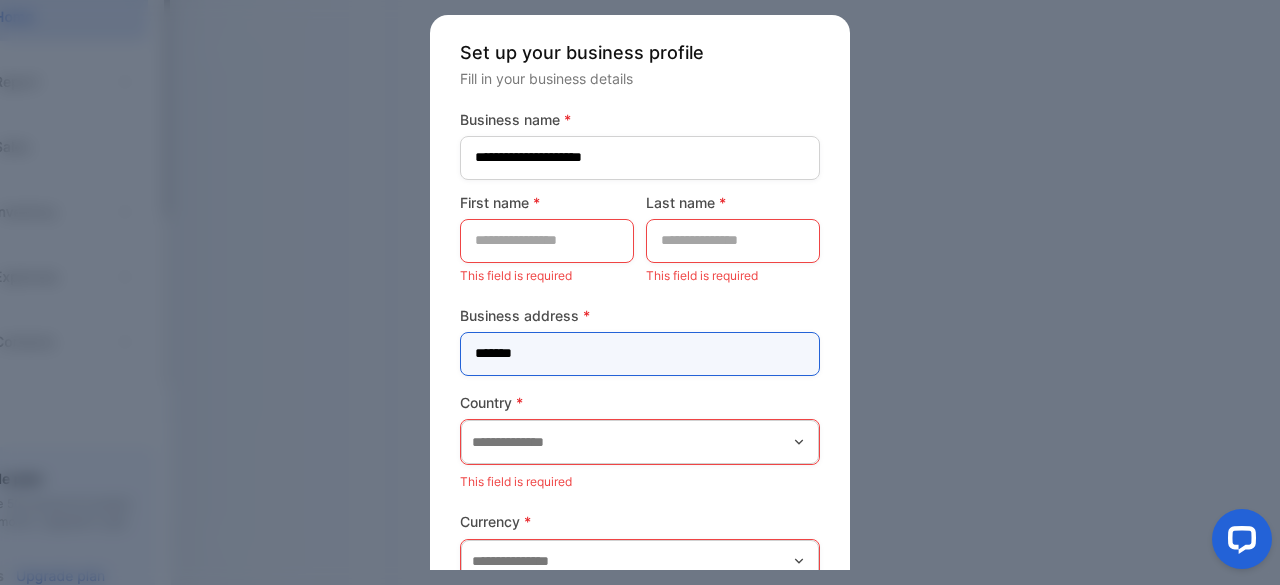 type on "******" 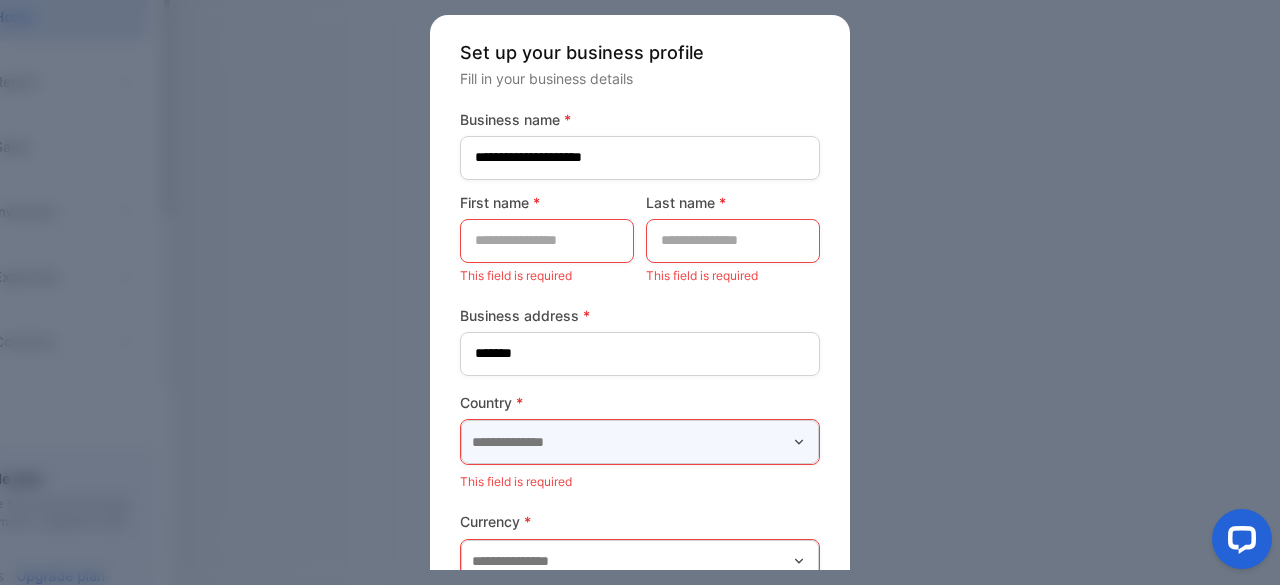 click at bounding box center [640, 442] 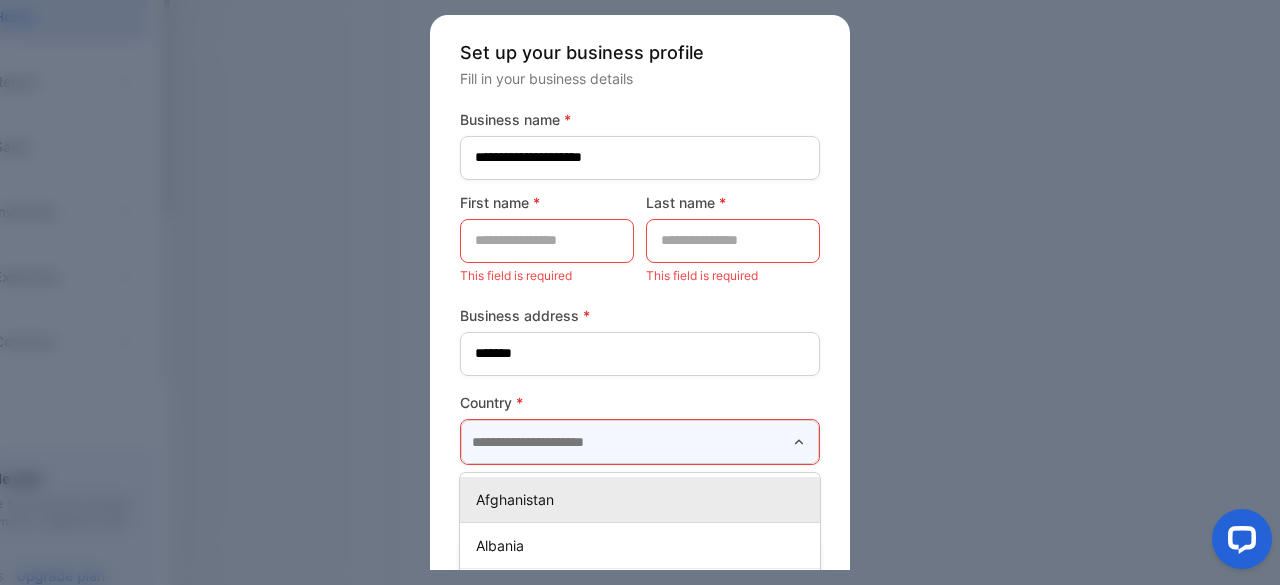 type on "*******" 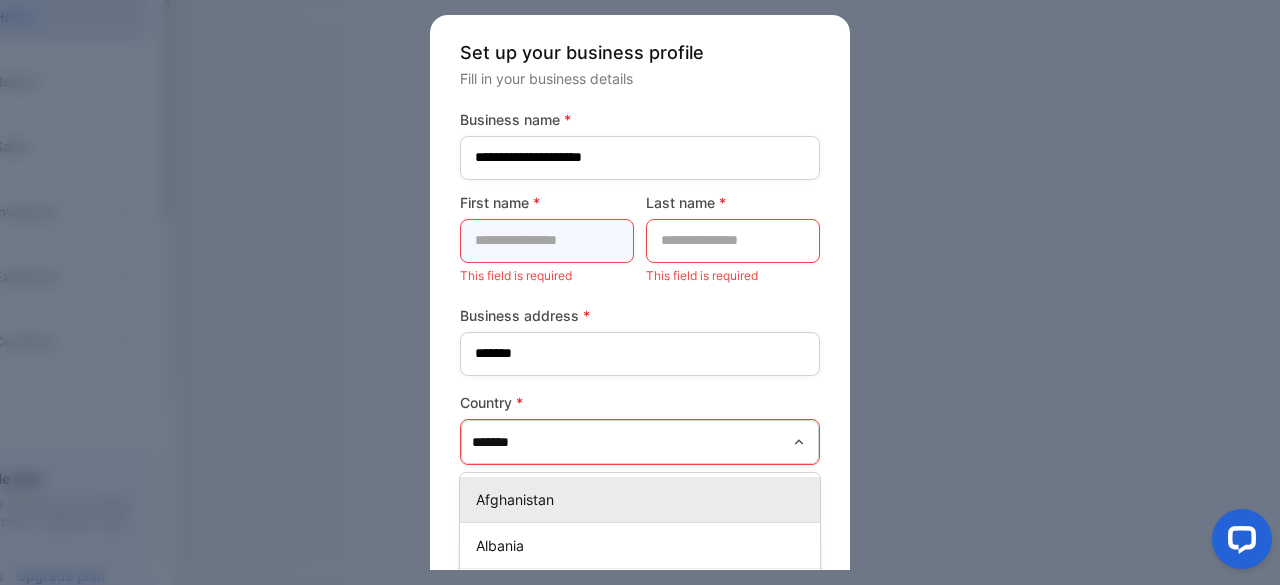 type on "******" 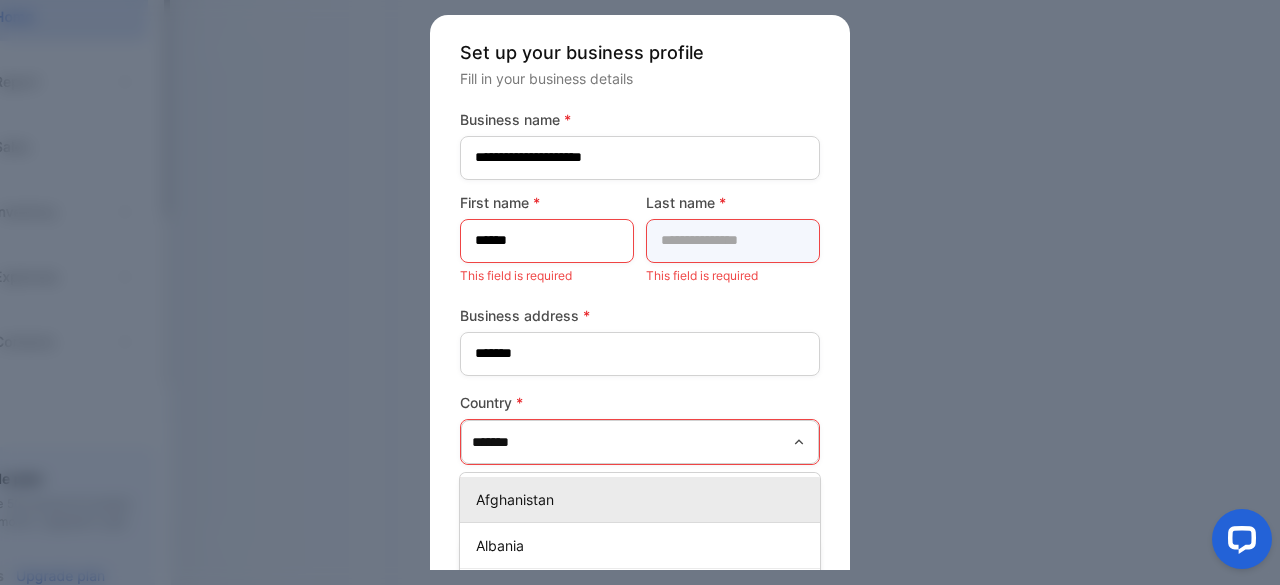type on "****" 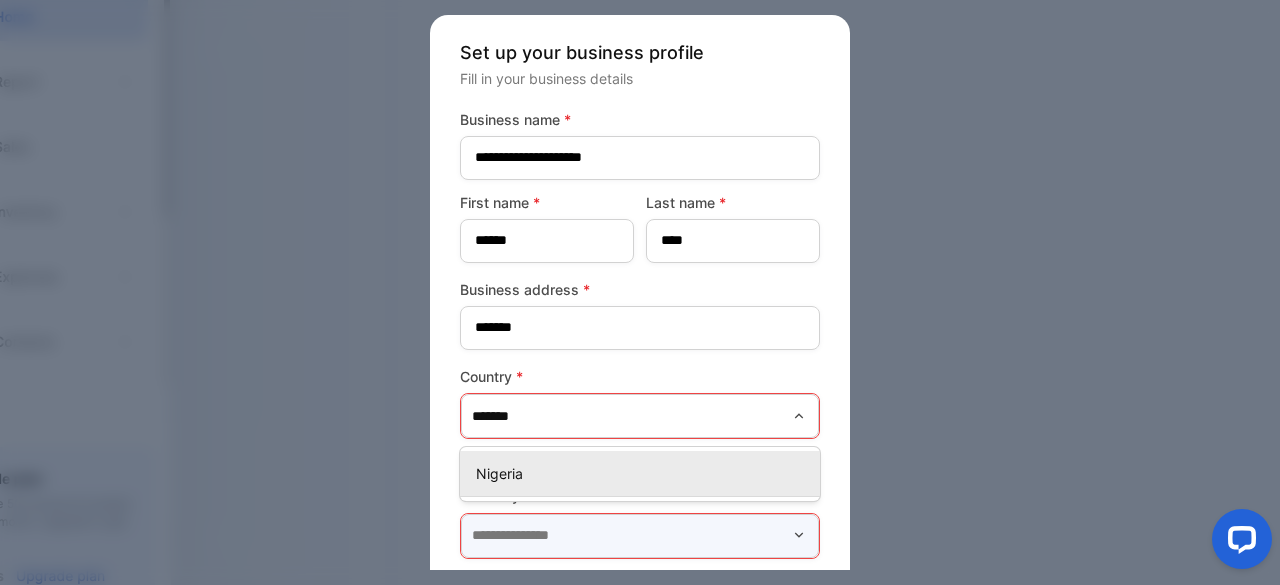type 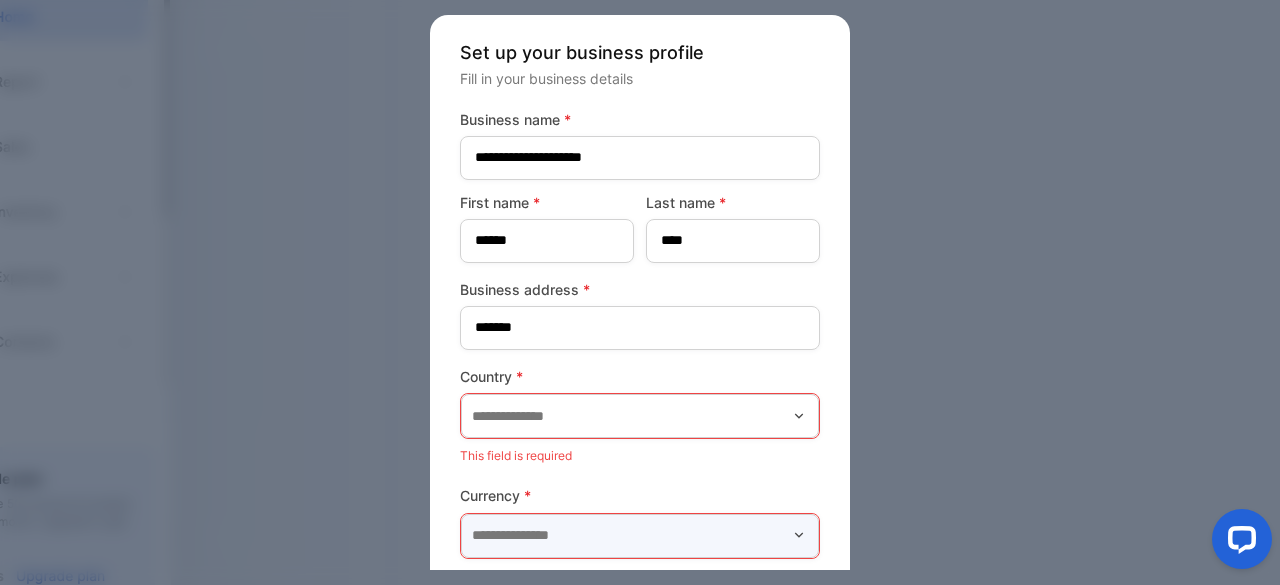 click at bounding box center [640, 536] 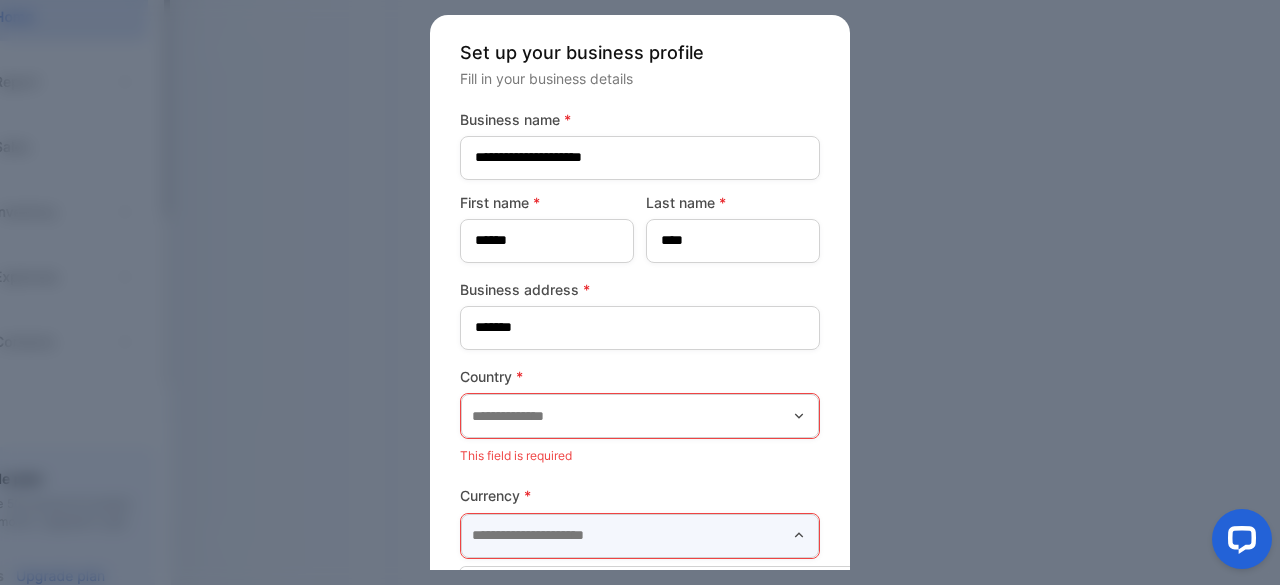 scroll, scrollTop: 46, scrollLeft: 30, axis: both 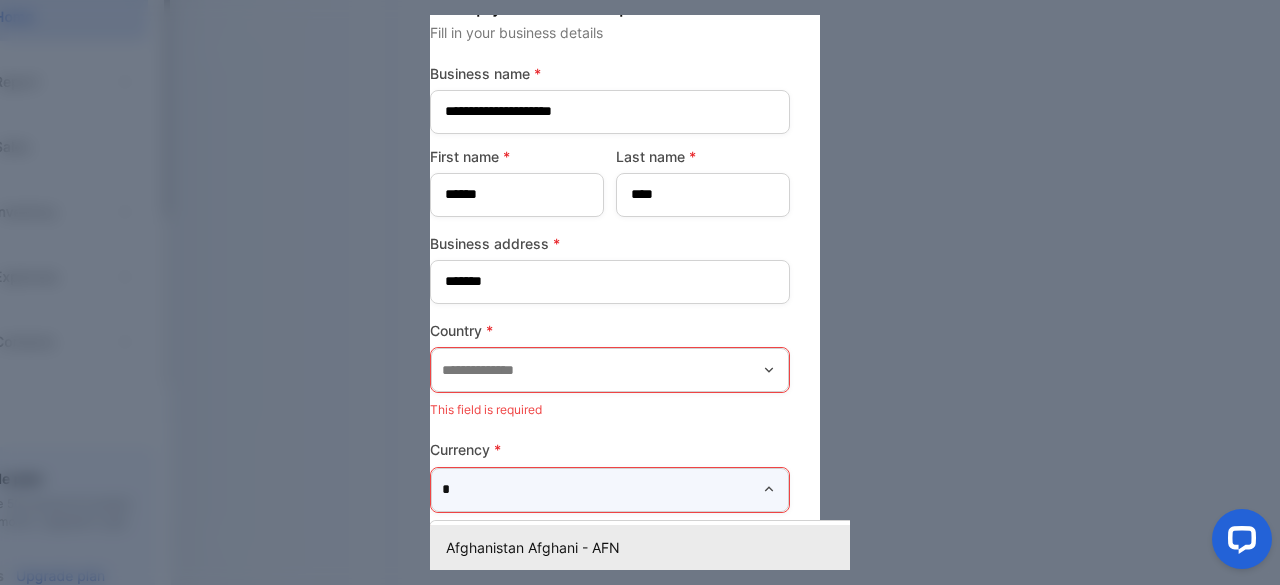 type on "*" 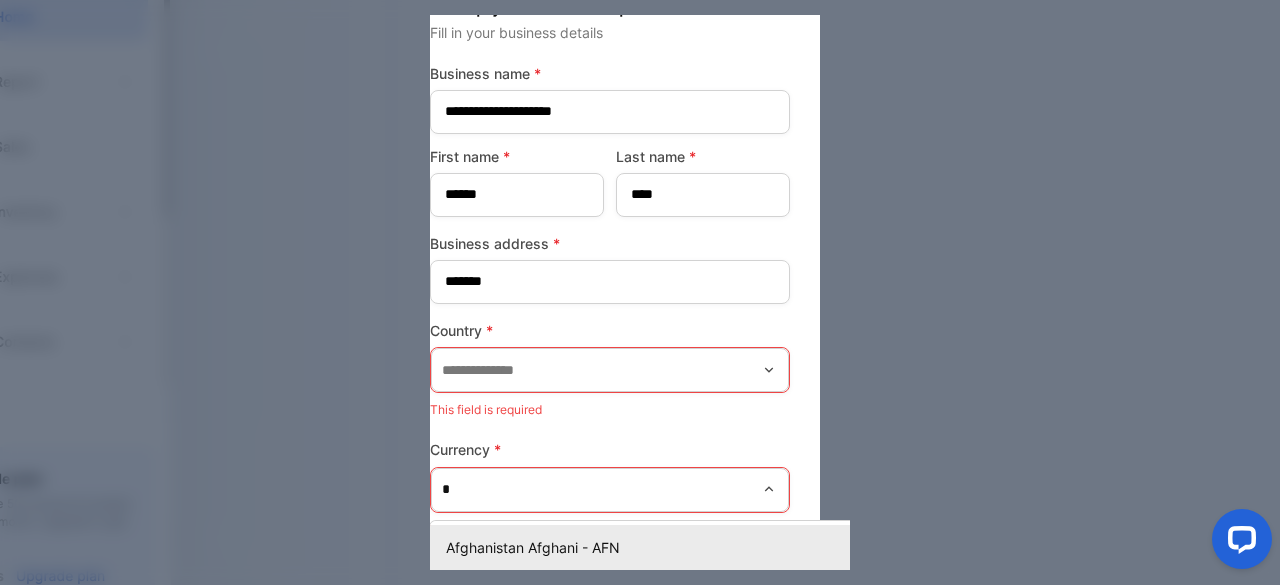 type 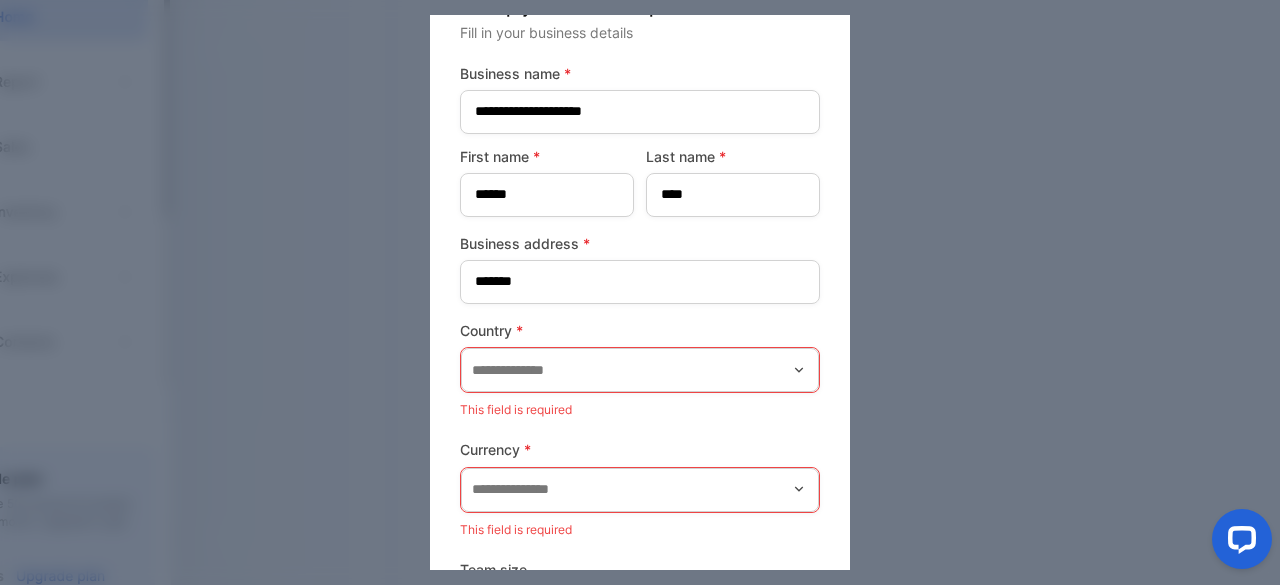 scroll, scrollTop: 46, scrollLeft: 0, axis: vertical 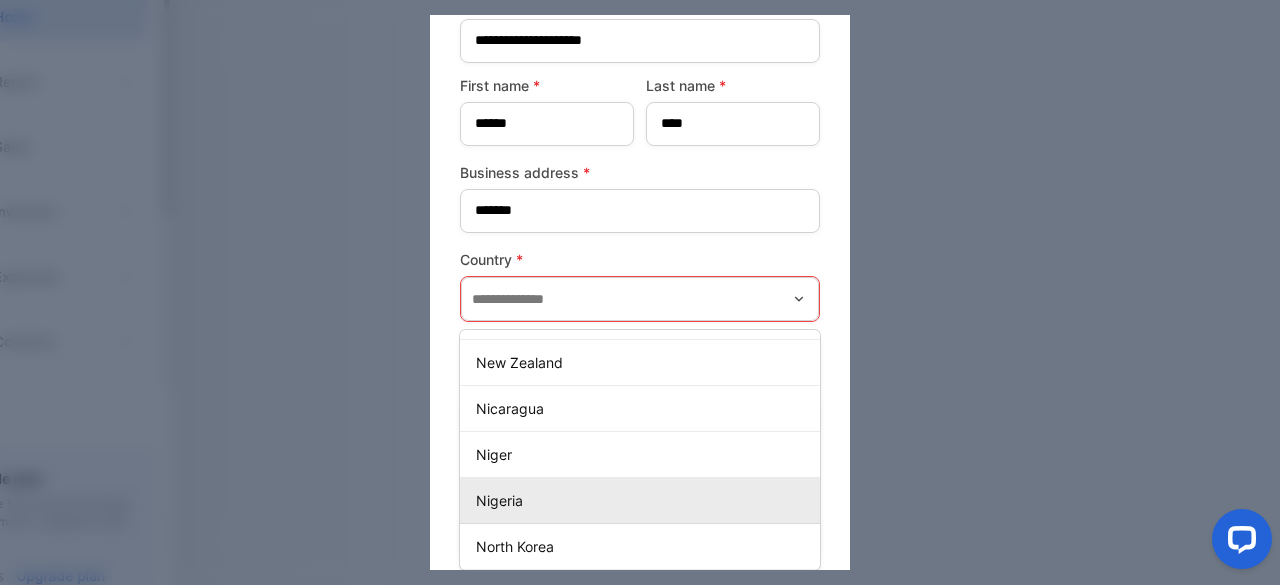 click on "Nigeria" at bounding box center [644, 500] 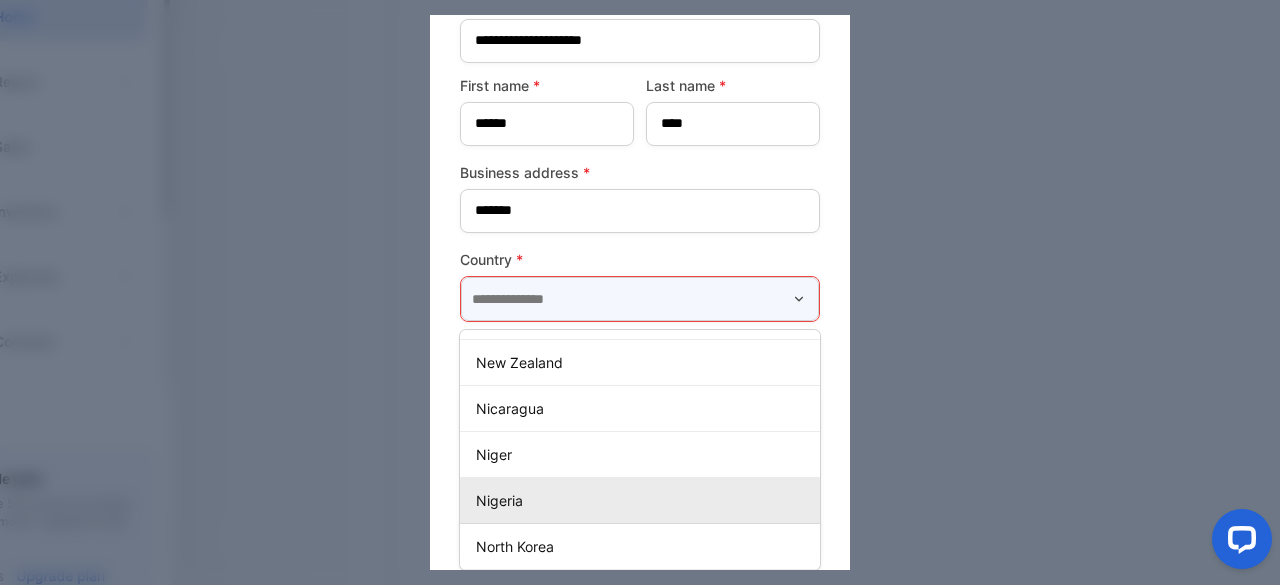type on "*******" 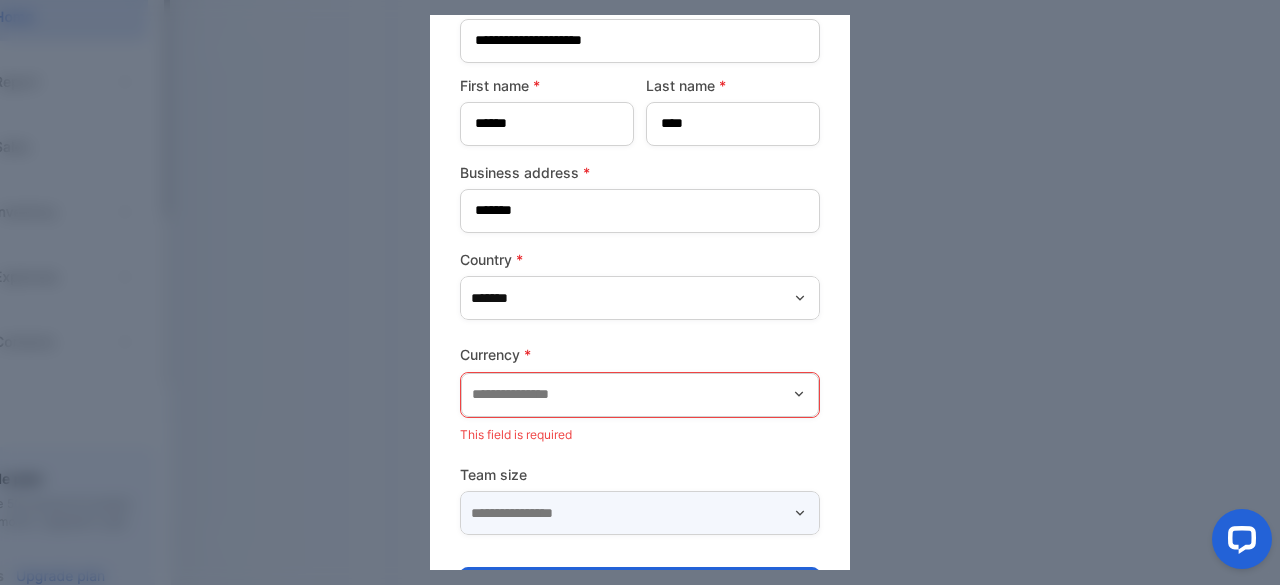click at bounding box center (640, 513) 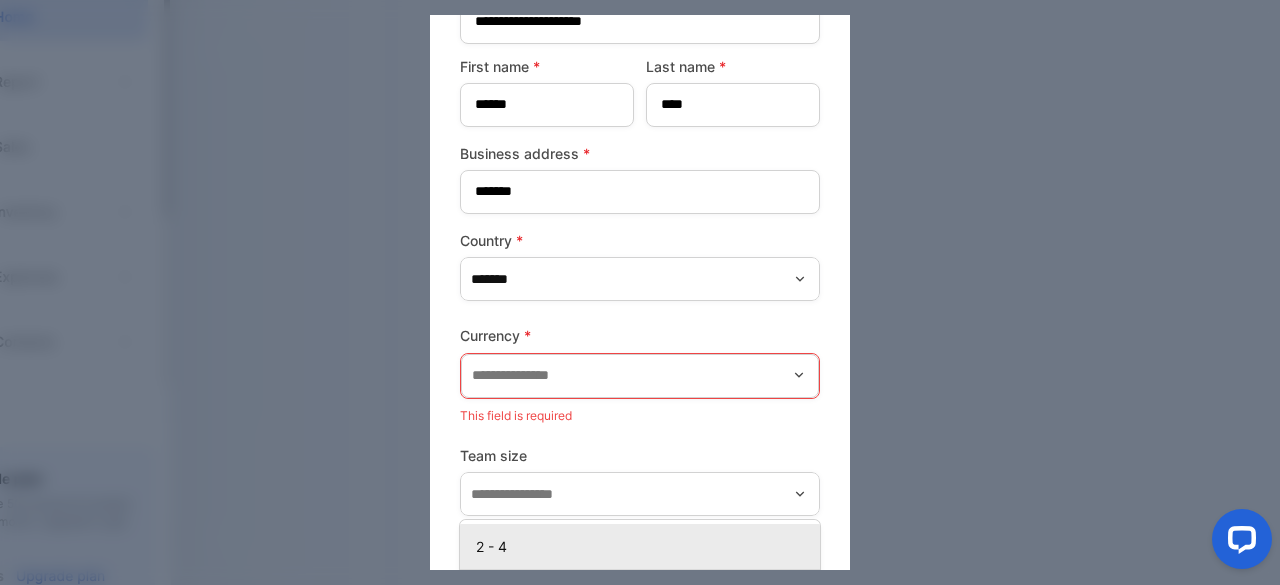 click on "2 - 4" at bounding box center (644, 546) 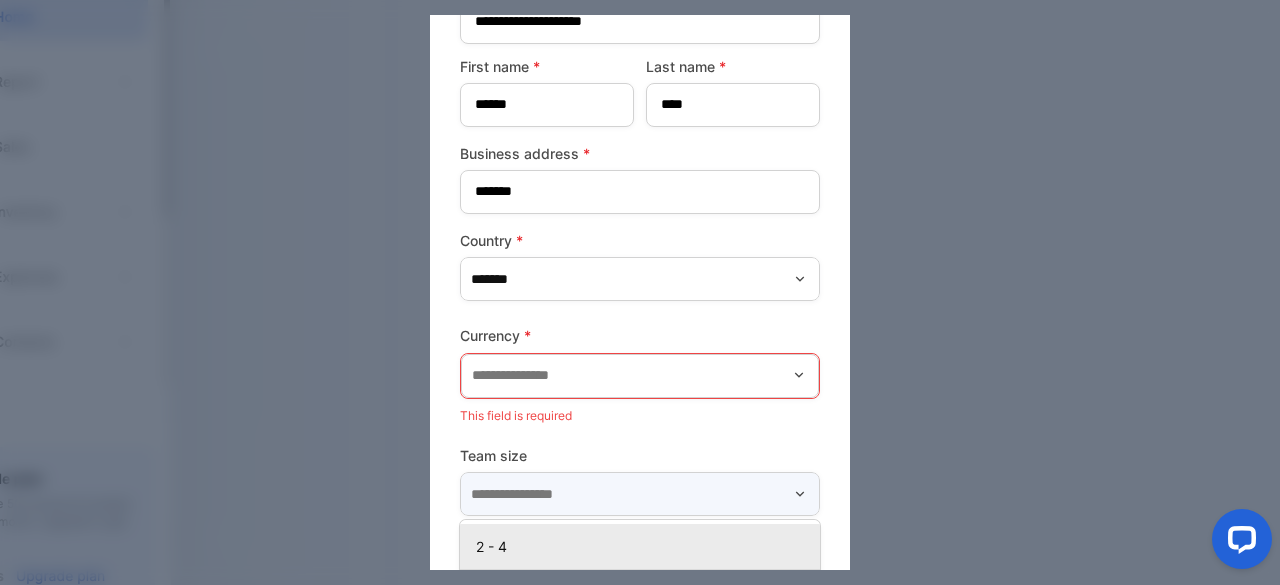 type on "*****" 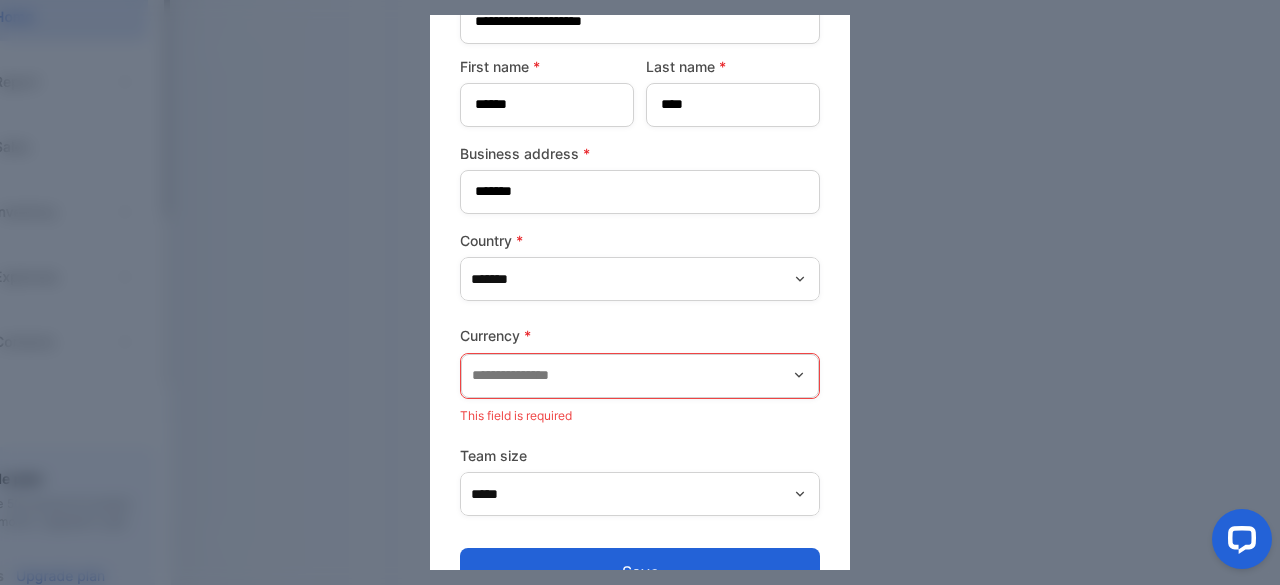 click at bounding box center (640, 292) 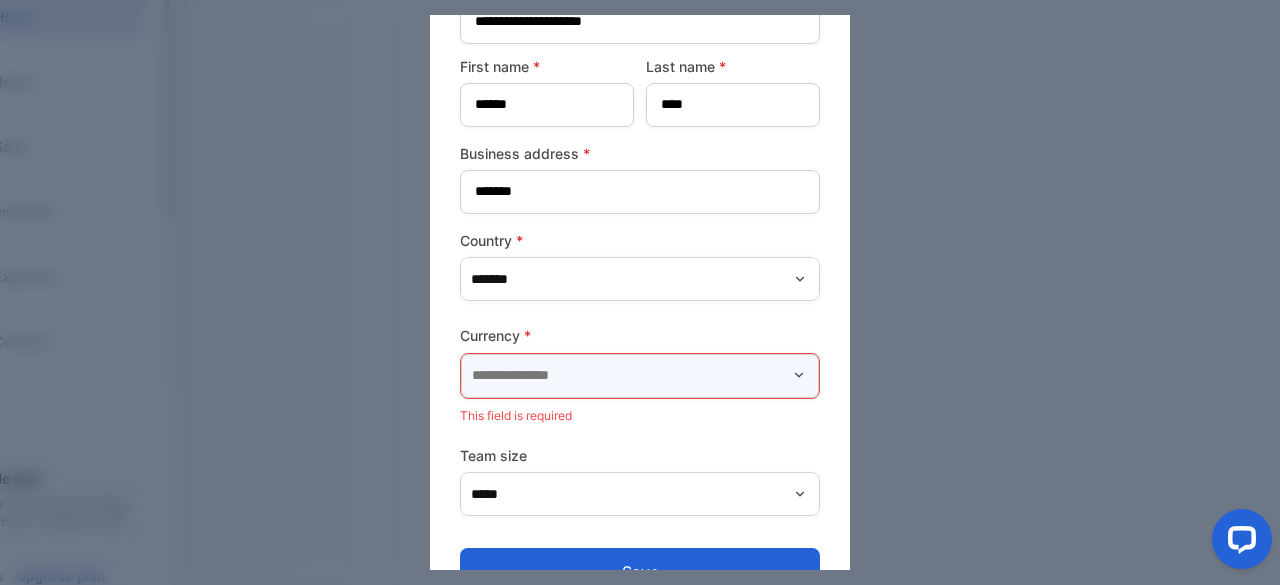 click at bounding box center (640, 376) 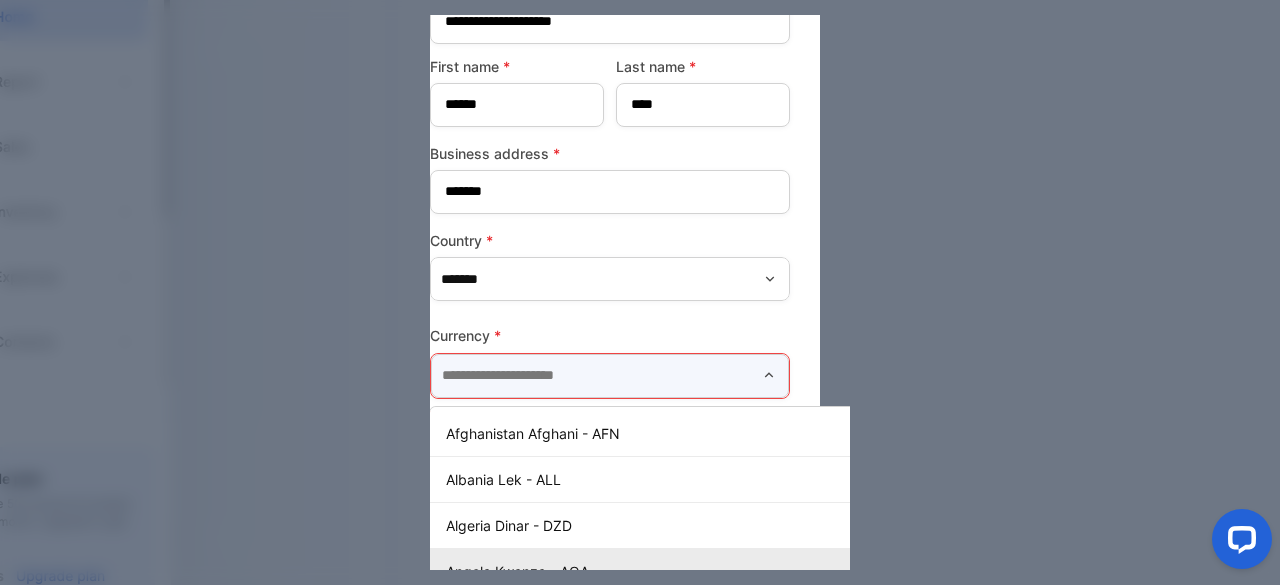 scroll, scrollTop: 212, scrollLeft: 30, axis: both 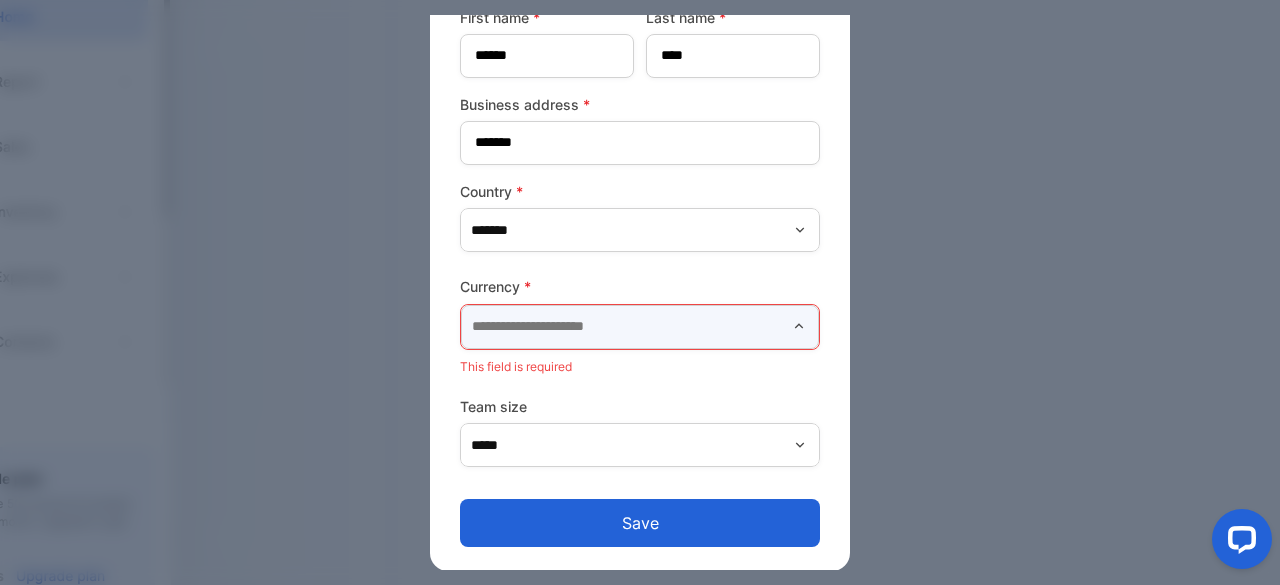 click at bounding box center [640, 327] 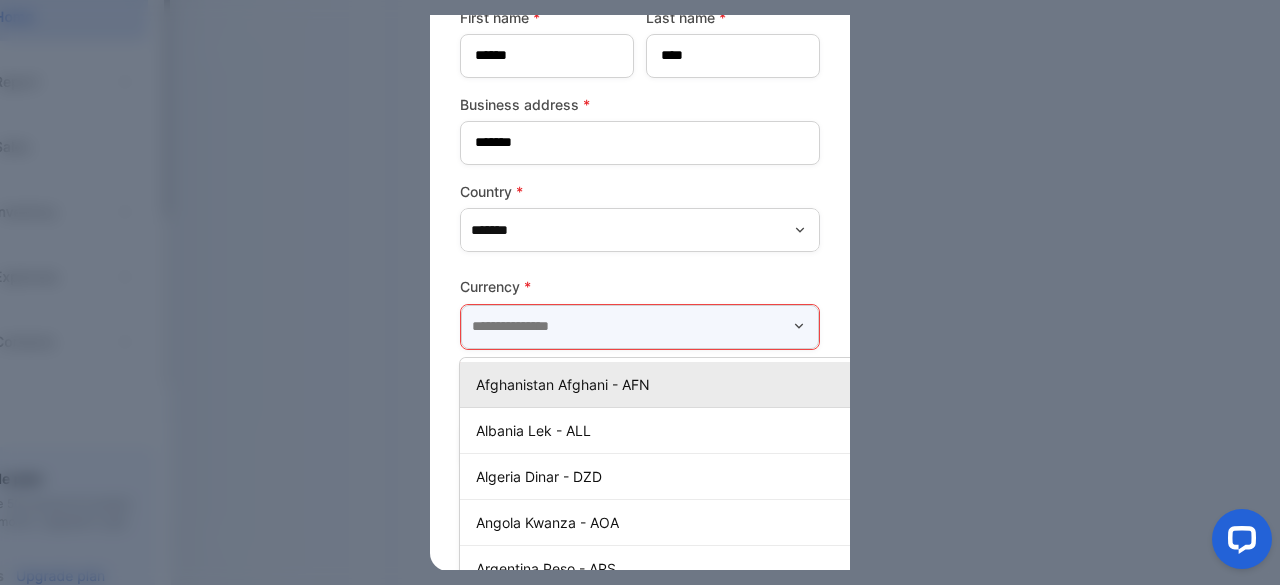 scroll, scrollTop: 212, scrollLeft: 30, axis: both 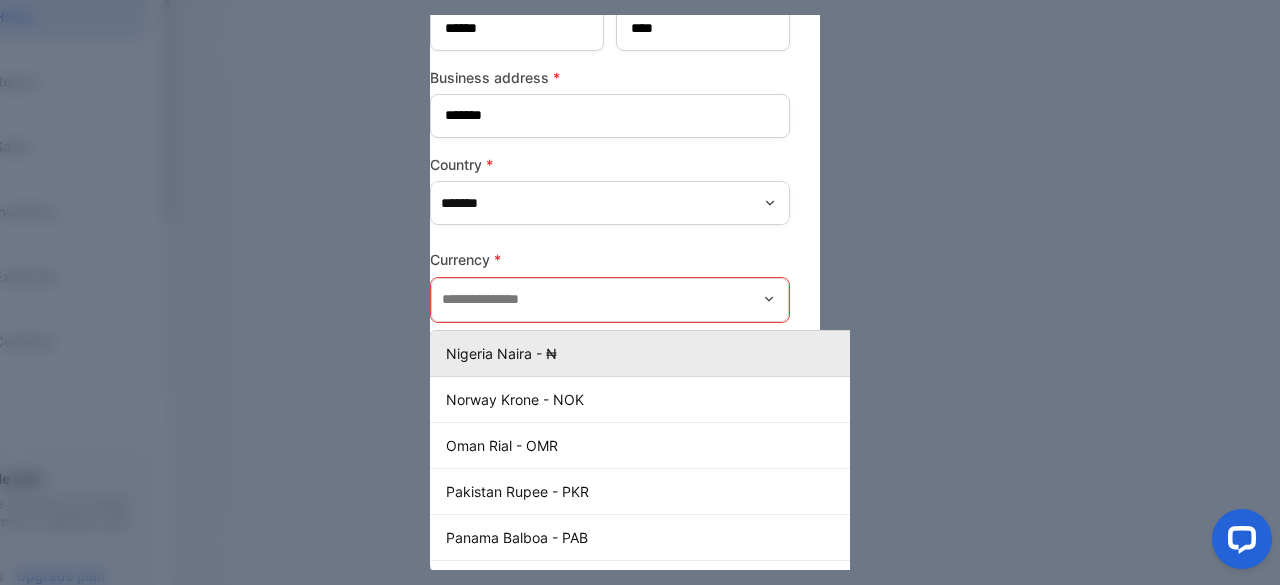 click on "Nigeria Naira - ₦" at bounding box center [656, 353] 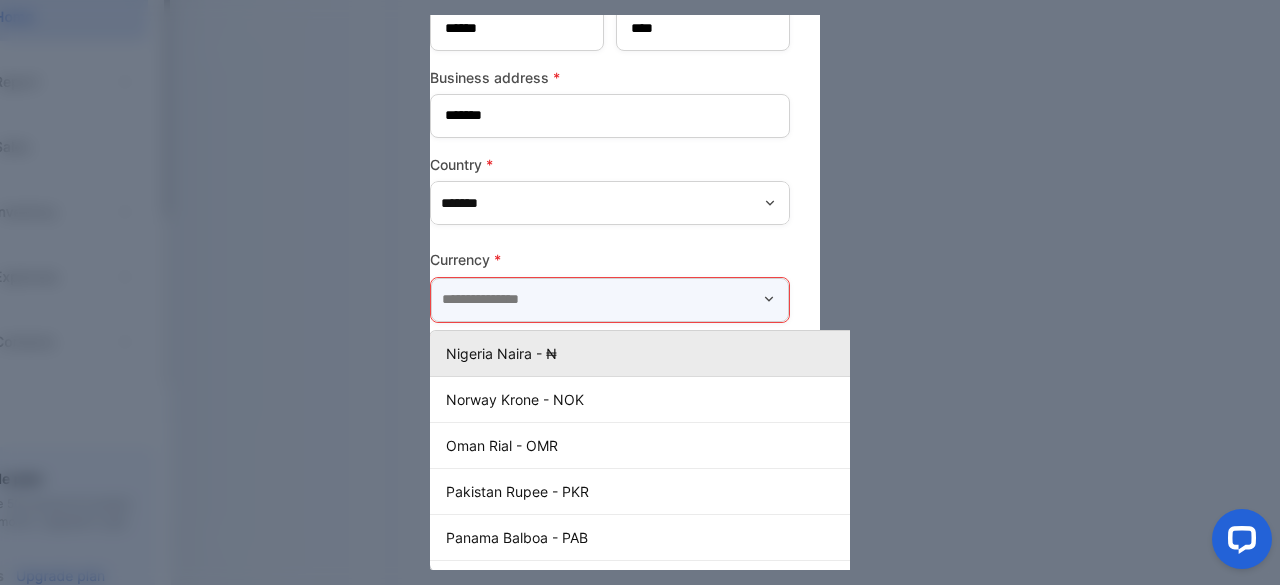 type on "**********" 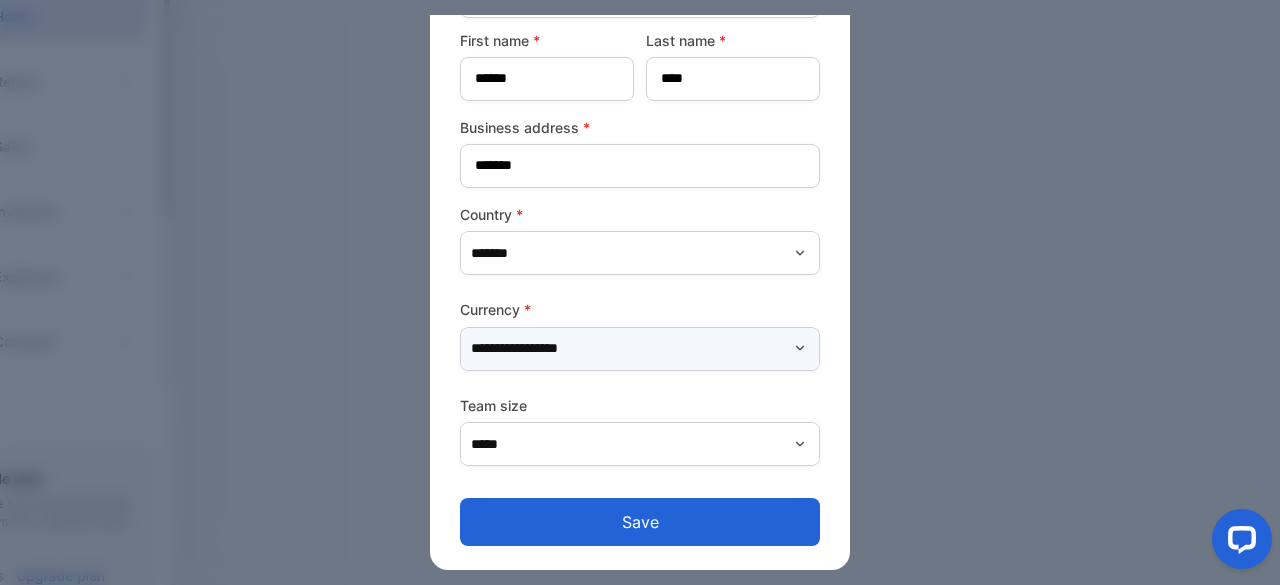 scroll, scrollTop: 161, scrollLeft: 0, axis: vertical 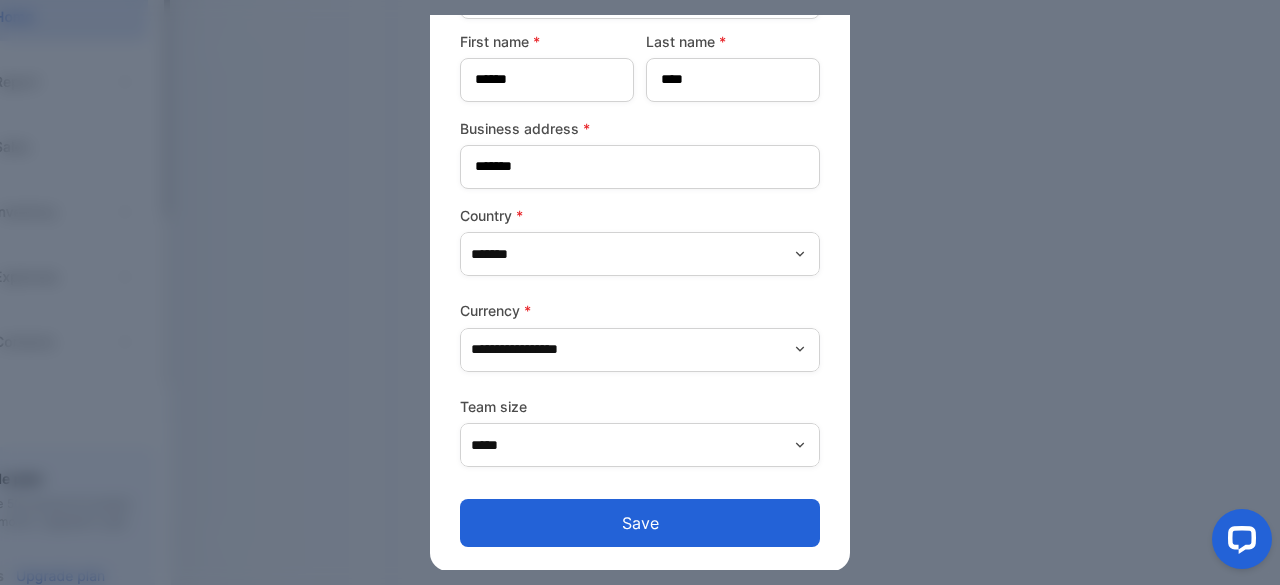 click on "Save" at bounding box center (640, 523) 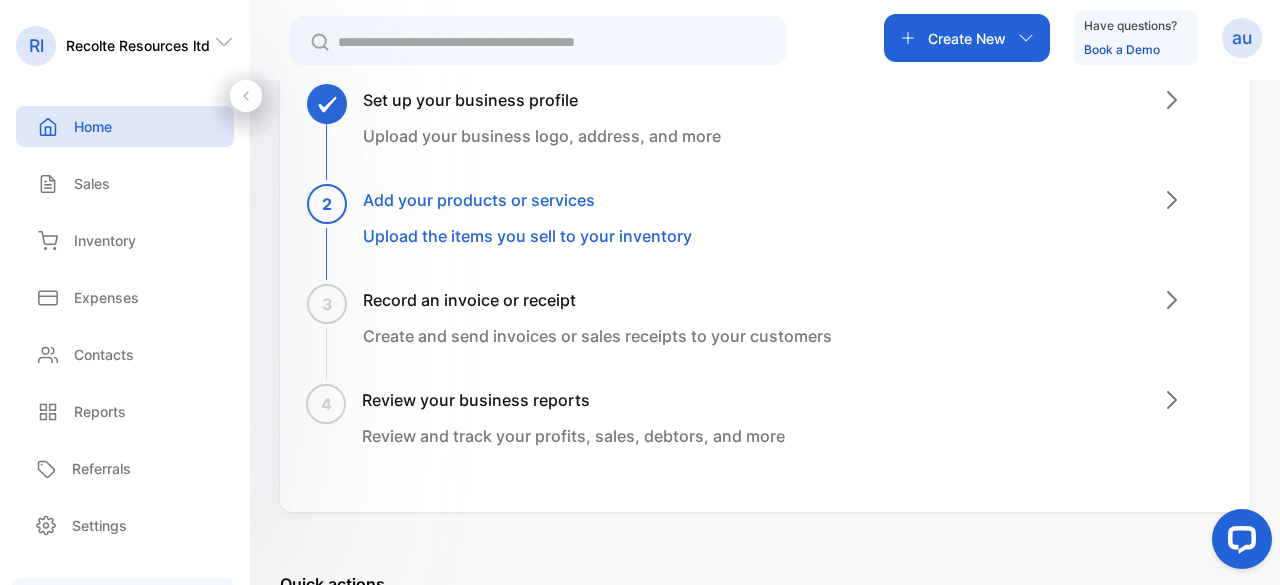 scroll, scrollTop: 21, scrollLeft: 0, axis: vertical 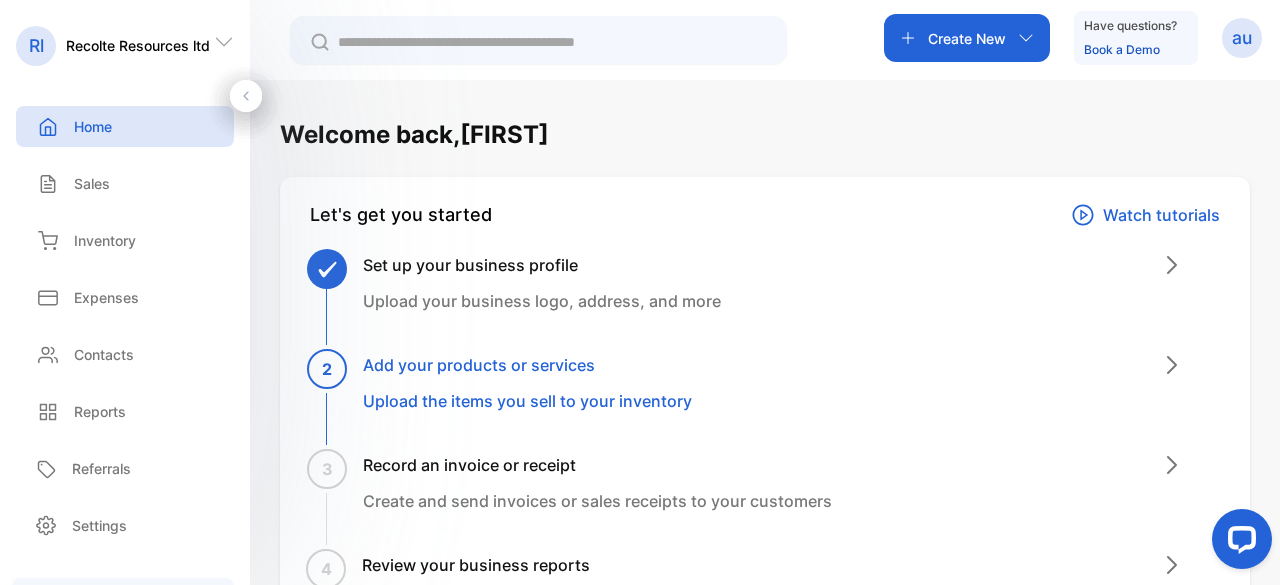 click on "Upload your business logo, address, and more" at bounding box center (542, 301) 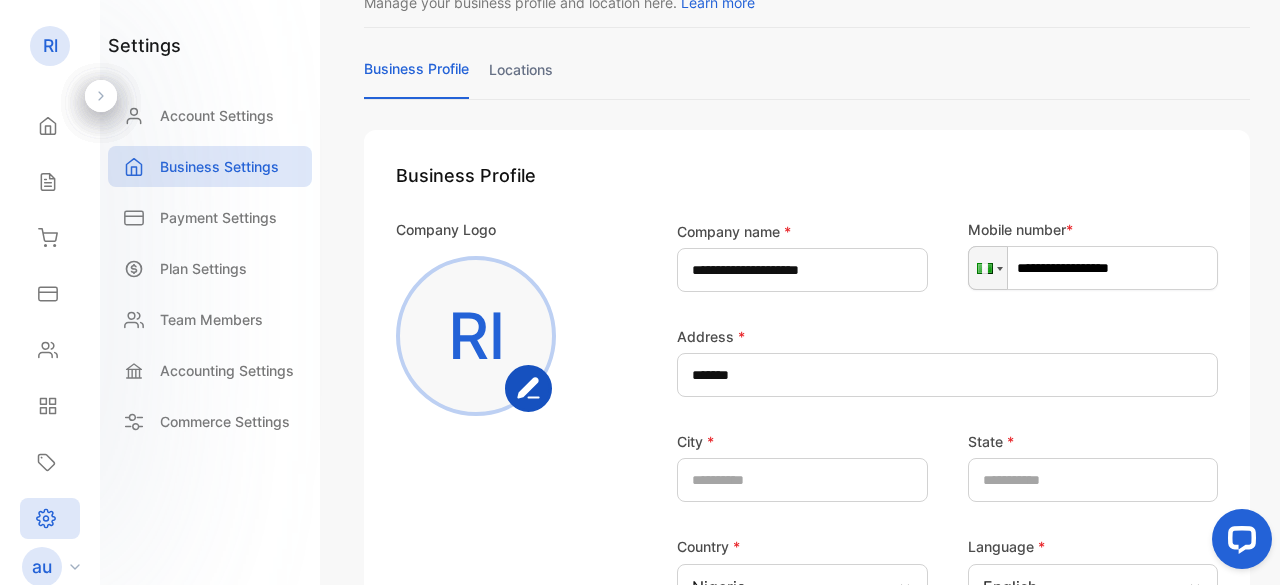 scroll, scrollTop: 0, scrollLeft: 0, axis: both 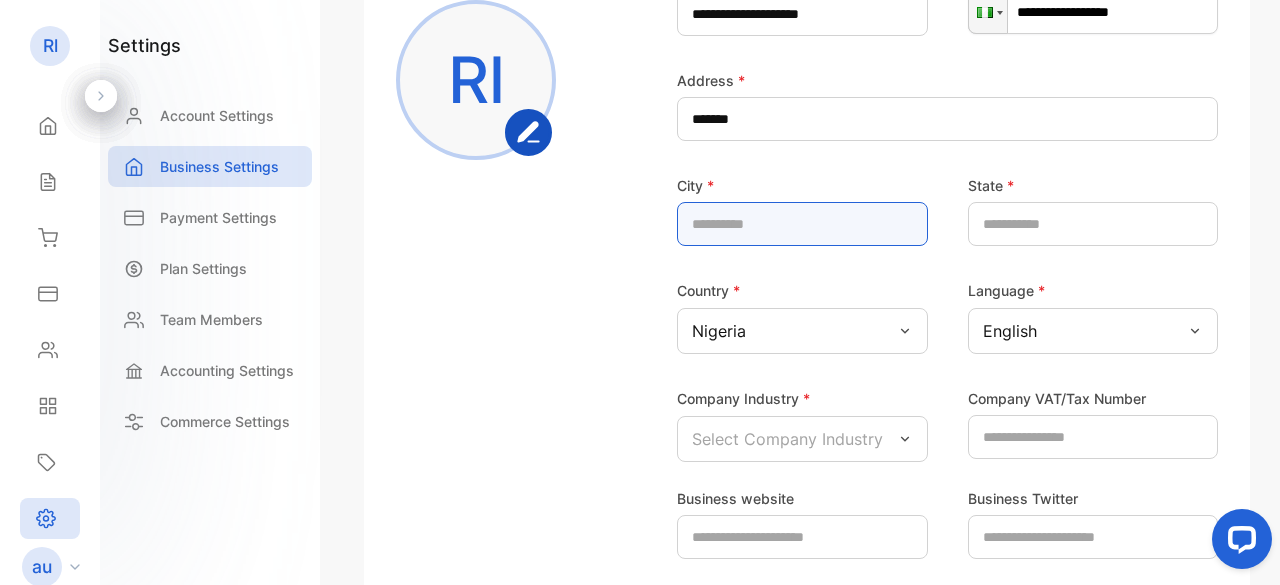 click at bounding box center [802, 224] 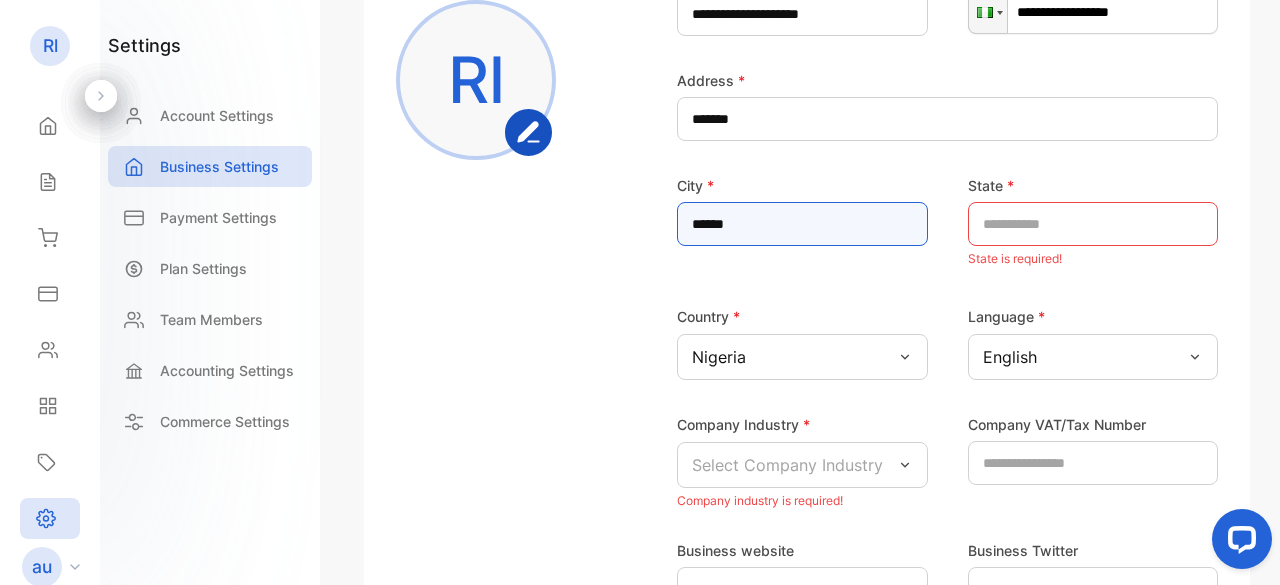 type on "******" 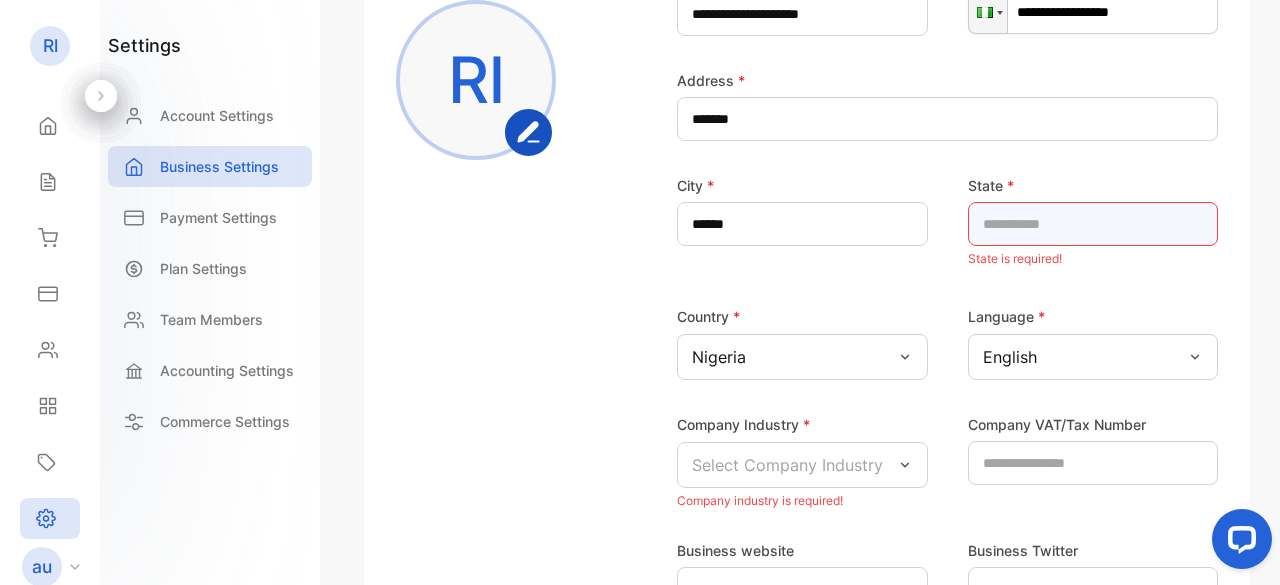 click at bounding box center (1093, 224) 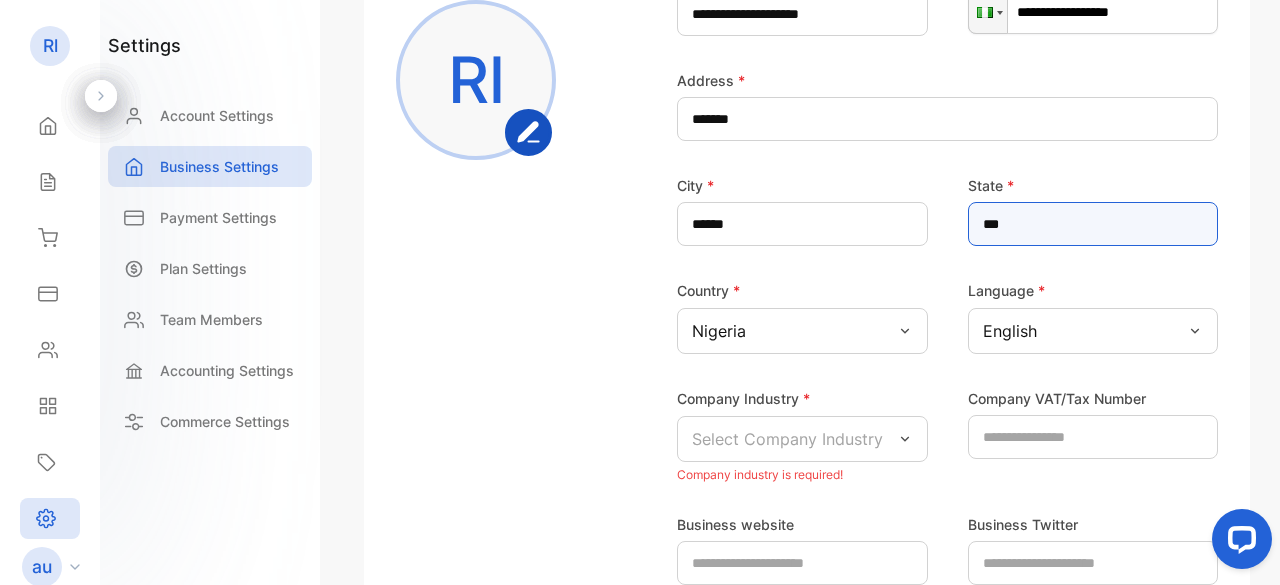 type on "***" 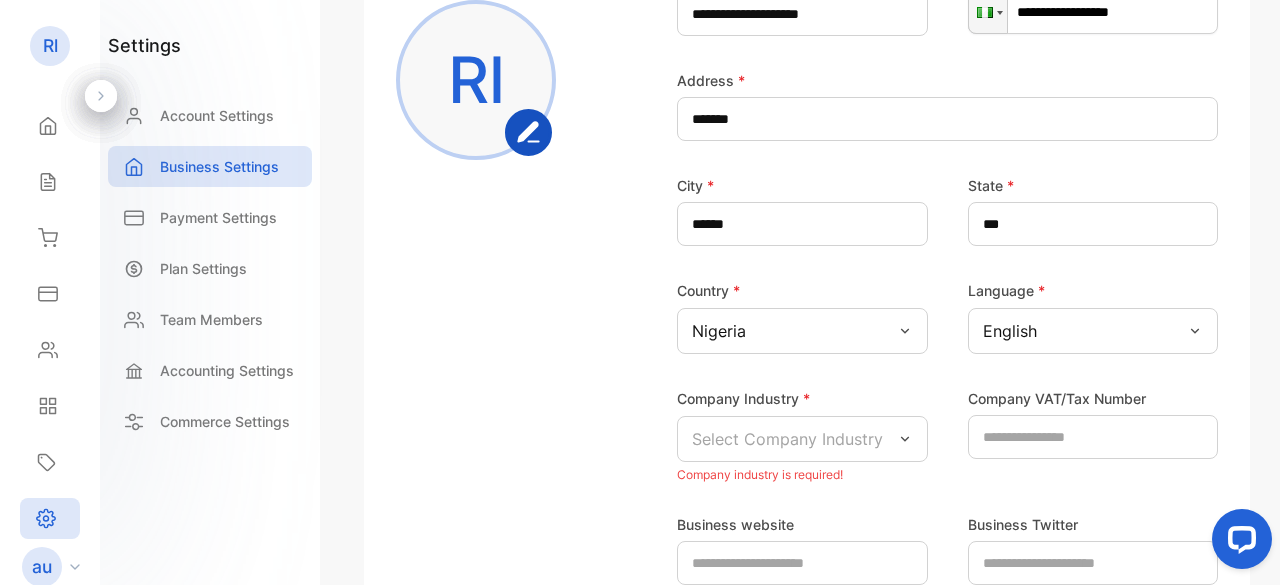 click on "Select Company Industry" at bounding box center (802, 439) 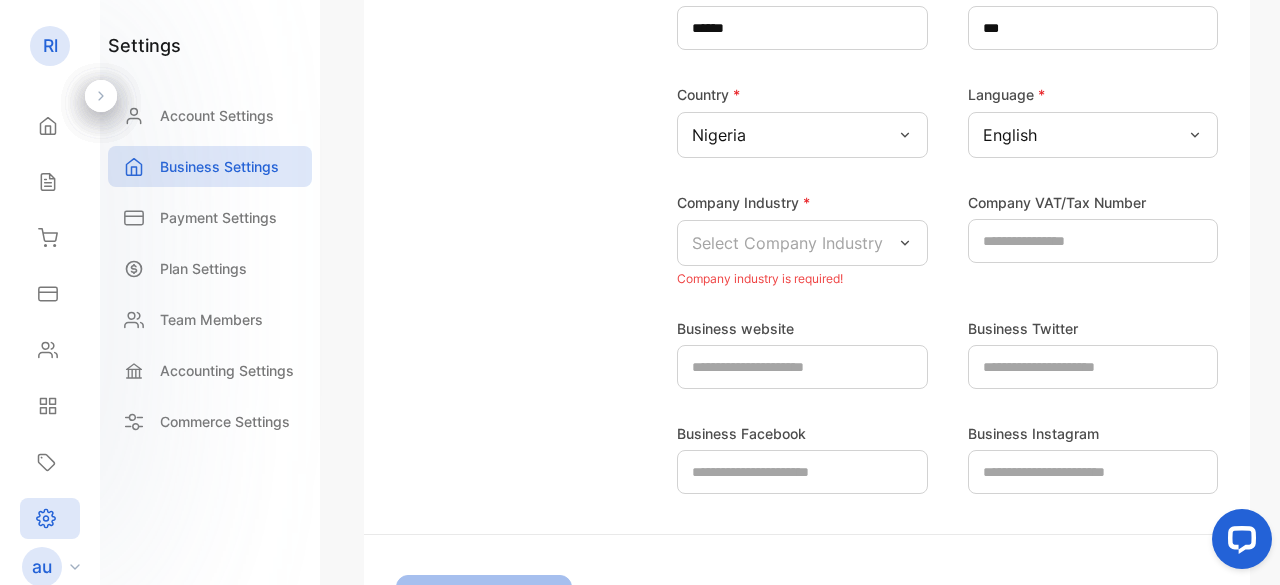 scroll, scrollTop: 550, scrollLeft: 0, axis: vertical 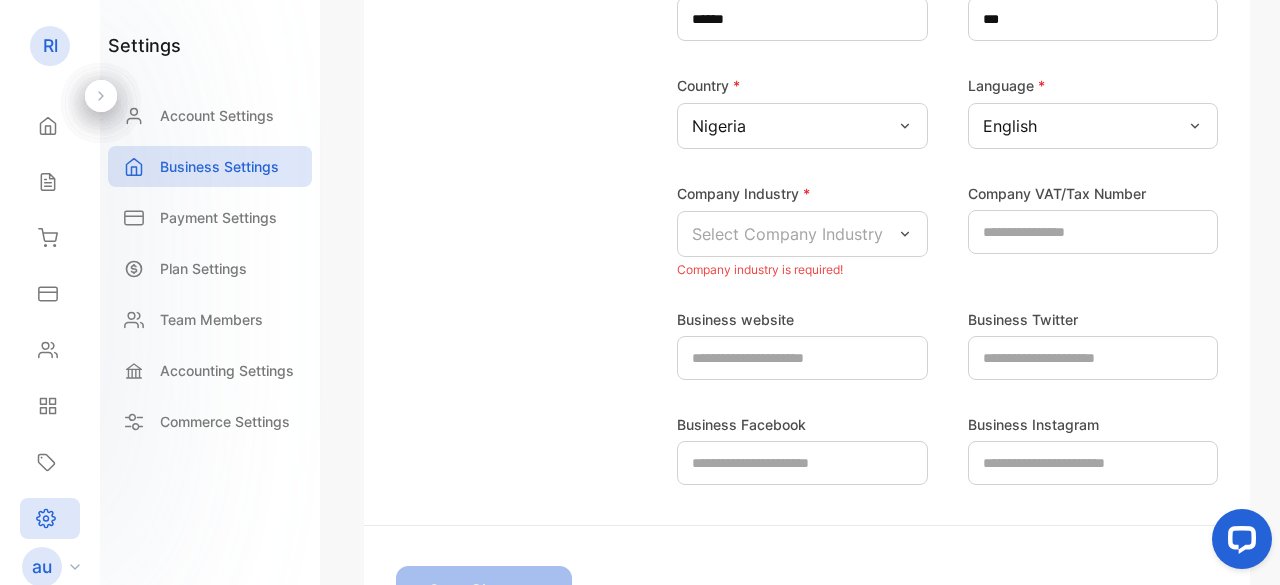 click on "Select Company Industry" at bounding box center [802, 234] 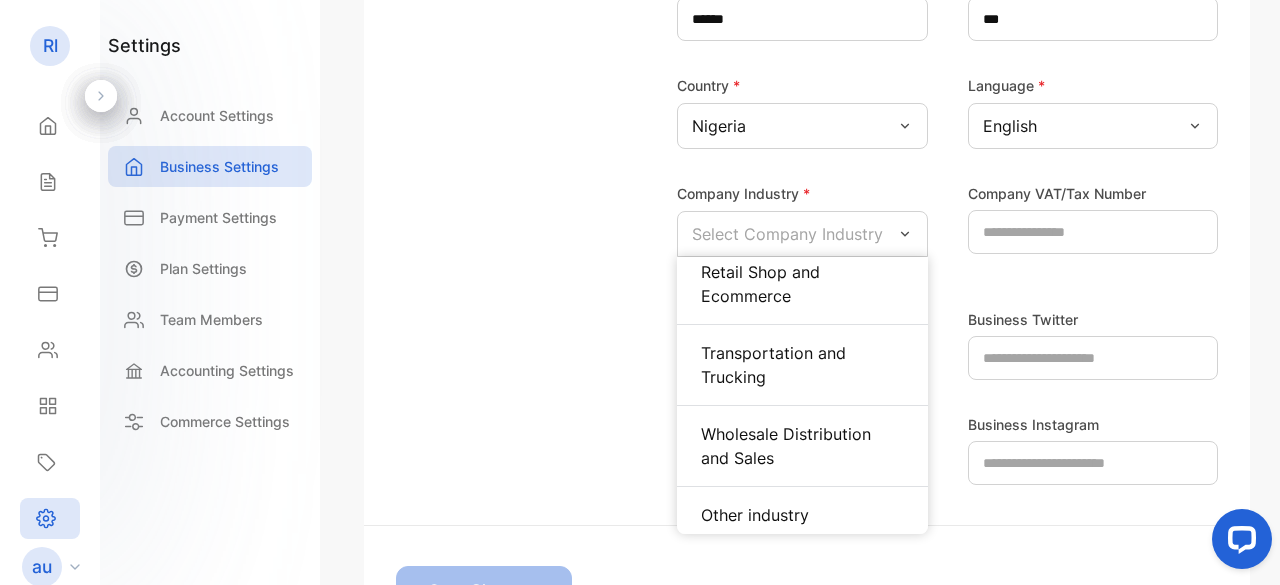 scroll, scrollTop: 1247, scrollLeft: 0, axis: vertical 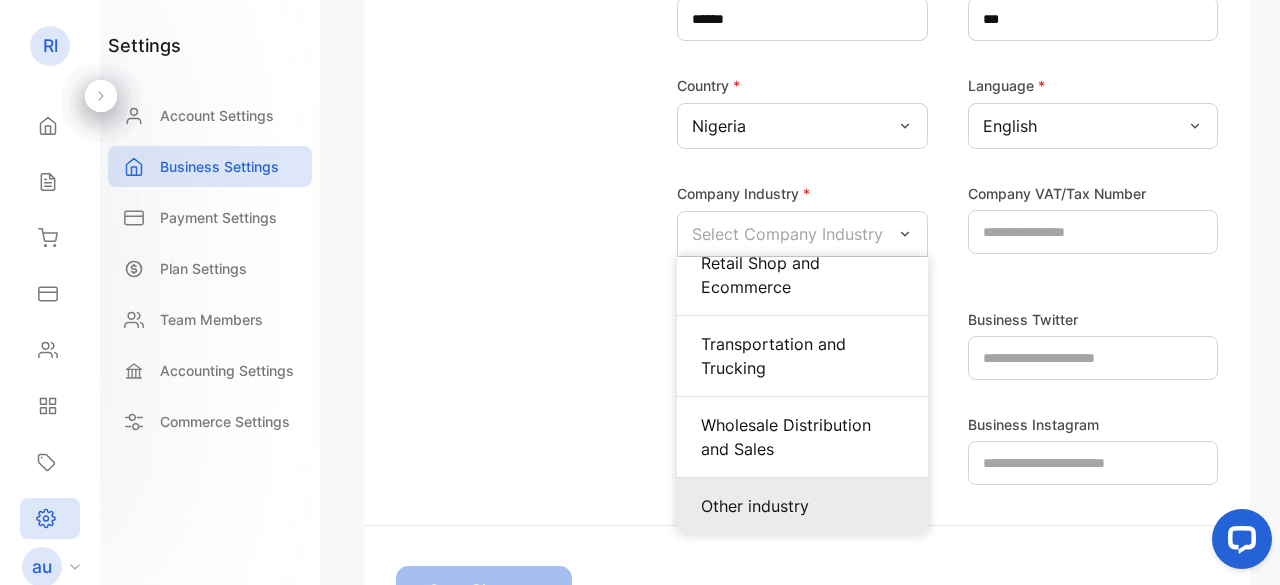 click on "Other industry" at bounding box center (802, 506) 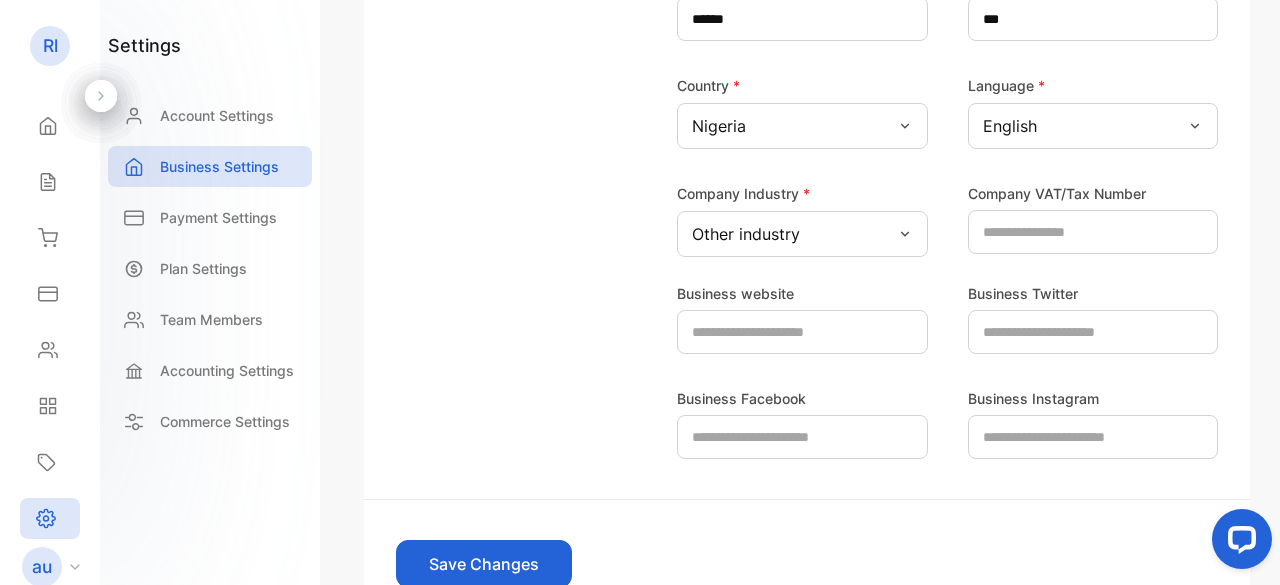 click on "Save Changes" at bounding box center (484, 564) 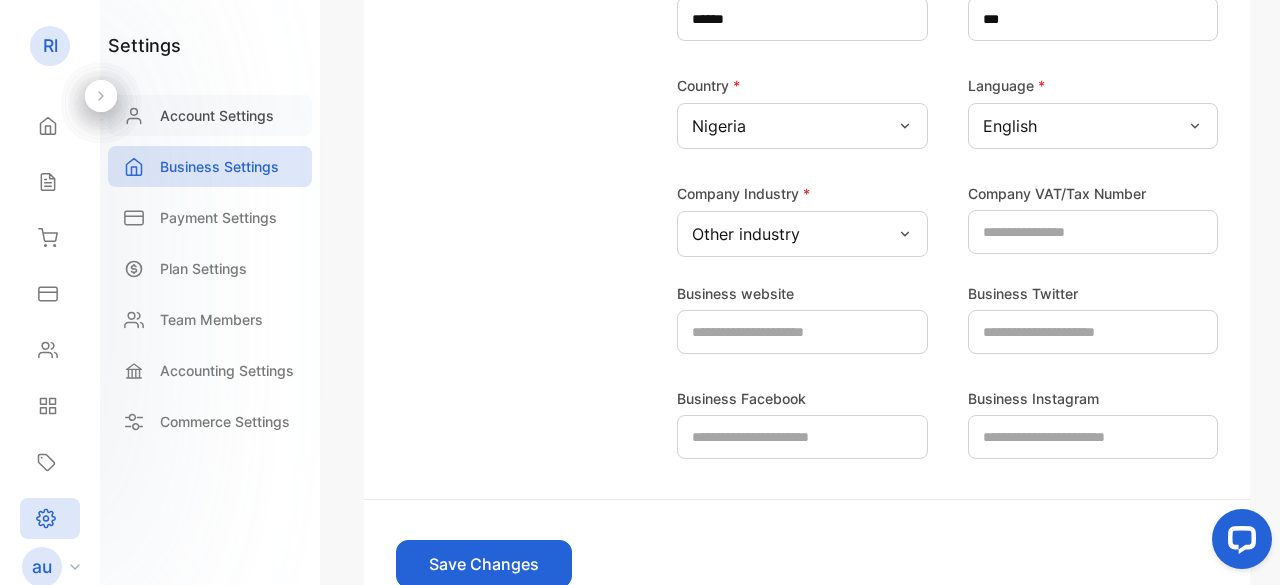 click on "Account Settings" at bounding box center (217, 115) 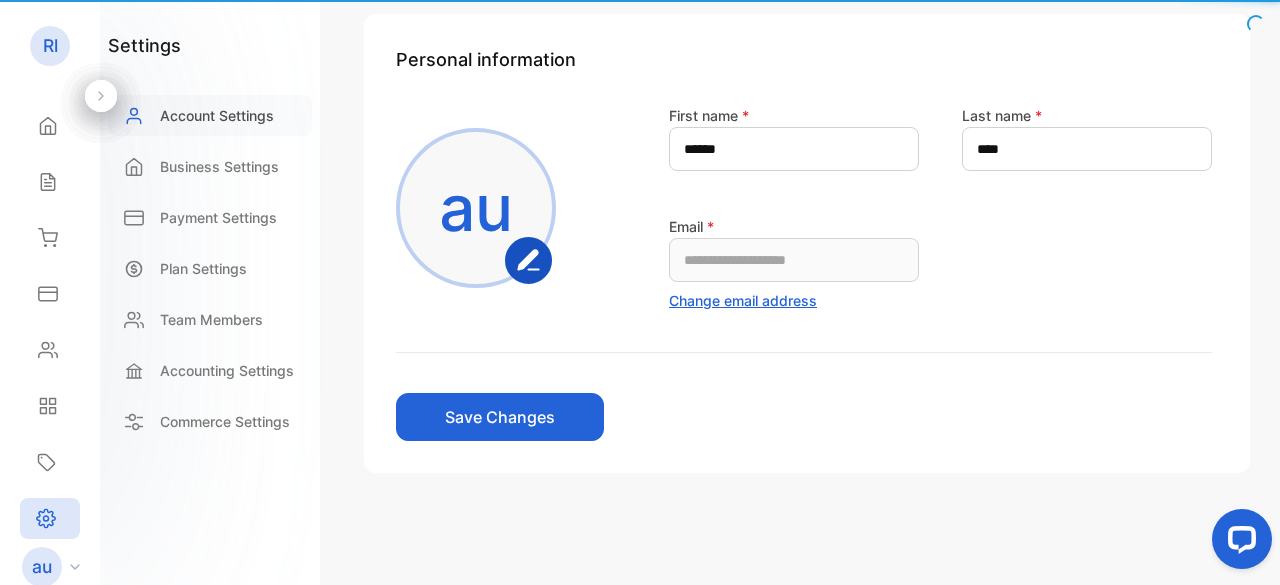 scroll, scrollTop: 133, scrollLeft: 0, axis: vertical 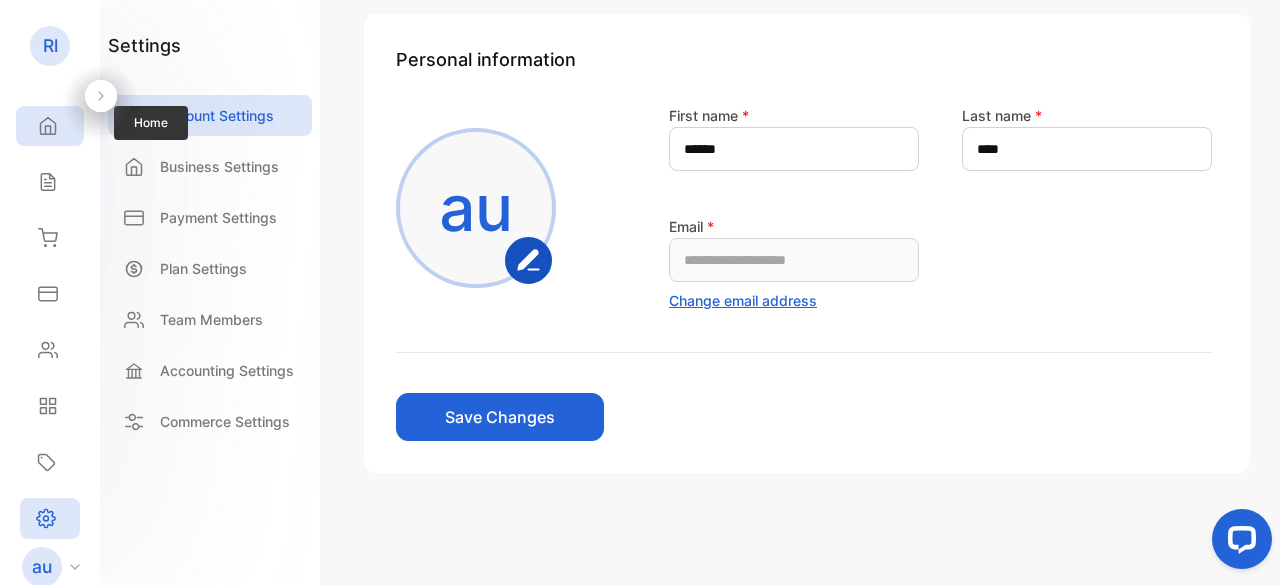 click 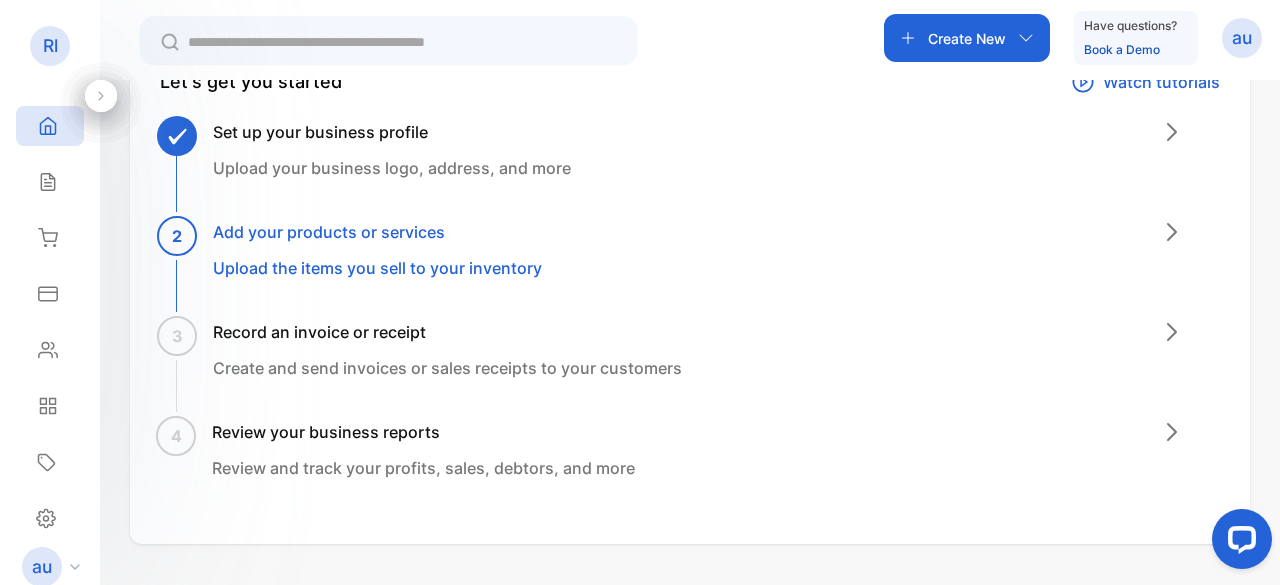 click on "Record an invoice or receipt" at bounding box center [447, 332] 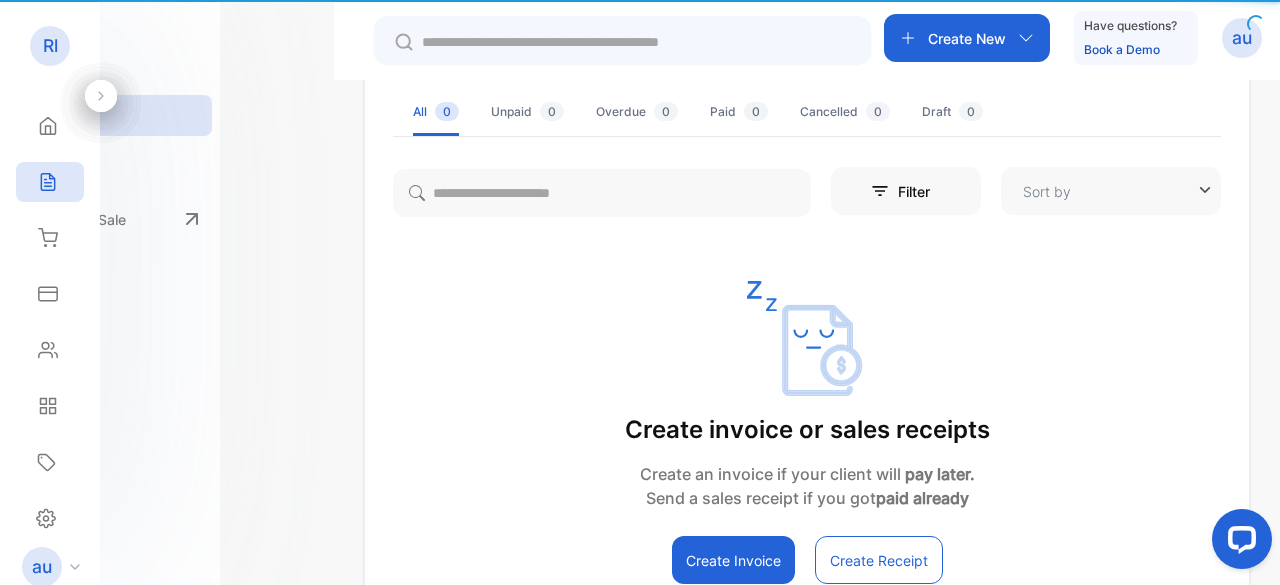 type on "**********" 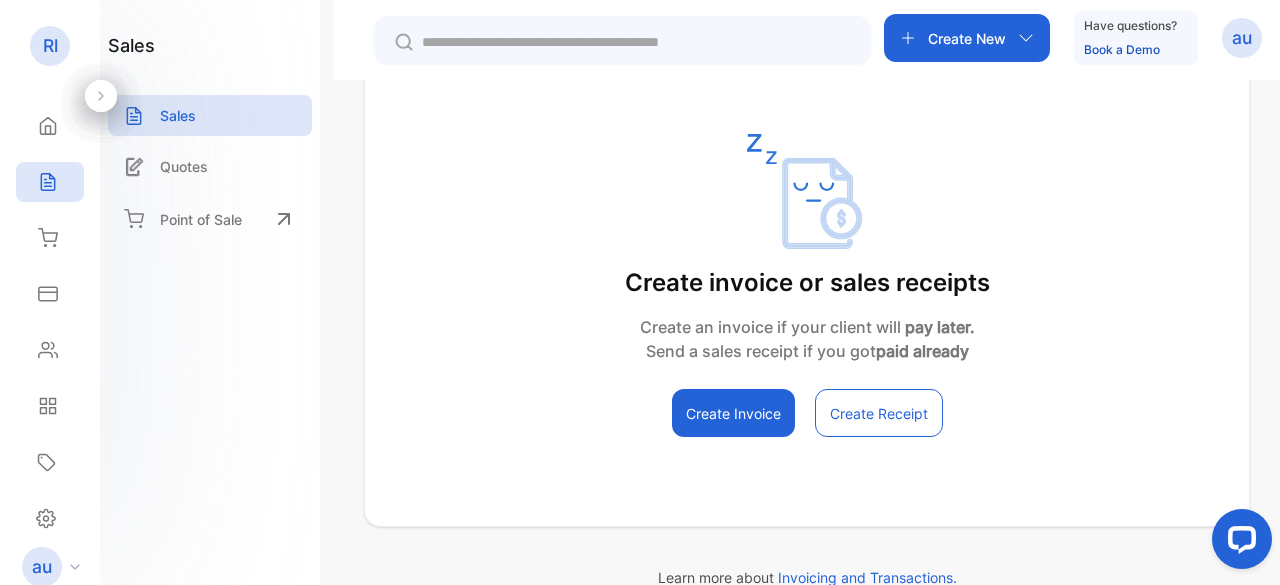scroll, scrollTop: 281, scrollLeft: 0, axis: vertical 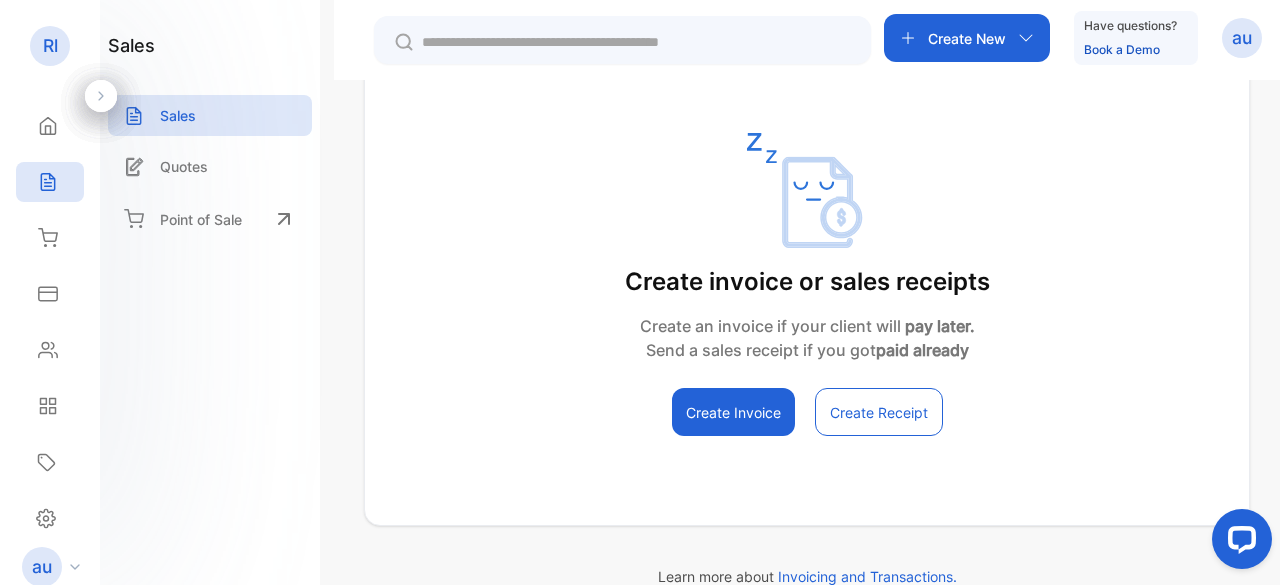 click on "Create Receipt" at bounding box center [879, 412] 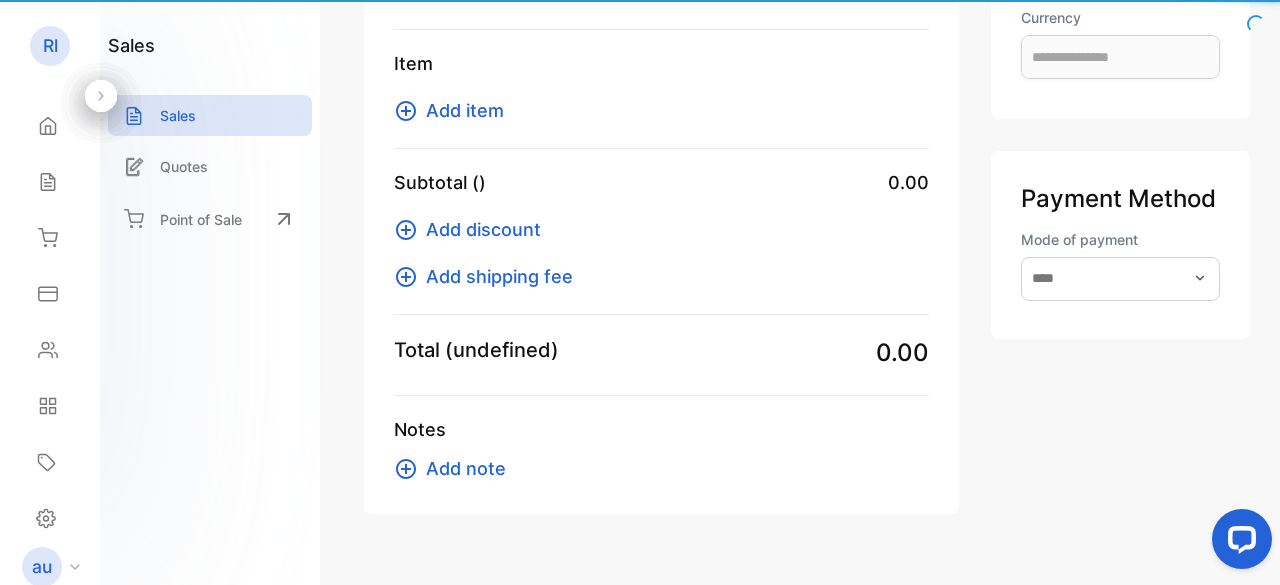 scroll, scrollTop: 187, scrollLeft: 0, axis: vertical 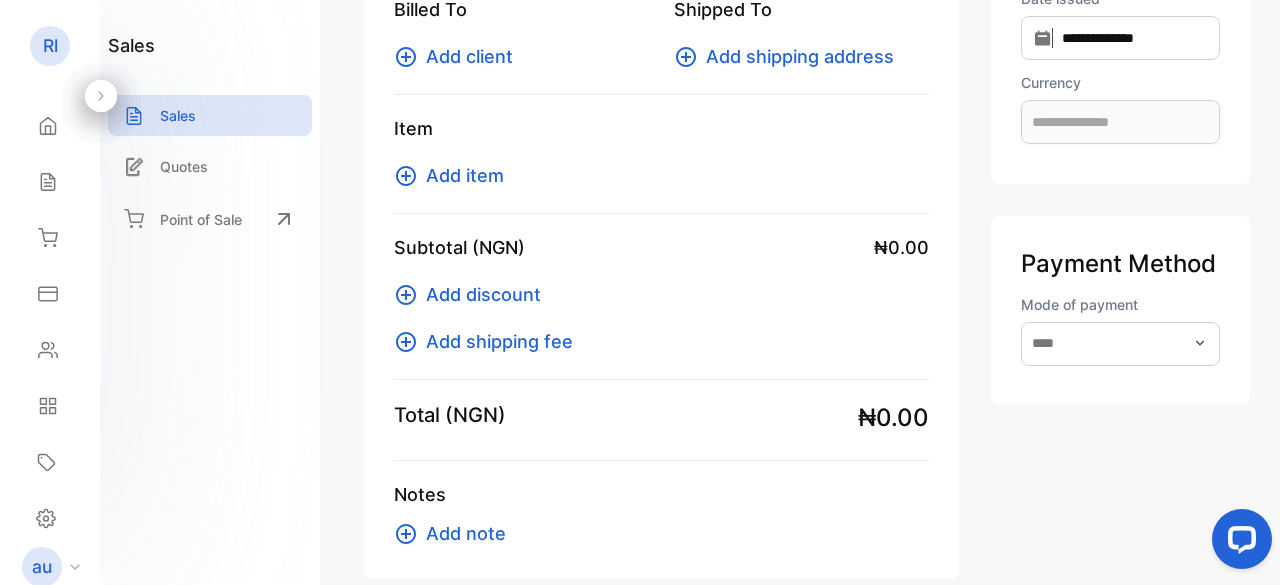 click 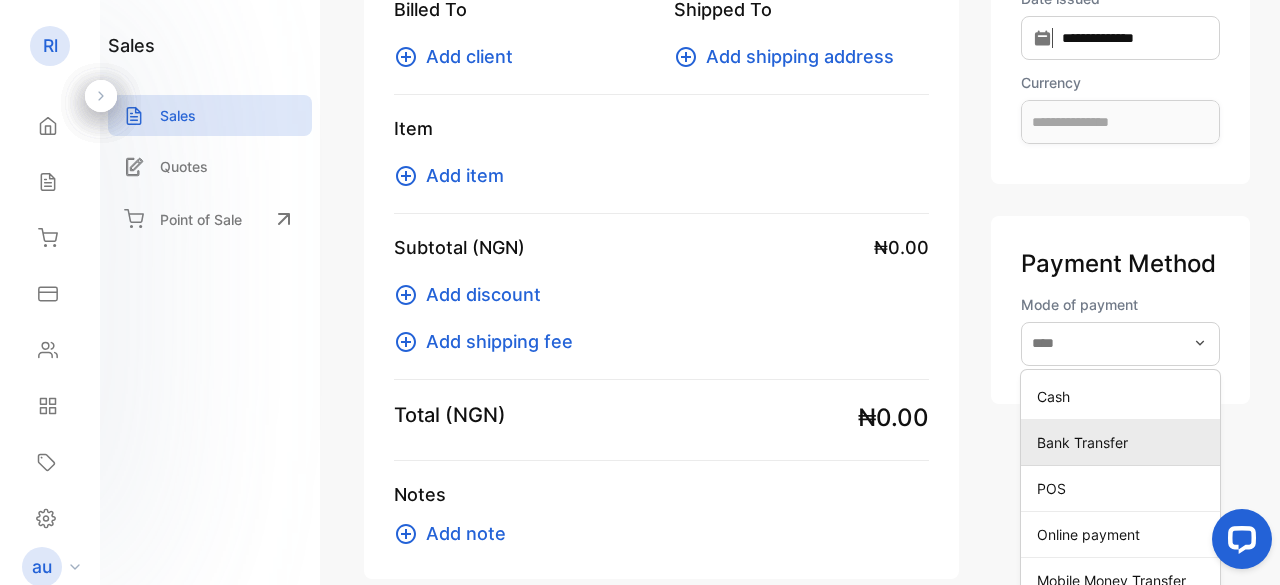 click on "Bank Transfer" at bounding box center (1124, 442) 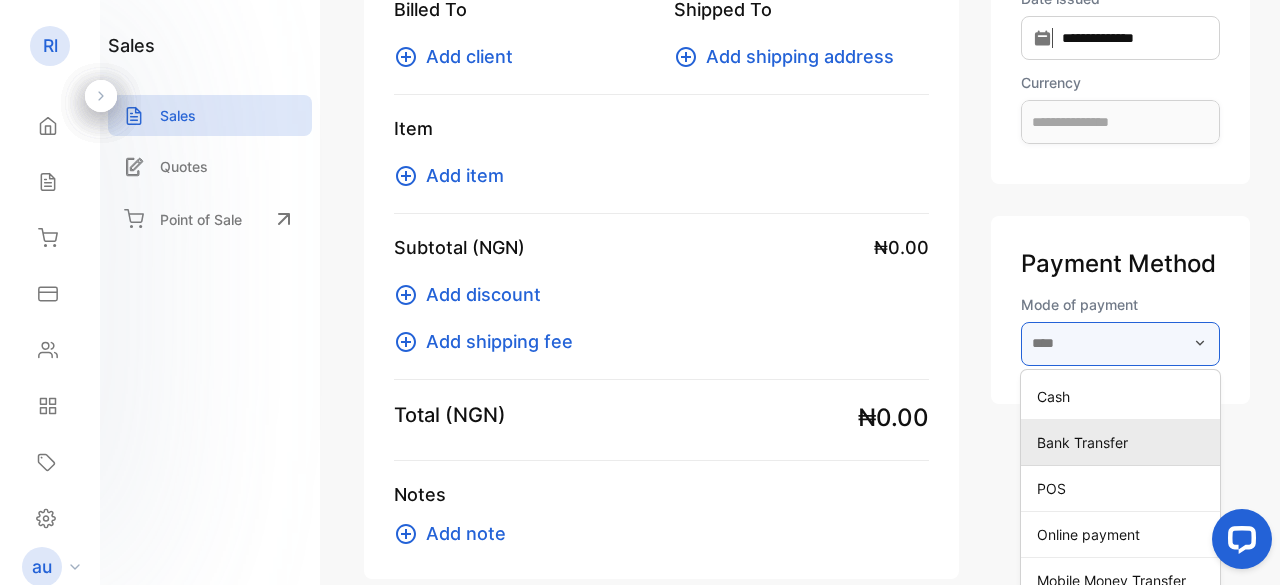 type on "**********" 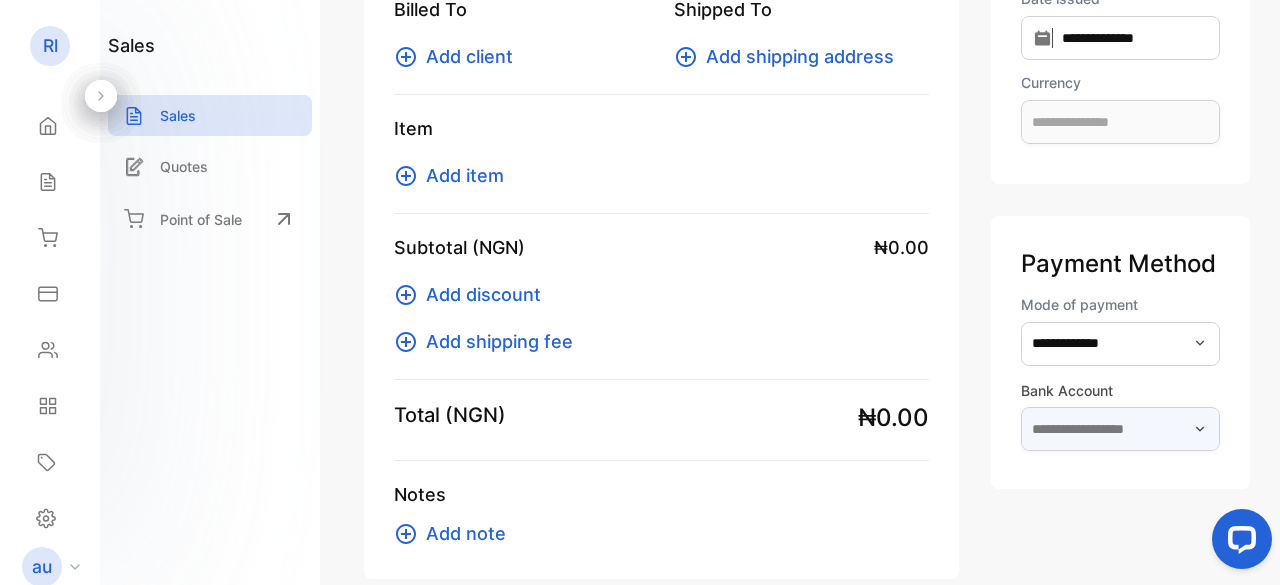 click at bounding box center [1120, 429] 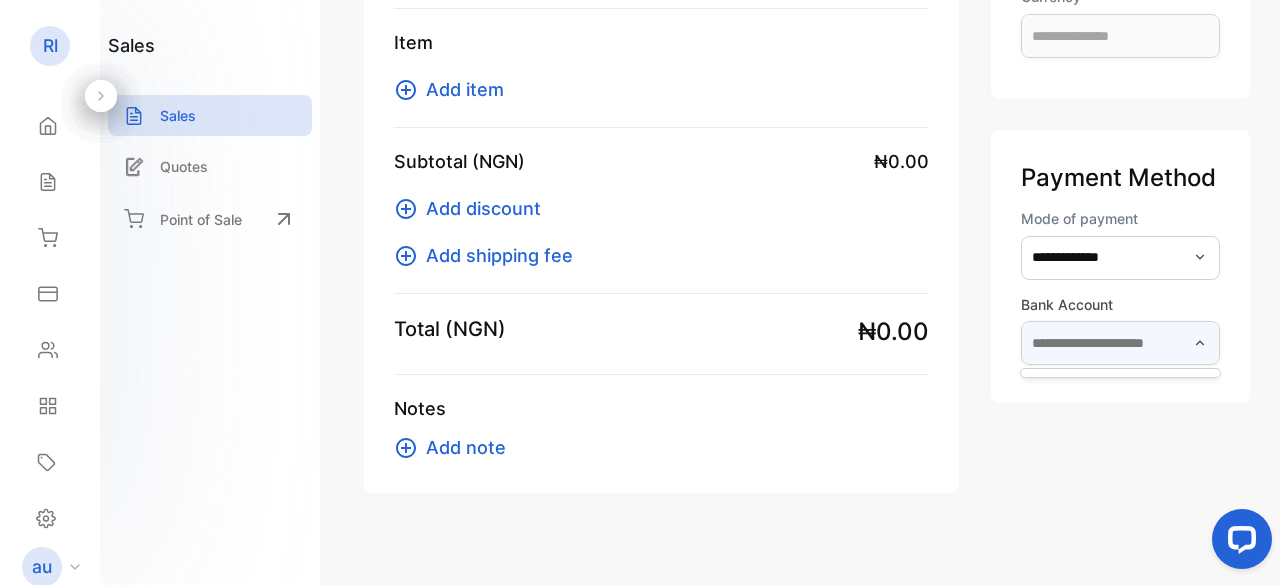 scroll, scrollTop: 303, scrollLeft: 0, axis: vertical 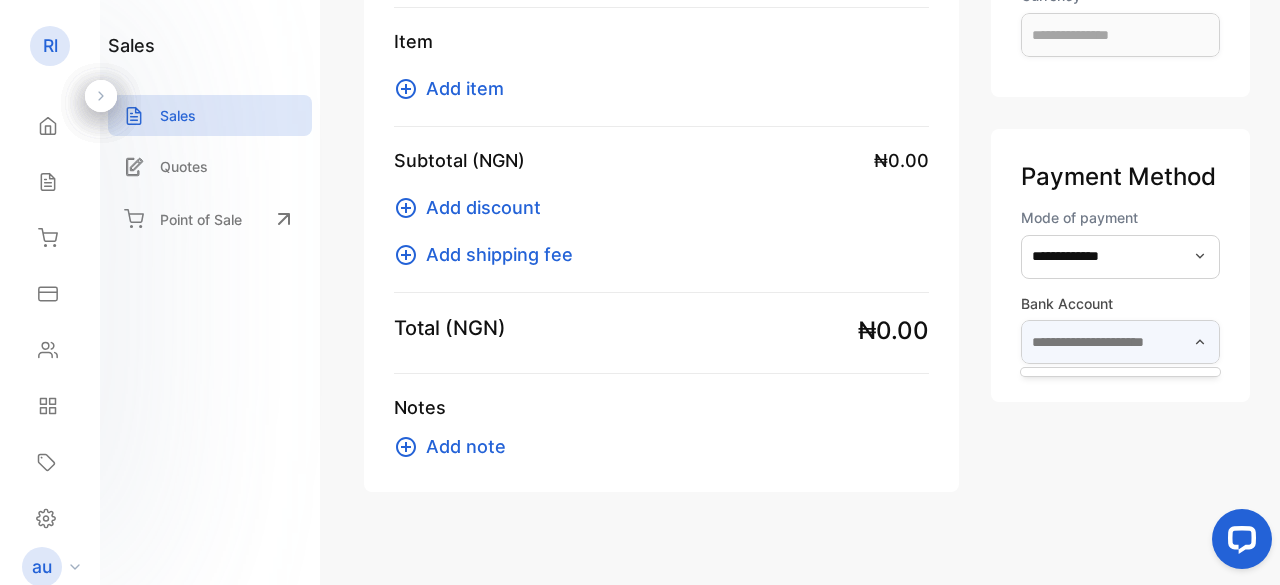 click at bounding box center (1120, 342) 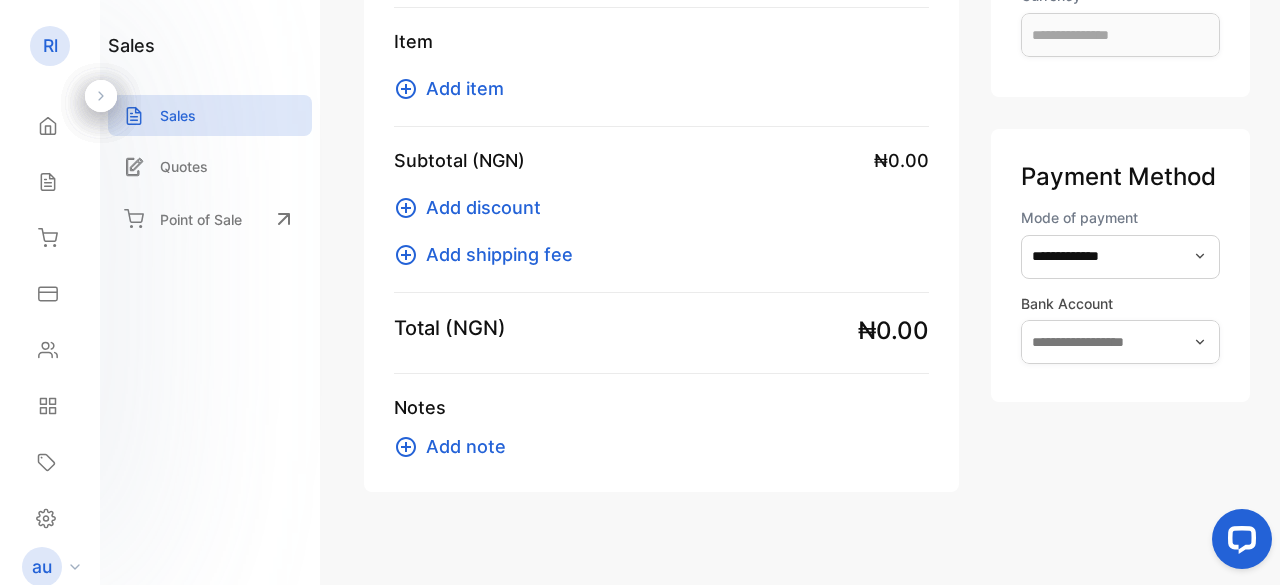 click on "Receipt   #0001001  Billed To Add client Shipped To Add shipping address Item Add item Subtotal (NGN) ₦0.00 Add discount Add shipping fee Total (NGN) ₦0.00 Notes Add note" at bounding box center (661, 155) 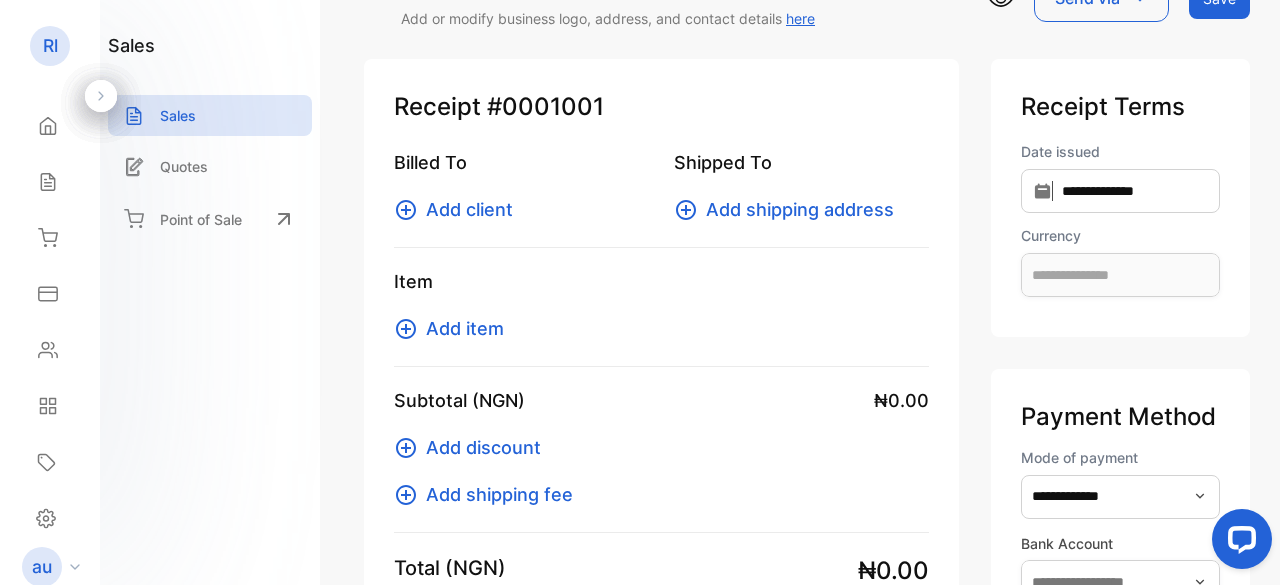 scroll, scrollTop: 35, scrollLeft: 0, axis: vertical 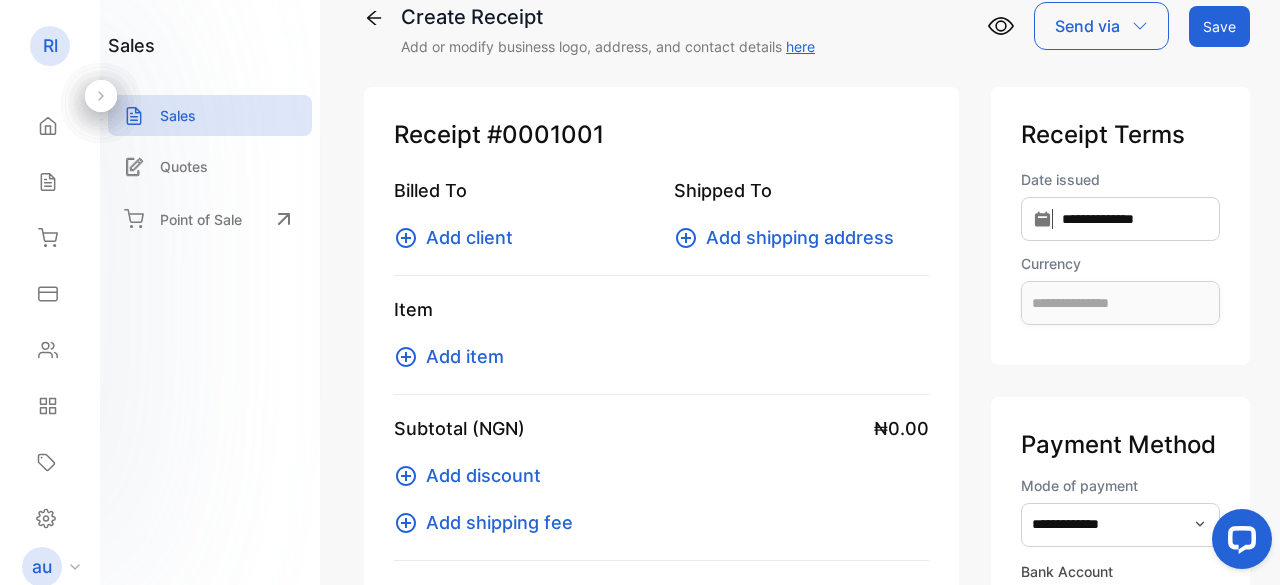 click on "Add item" at bounding box center [465, 356] 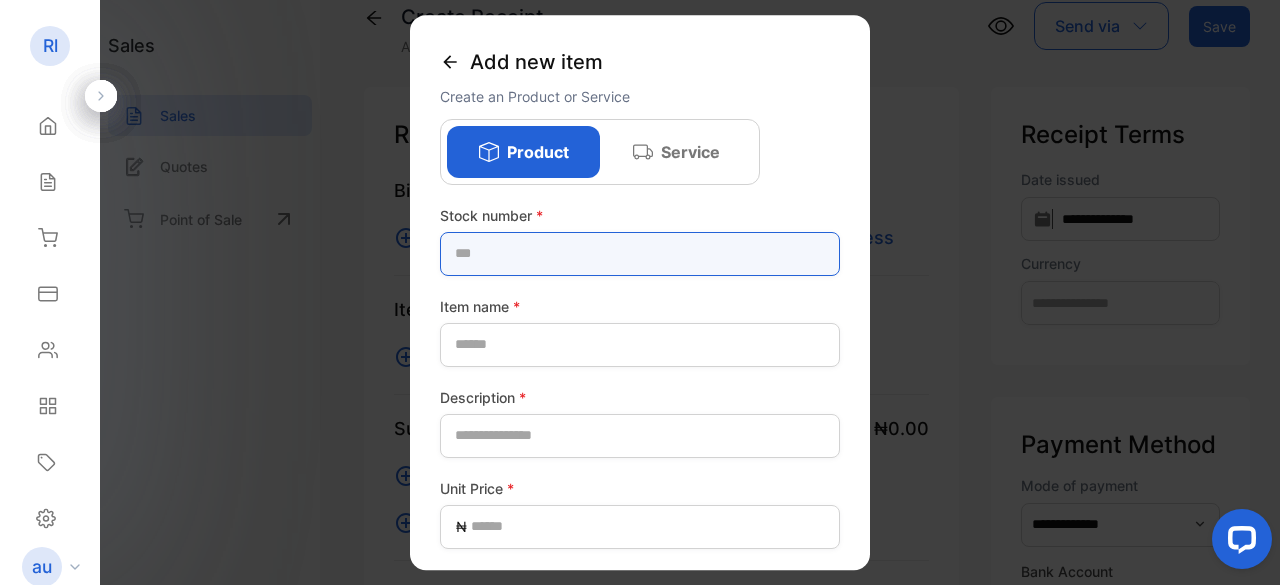 click at bounding box center (640, 254) 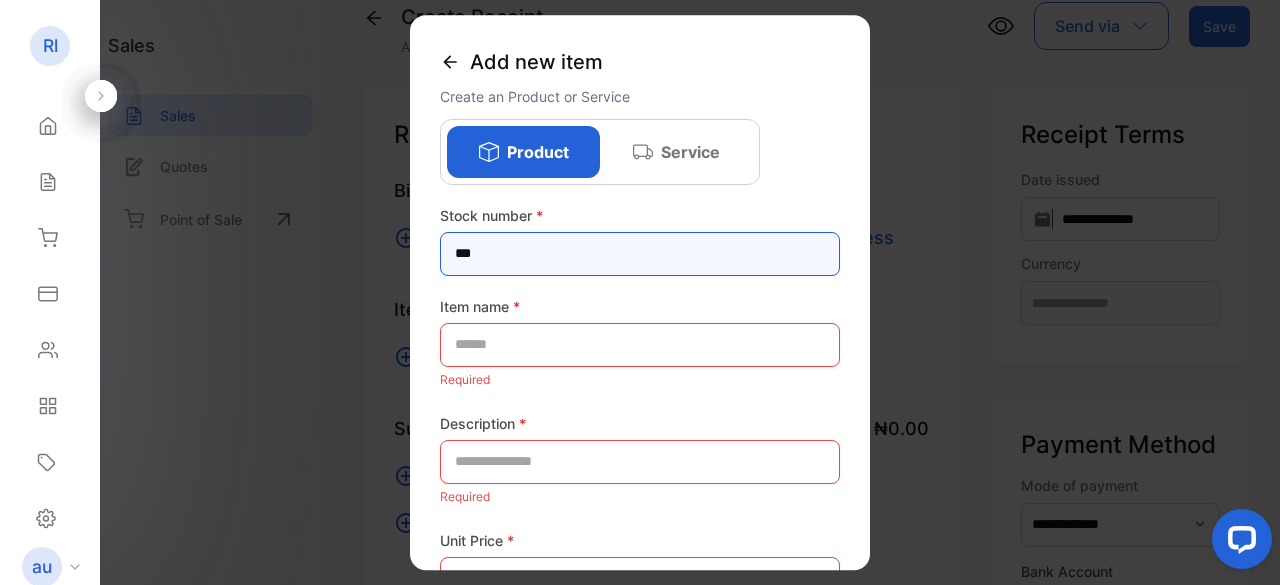 type on "***" 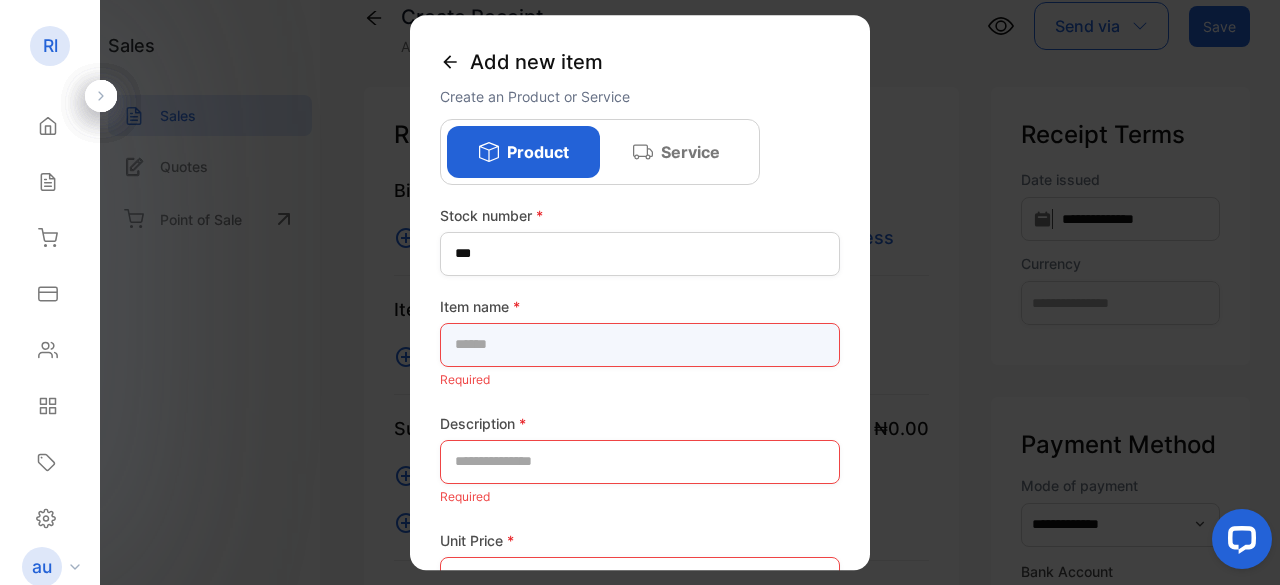 click at bounding box center (640, 345) 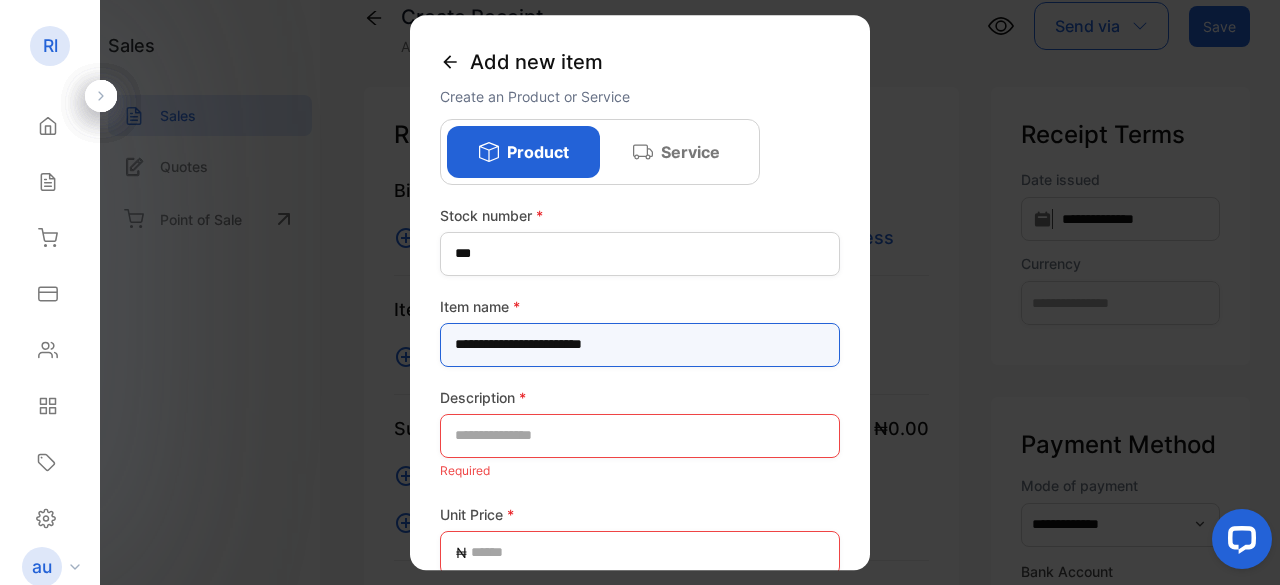 type on "**********" 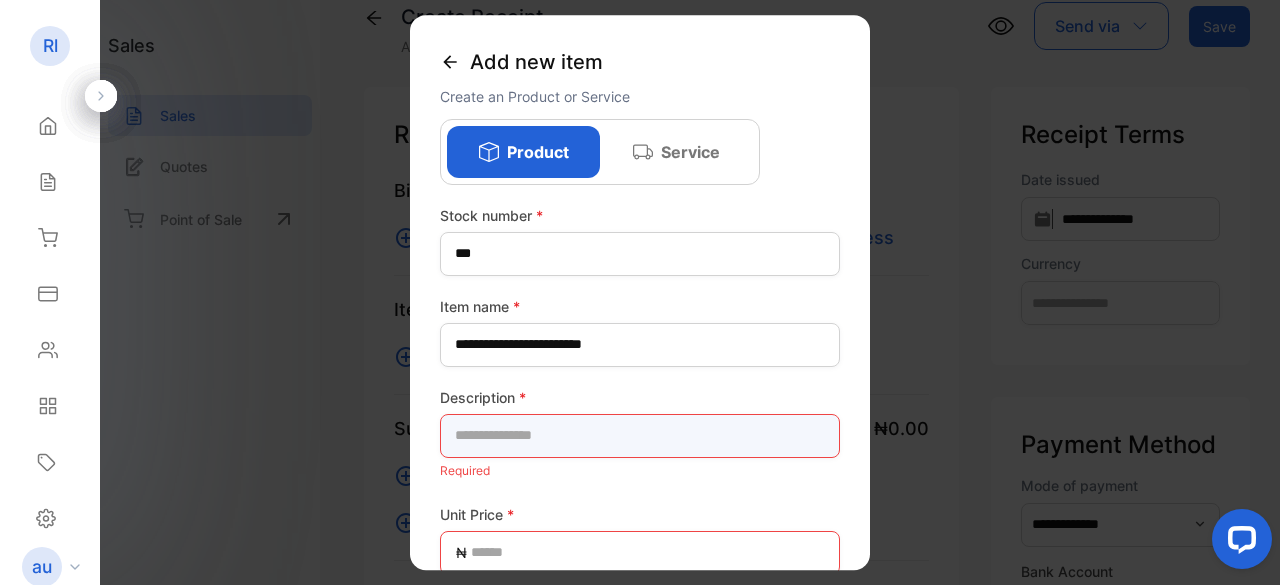 click at bounding box center (640, 436) 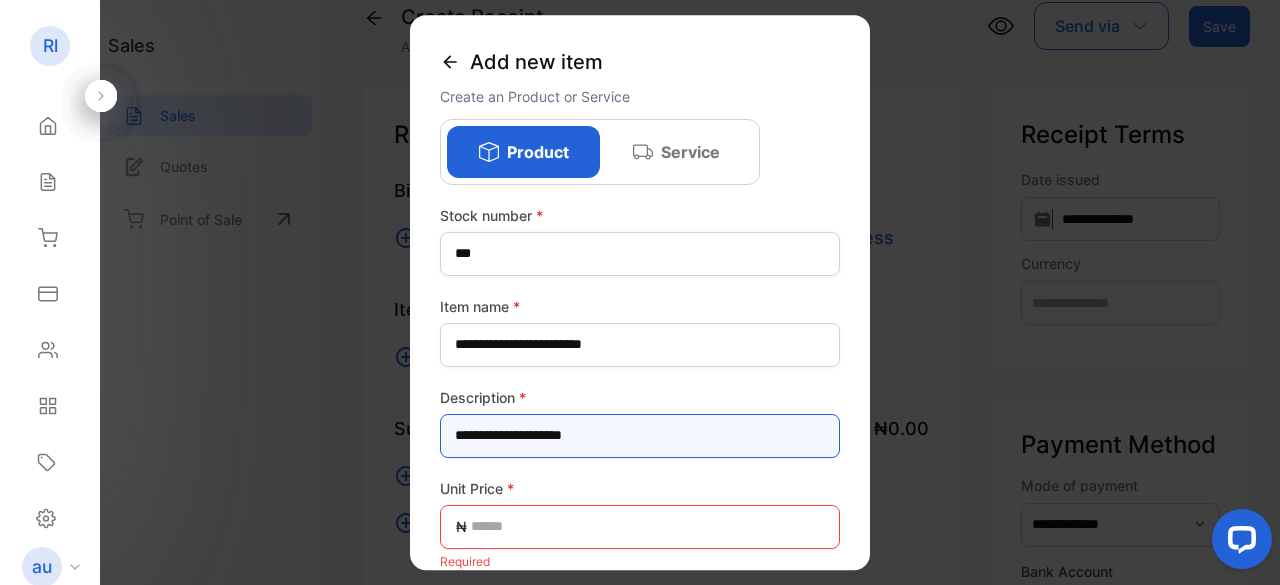type on "**********" 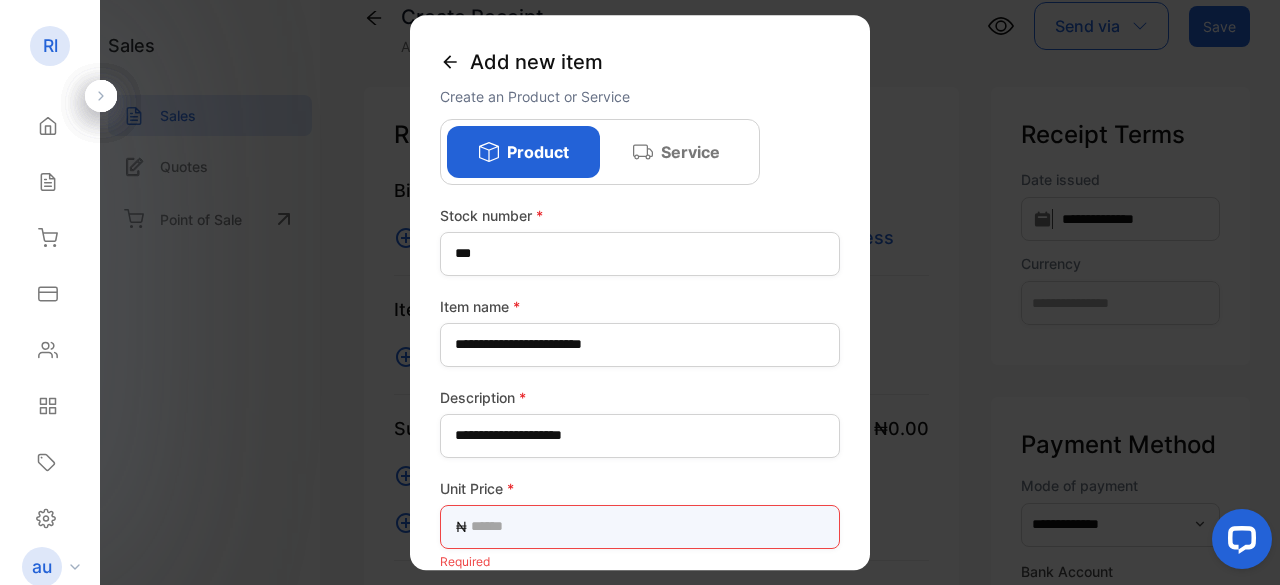 click at bounding box center (640, 527) 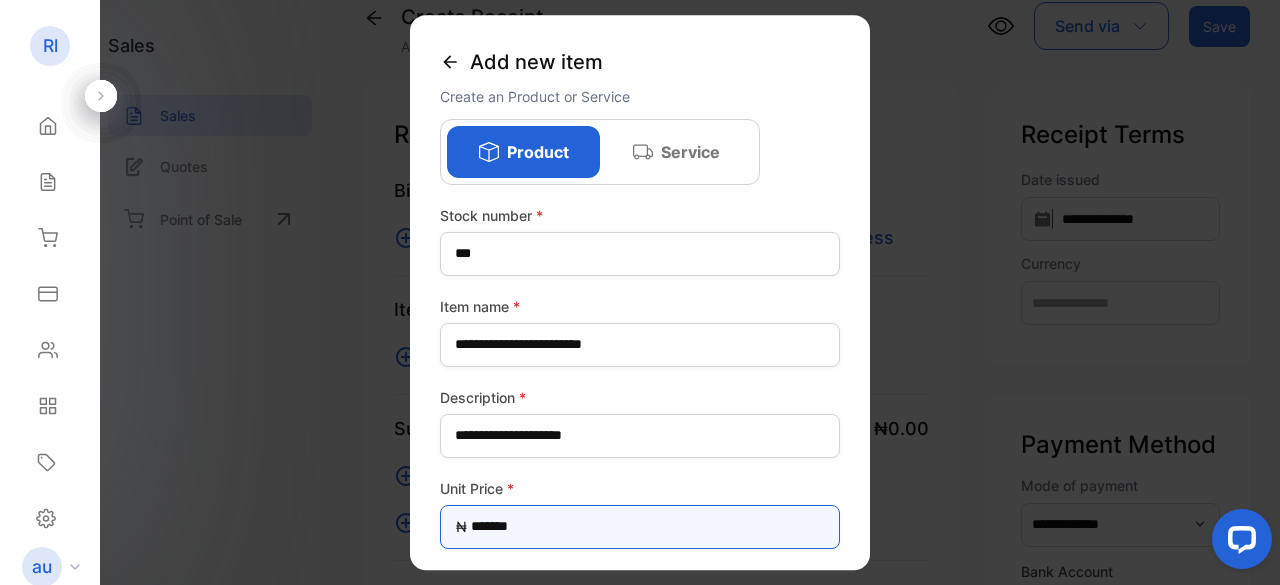 type on "*********" 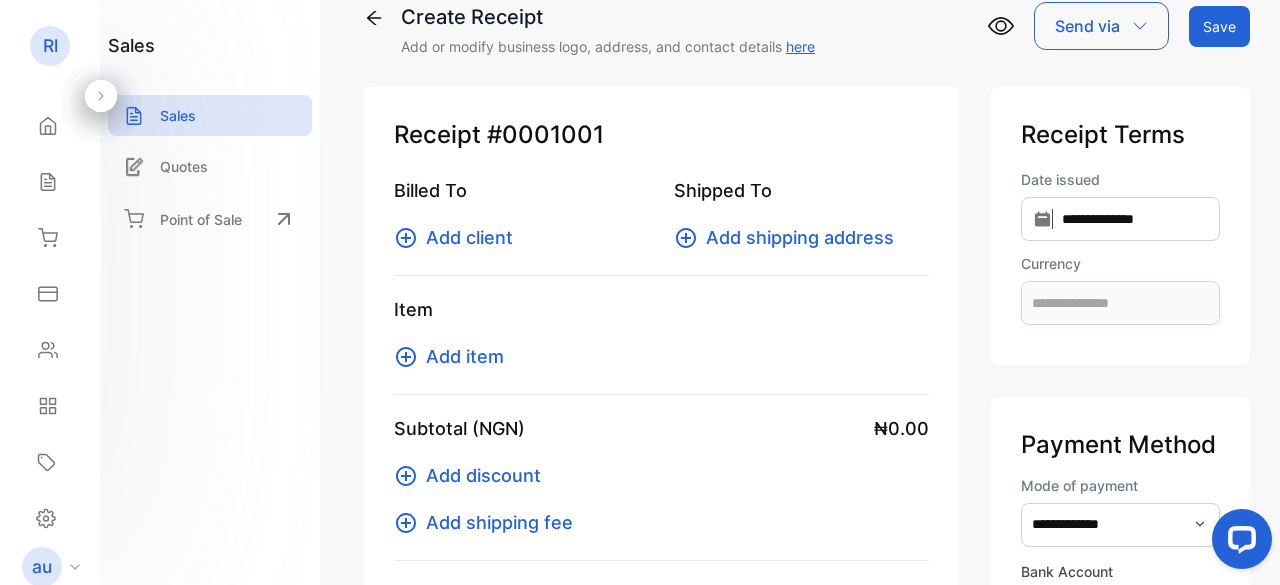 drag, startPoint x: 1278, startPoint y: 296, endPoint x: 1278, endPoint y: 311, distance: 15 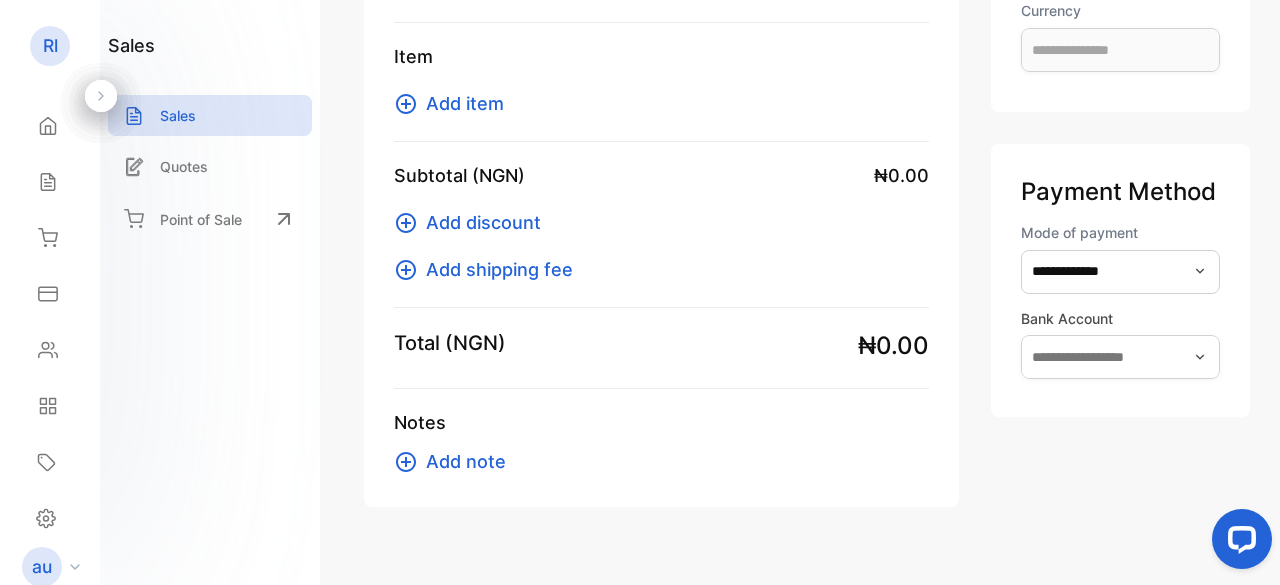 scroll, scrollTop: 0, scrollLeft: 0, axis: both 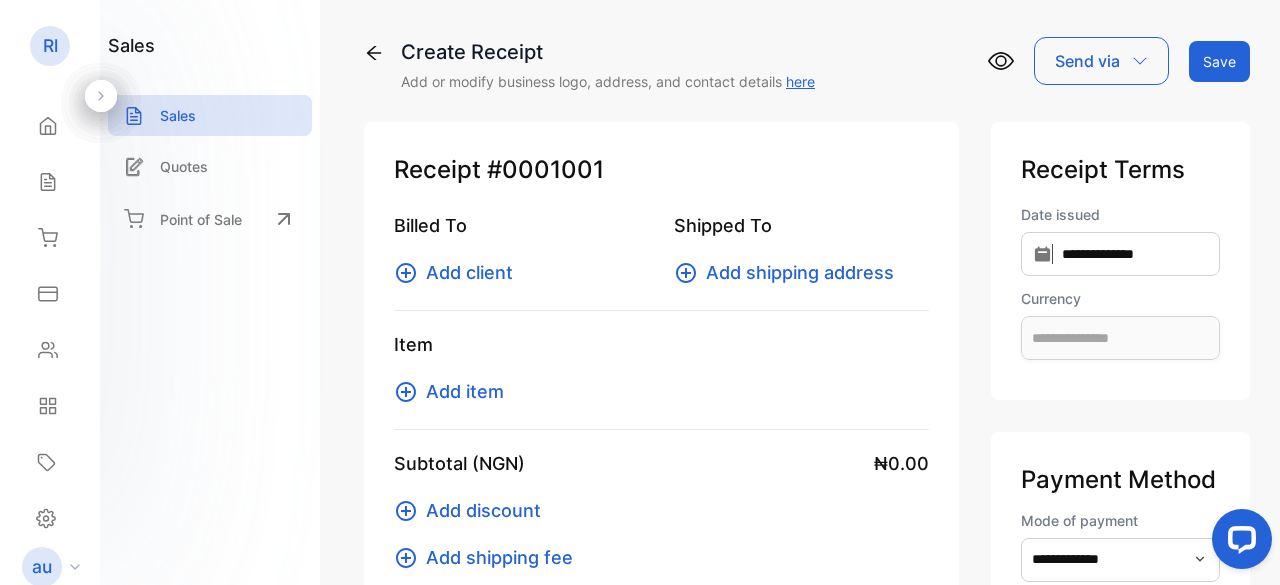 click on "Add item" at bounding box center (465, 391) 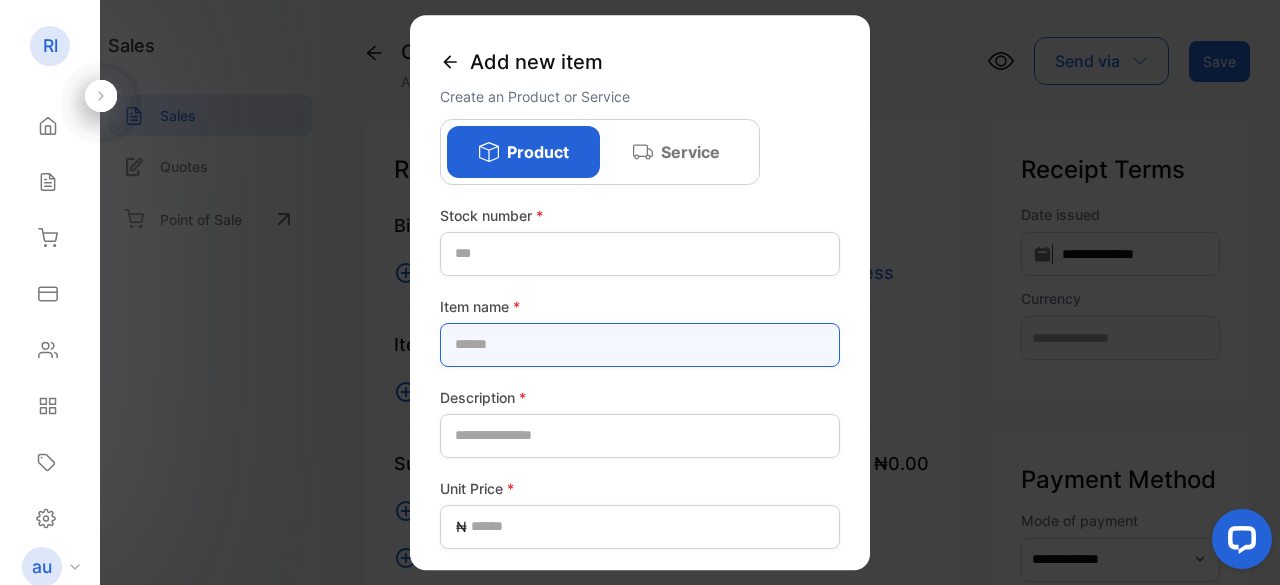 click at bounding box center [640, 345] 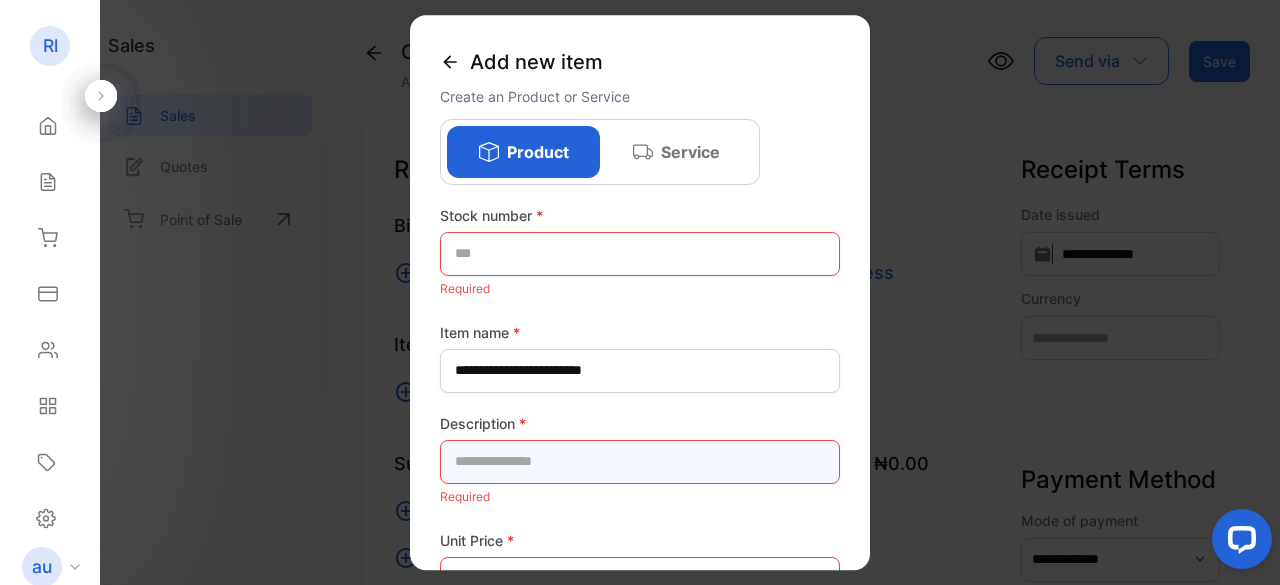 click at bounding box center [640, 462] 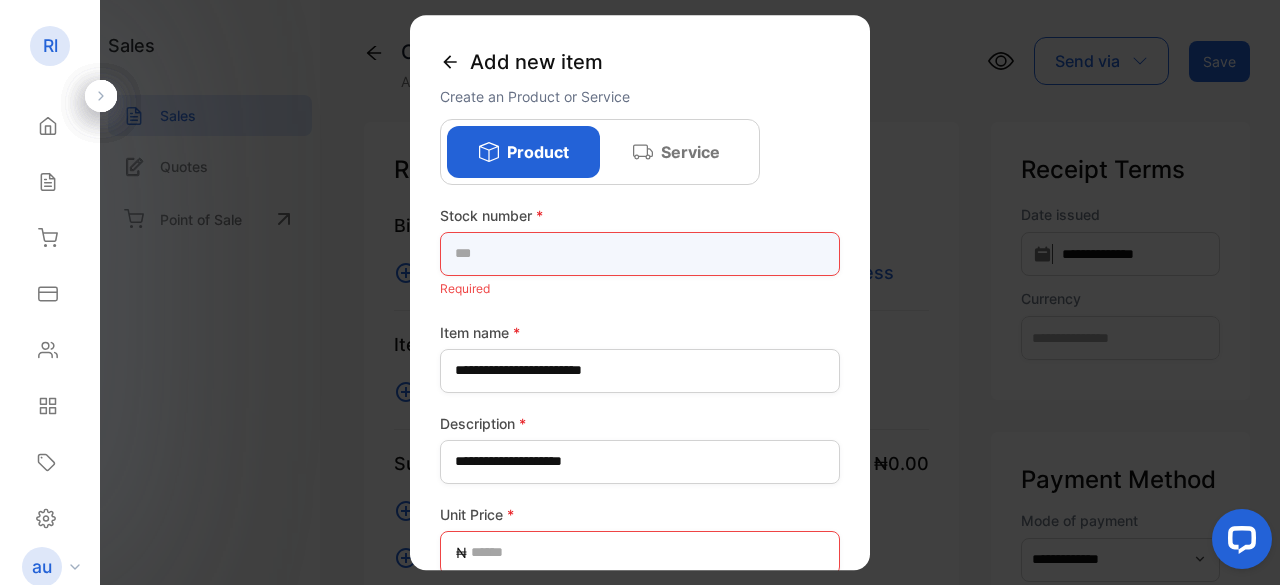 click at bounding box center (640, 254) 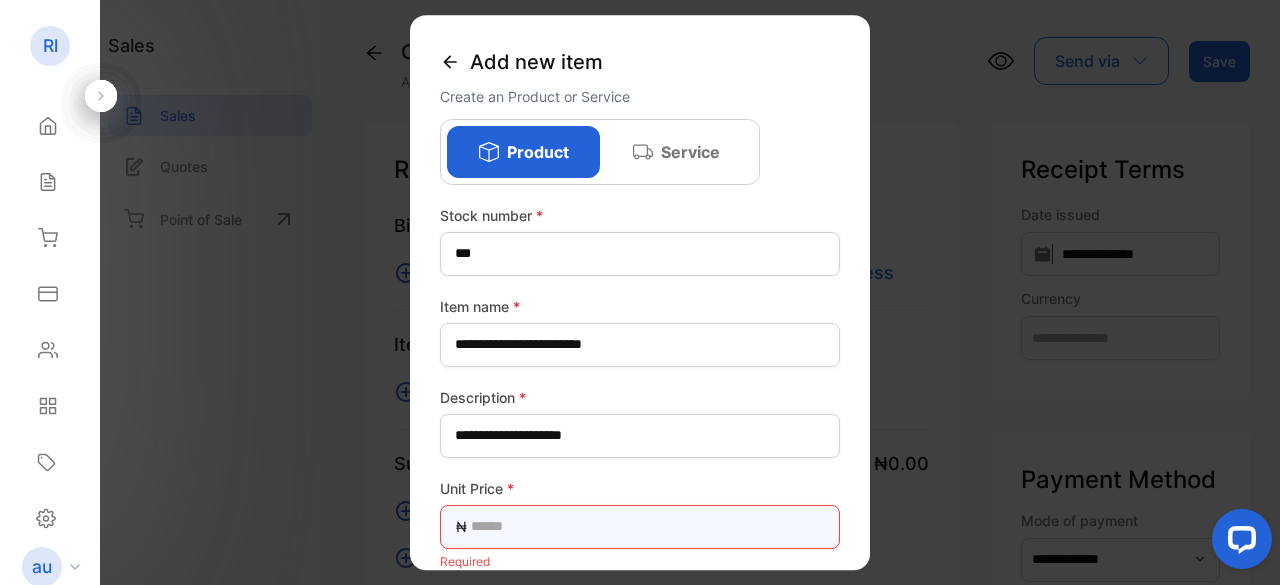 click at bounding box center (640, 527) 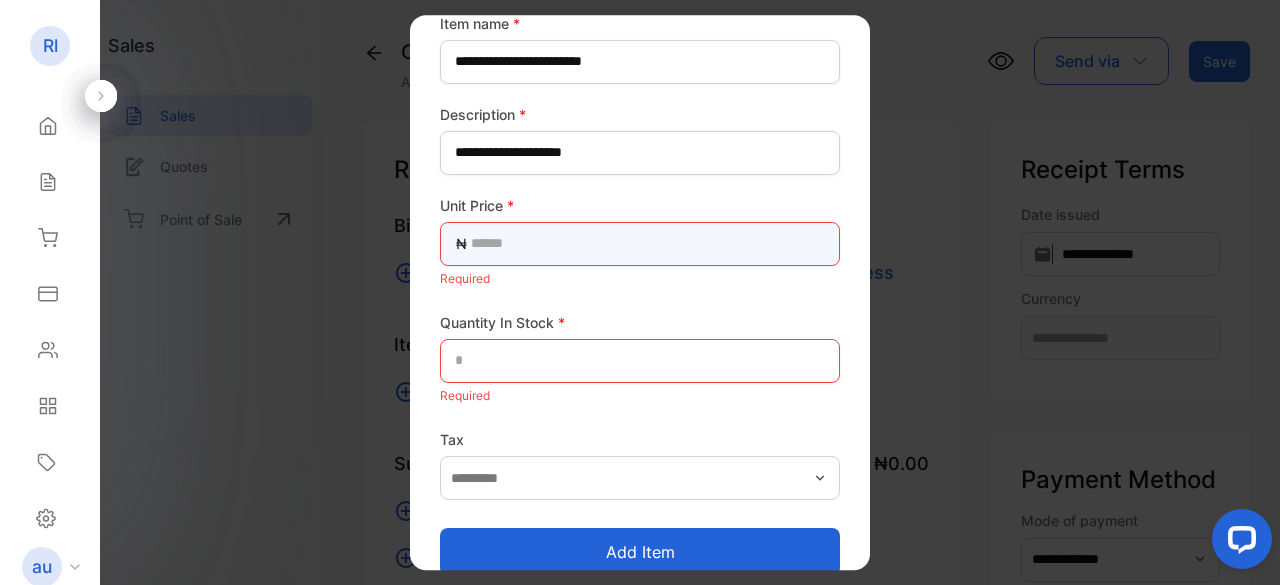 scroll, scrollTop: 303, scrollLeft: 0, axis: vertical 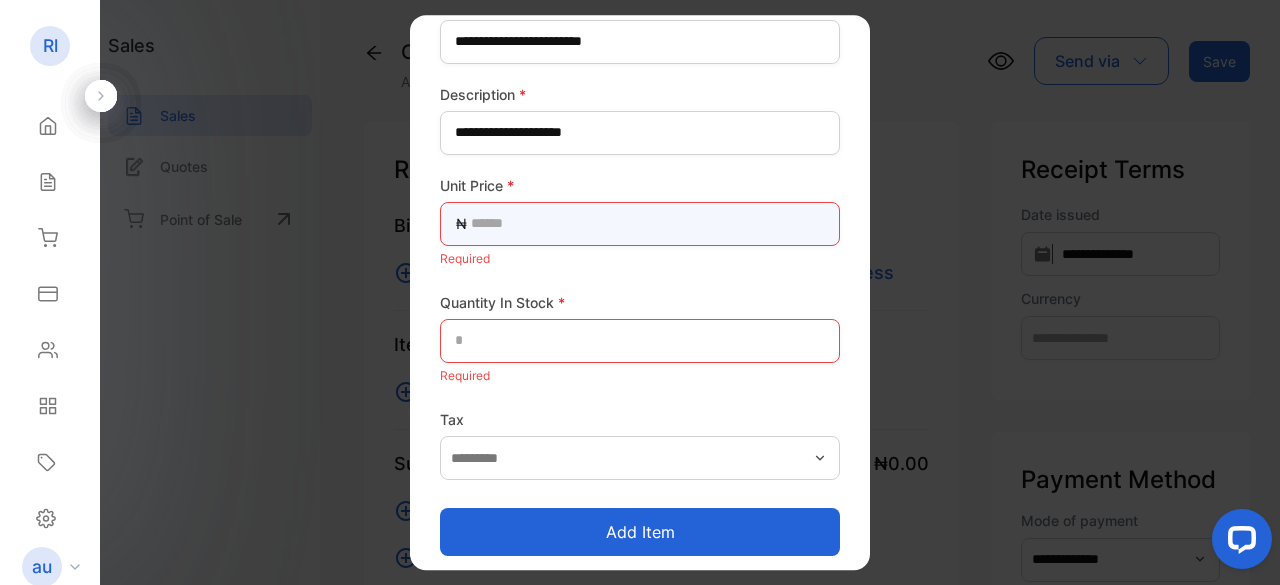 click at bounding box center [640, 224] 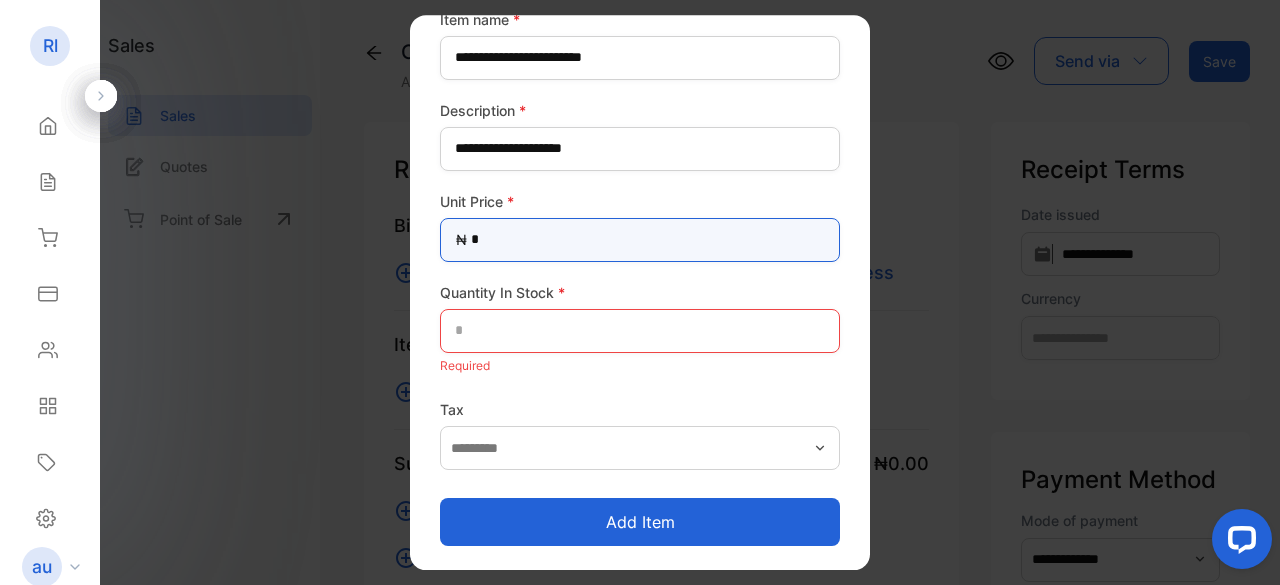 scroll, scrollTop: 286, scrollLeft: 0, axis: vertical 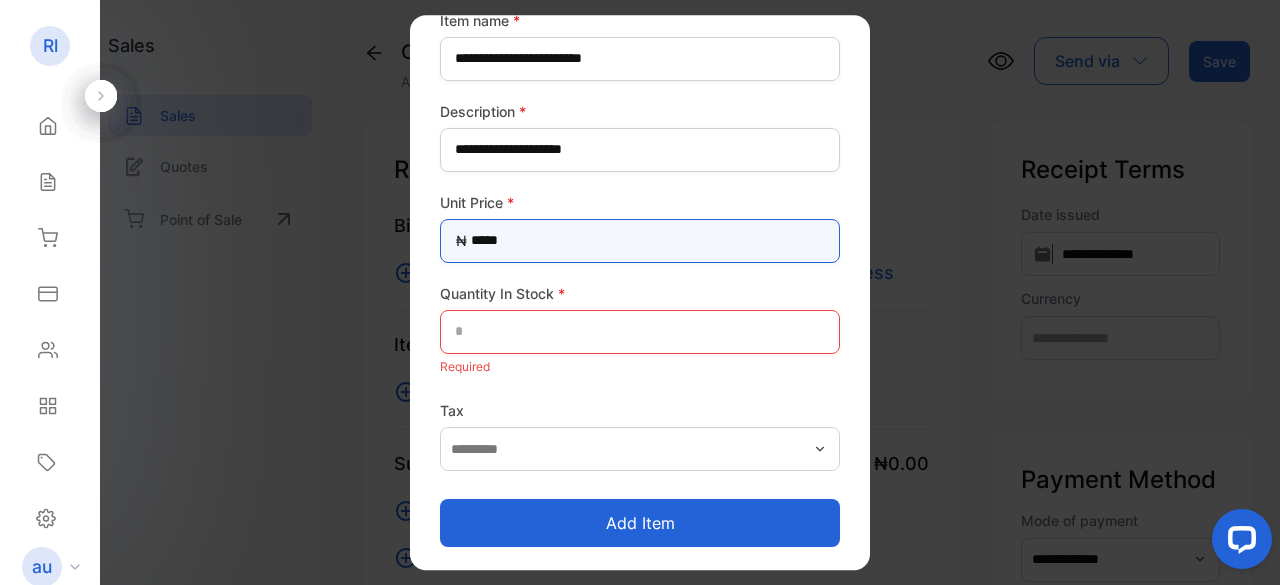 type on "*********" 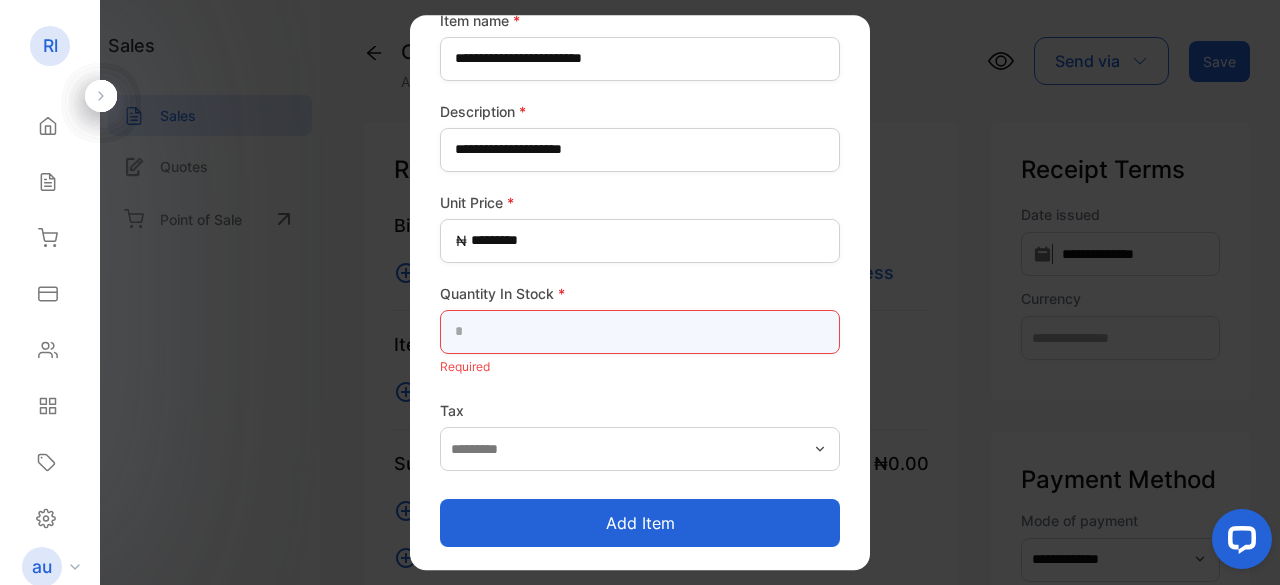 click at bounding box center [640, 332] 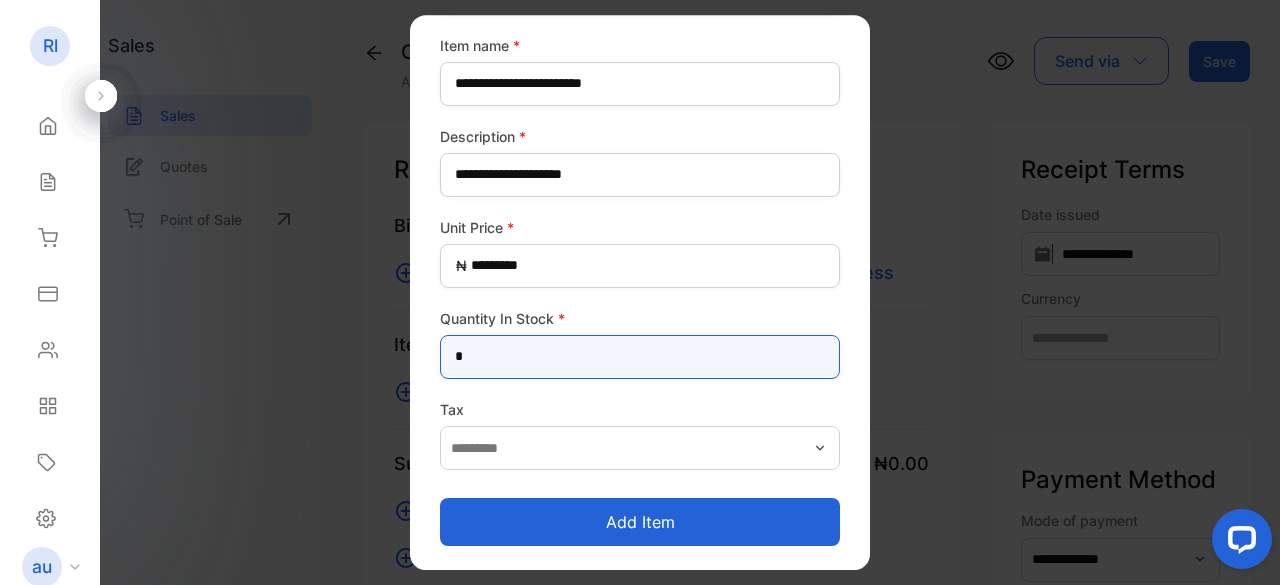 scroll, scrollTop: 260, scrollLeft: 0, axis: vertical 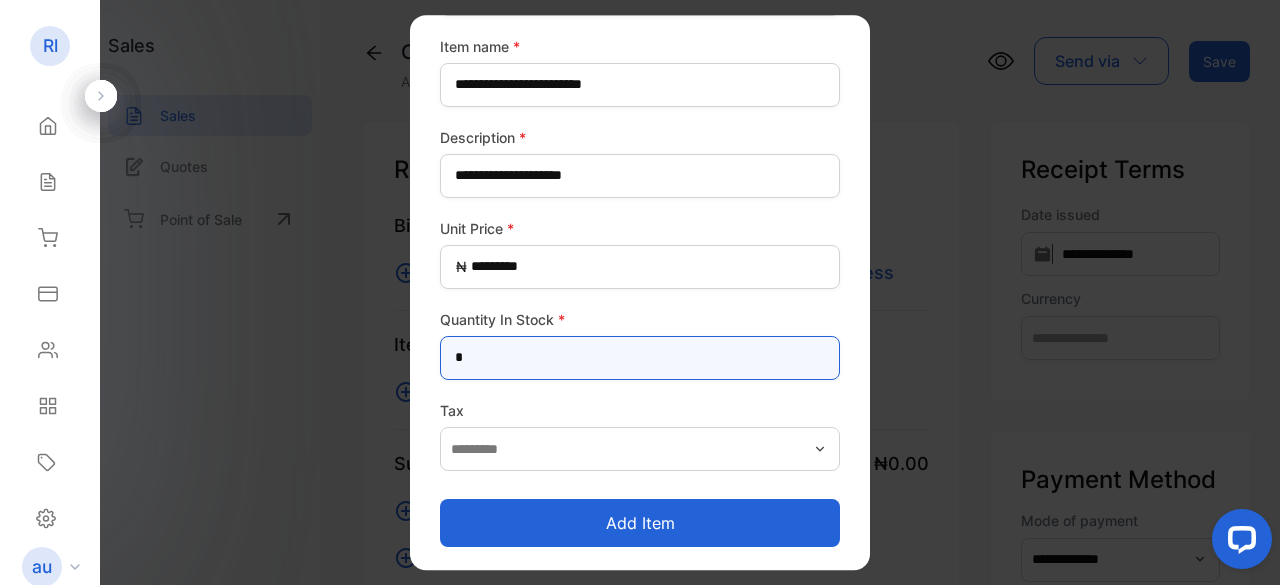 type on "*" 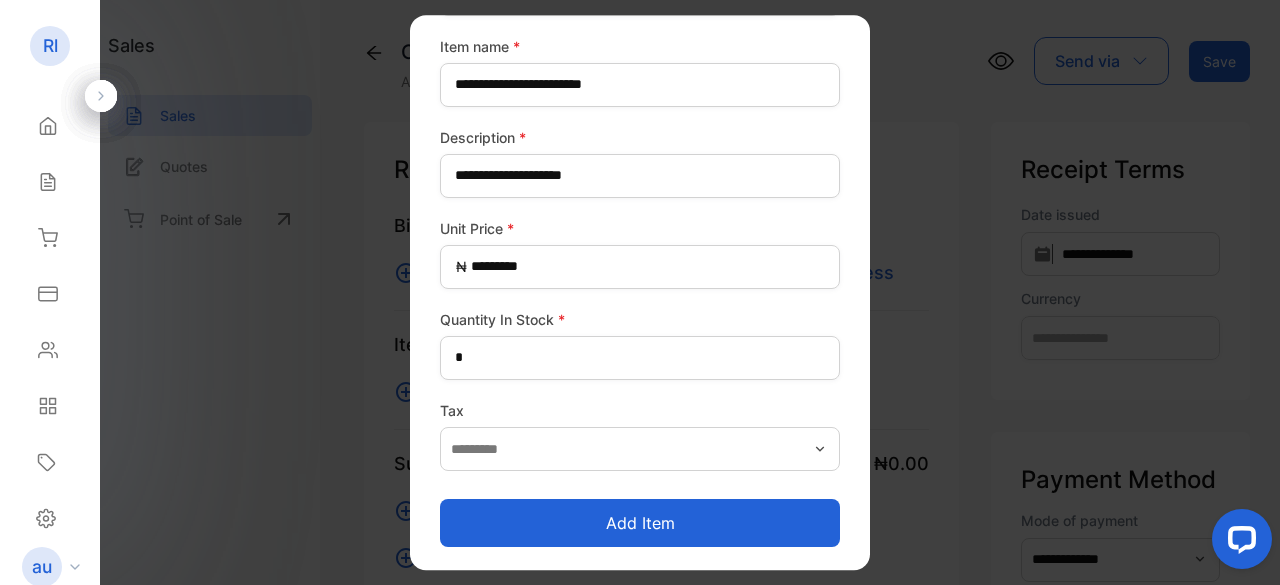click on "Add item" at bounding box center [640, 523] 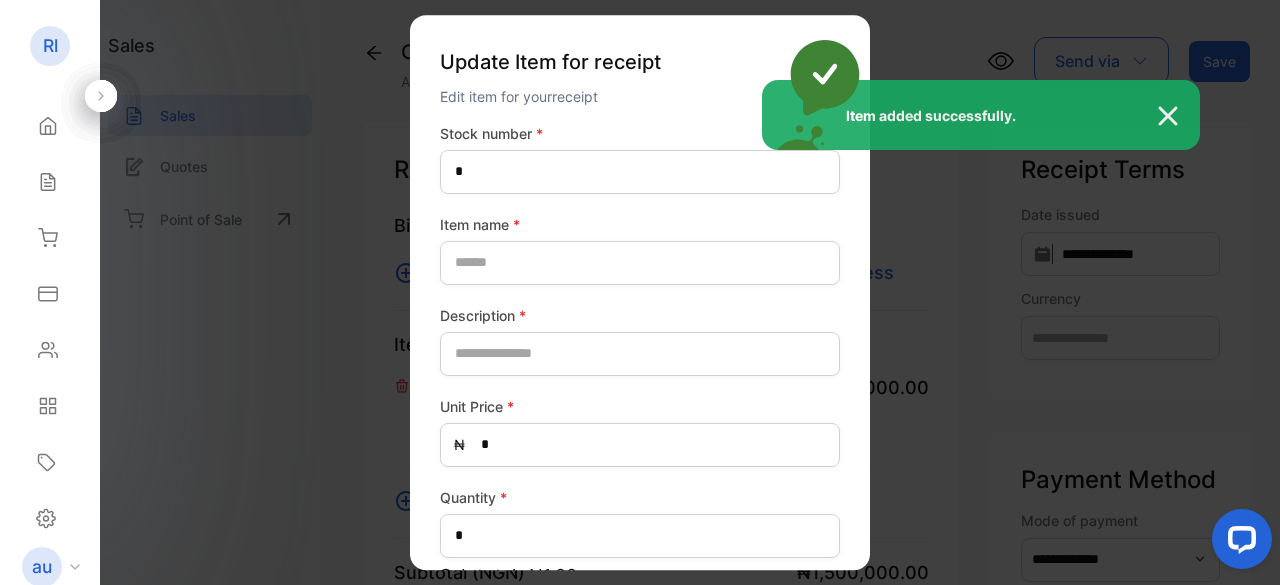 type on "***" 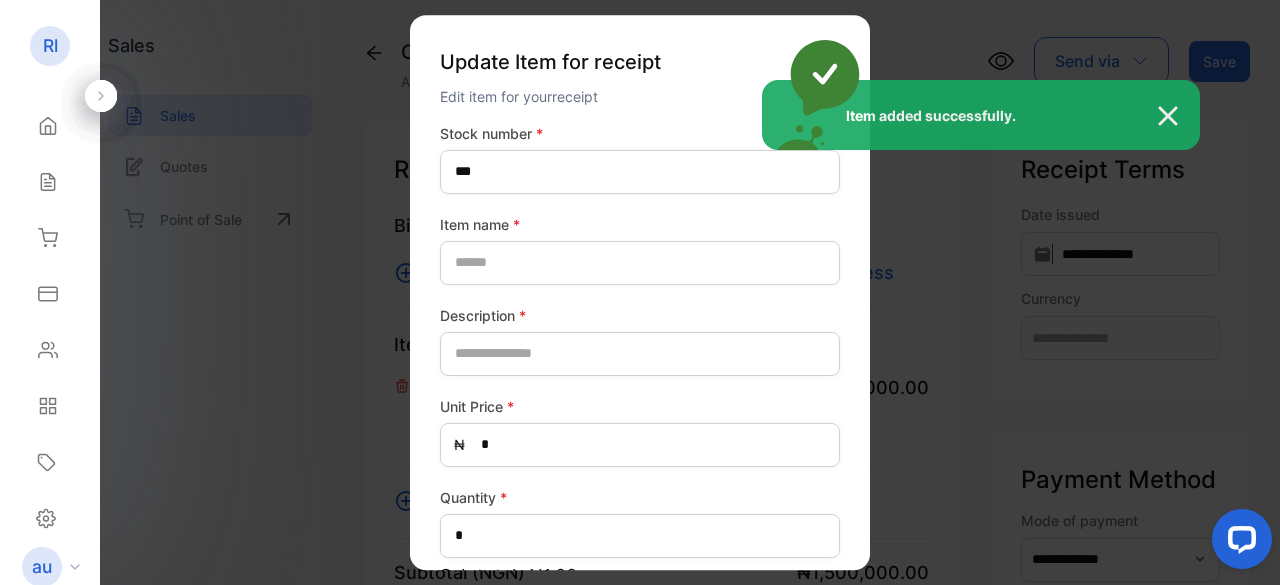 type on "**********" 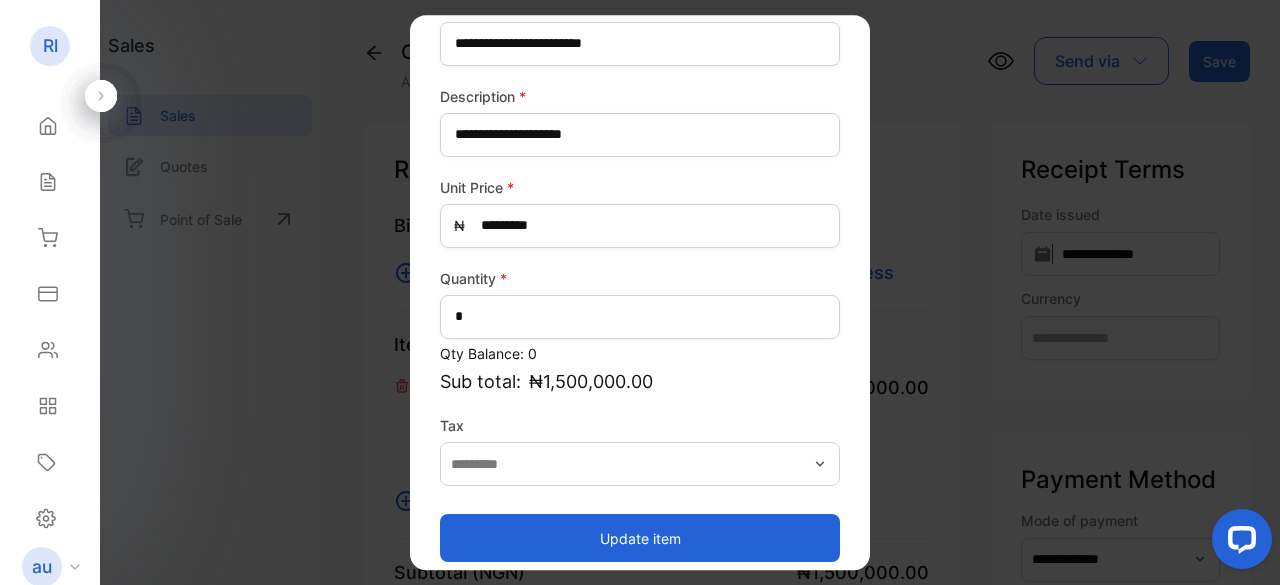 scroll, scrollTop: 234, scrollLeft: 0, axis: vertical 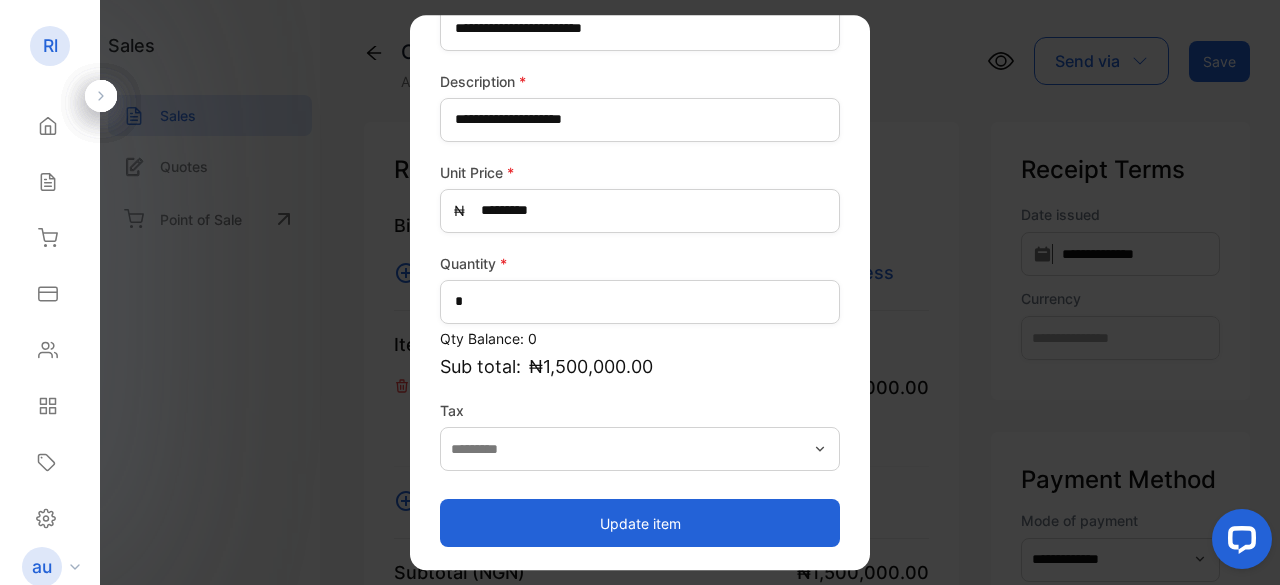 click on "Update item" at bounding box center [640, 523] 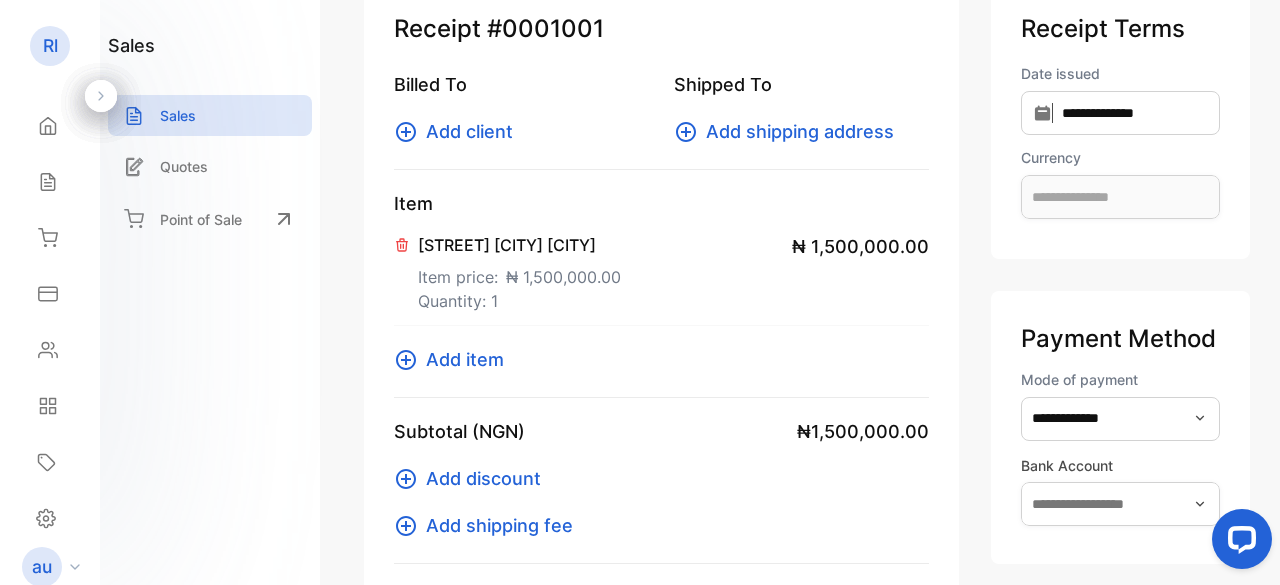 scroll, scrollTop: 121, scrollLeft: 0, axis: vertical 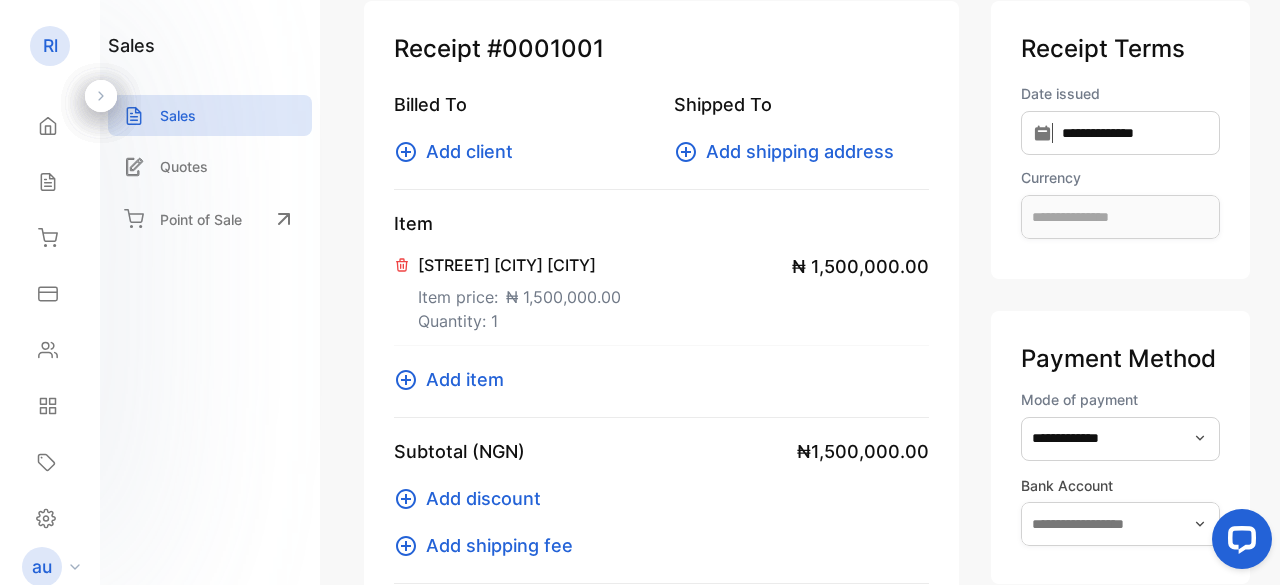 click on "₦ 1,500,000.00" at bounding box center (563, 297) 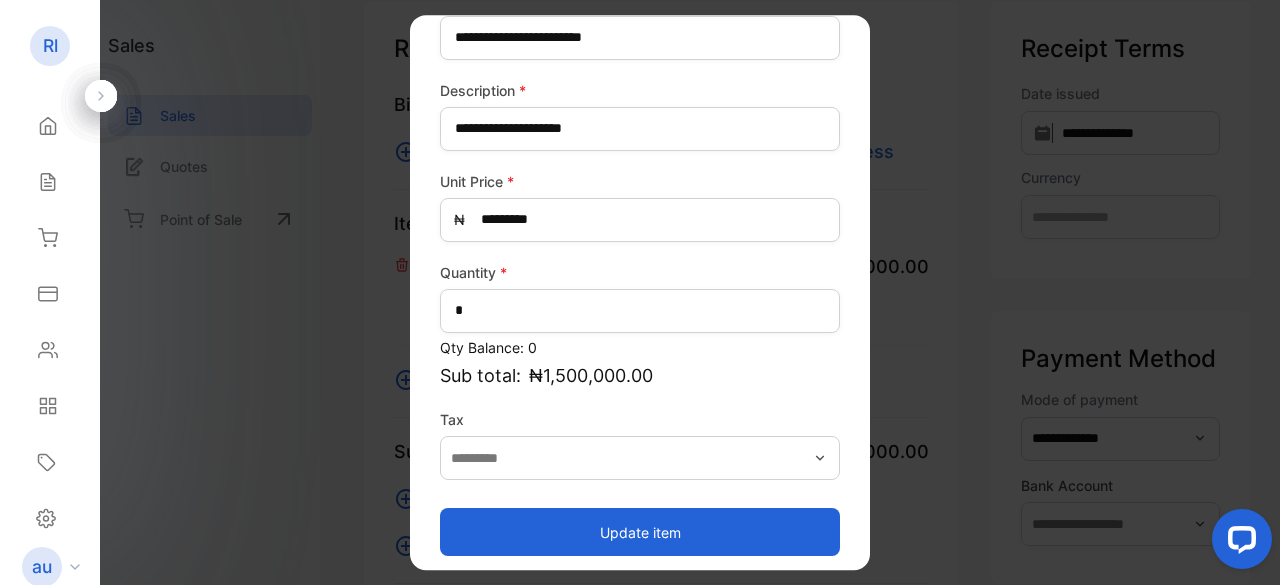 scroll, scrollTop: 234, scrollLeft: 0, axis: vertical 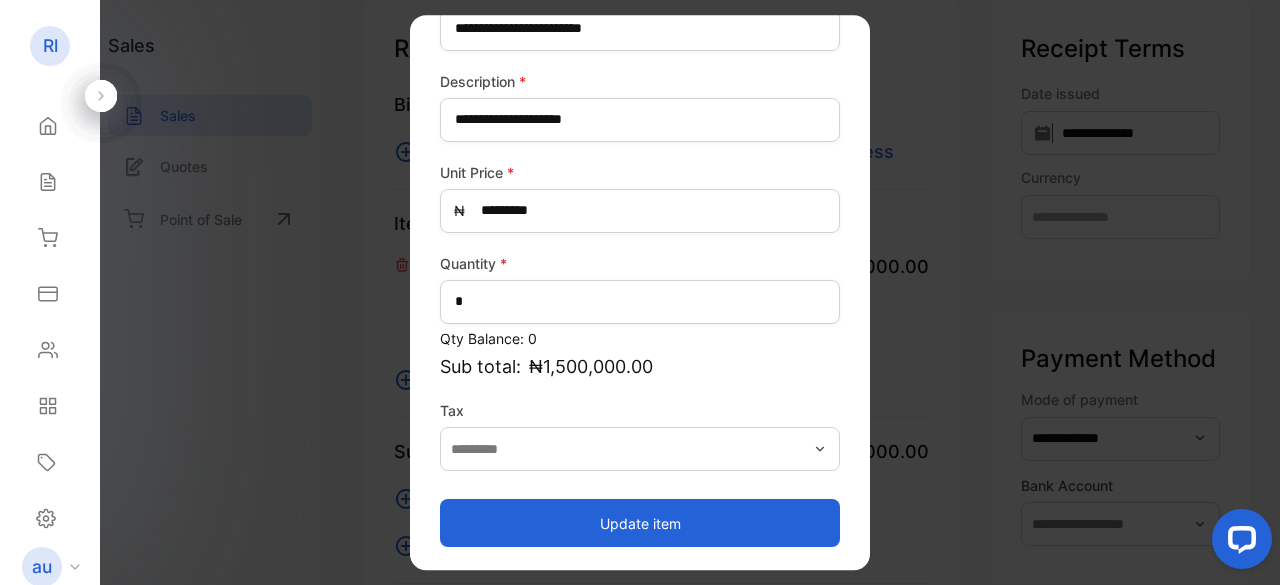 click 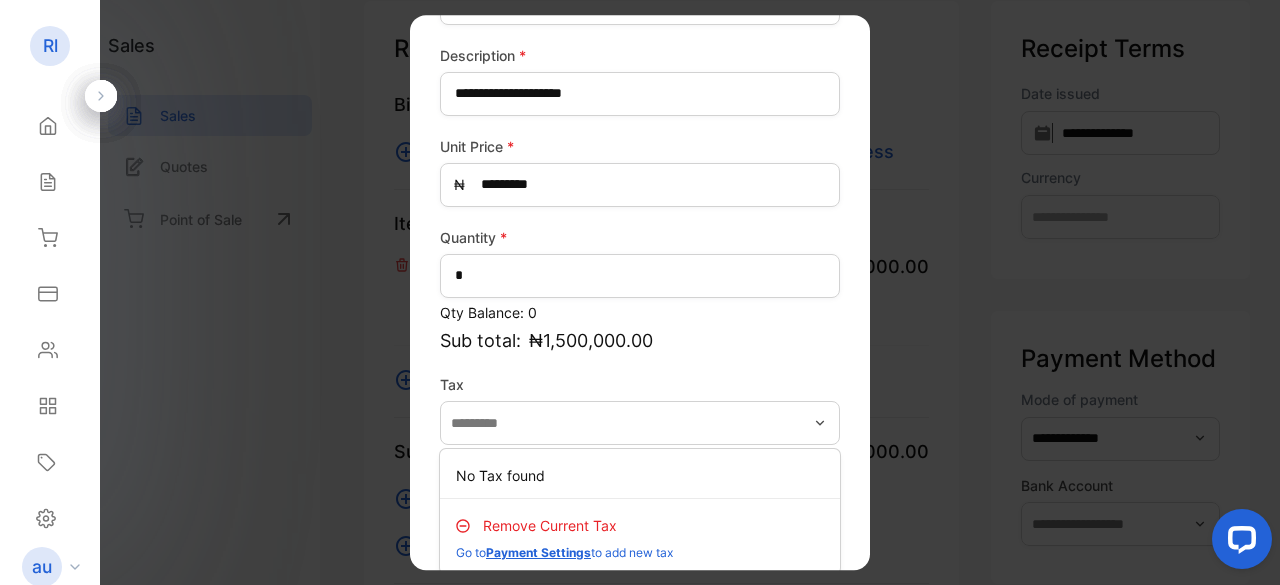 click on "Remove current tax Go to  Payment Settings  to add new tax" at bounding box center (640, 534) 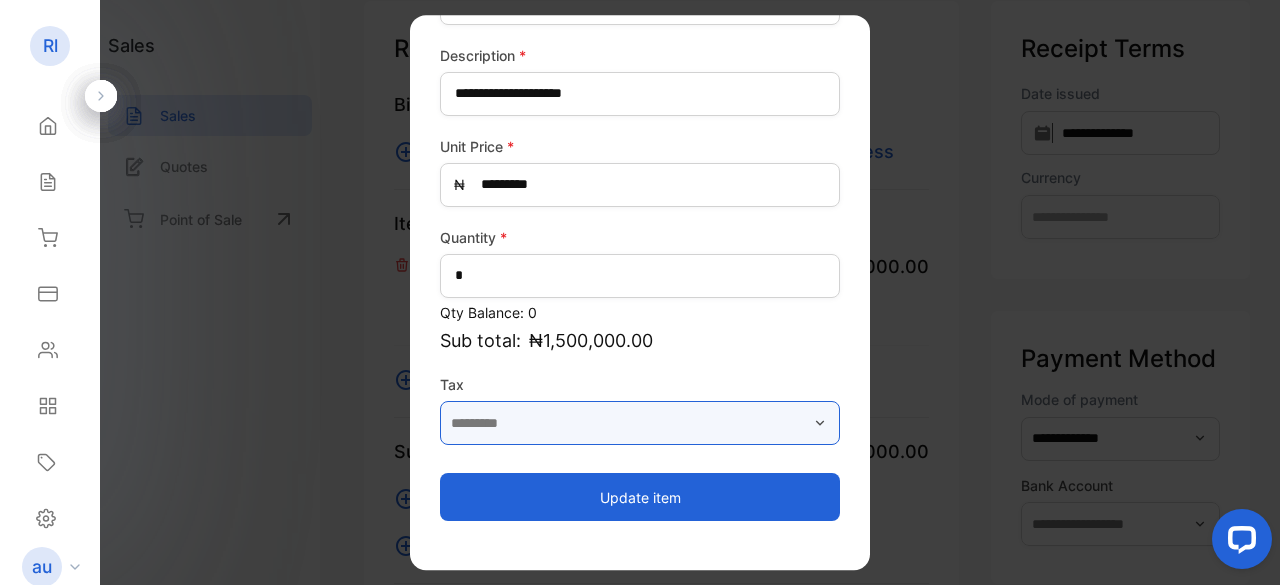 scroll, scrollTop: 234, scrollLeft: 0, axis: vertical 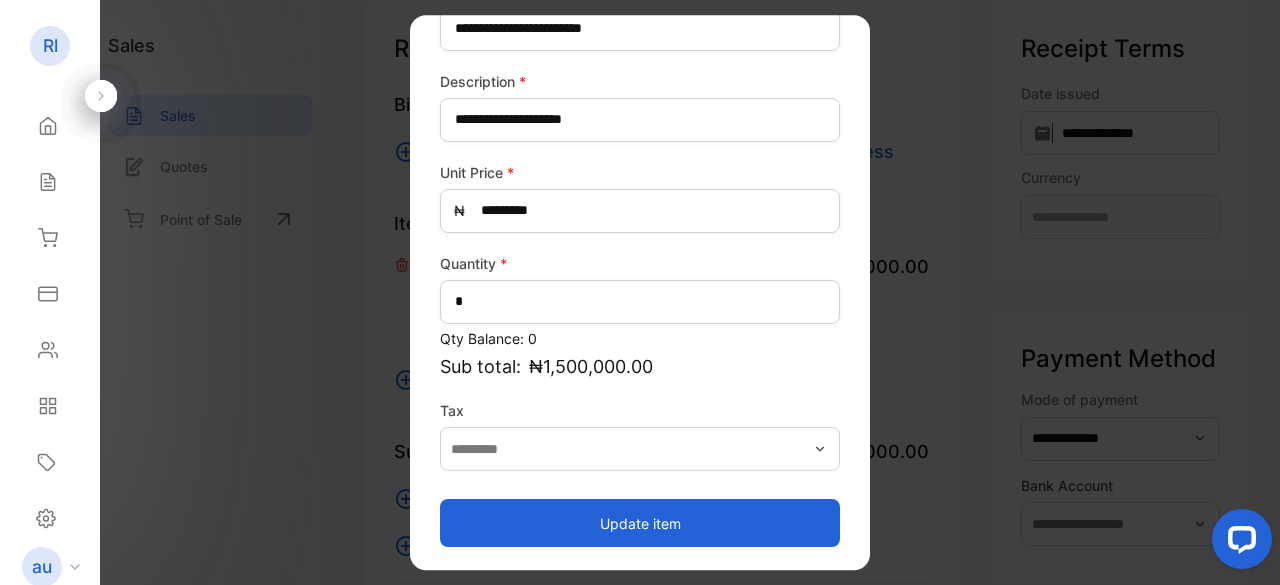 click on "Update item" at bounding box center (640, 523) 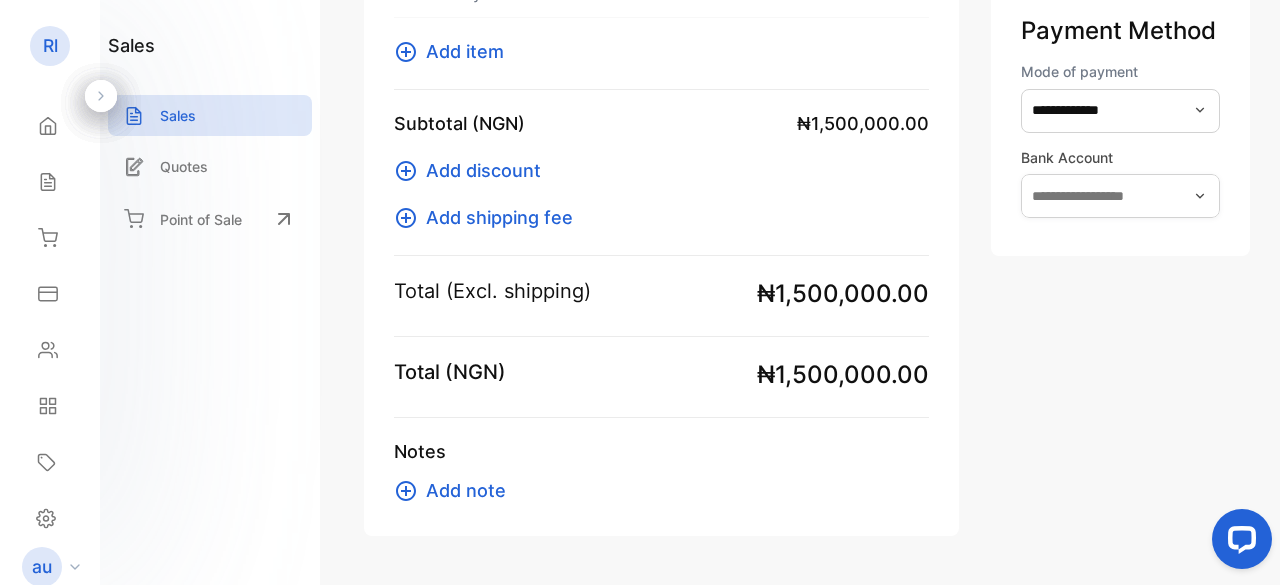 scroll, scrollTop: 469, scrollLeft: 0, axis: vertical 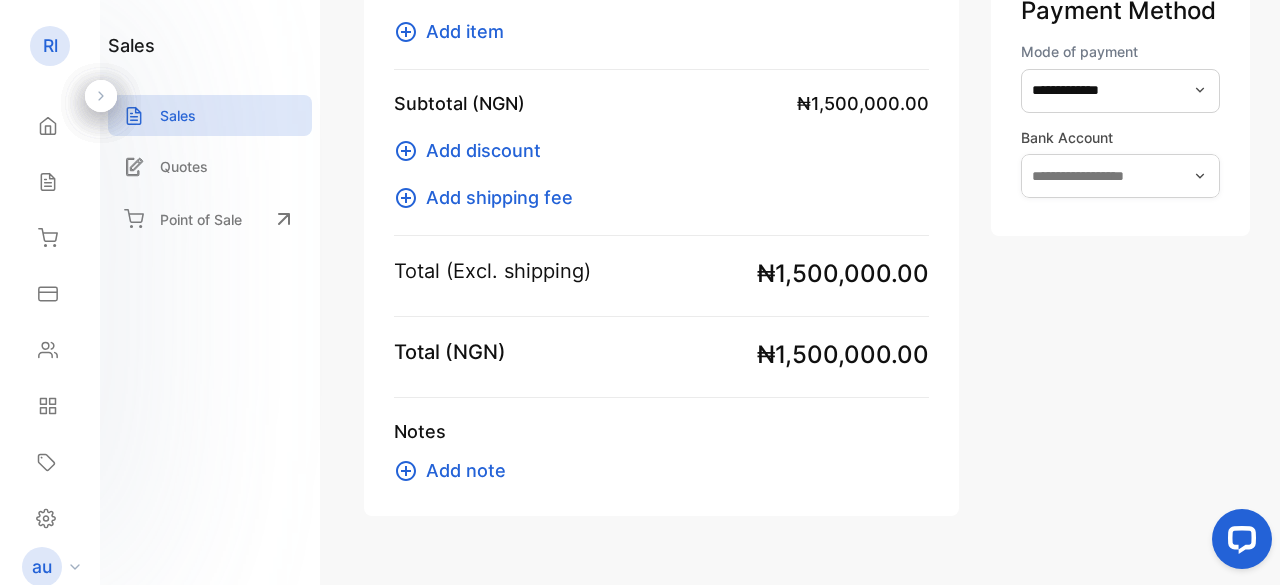 click on "Add discount" at bounding box center (483, 150) 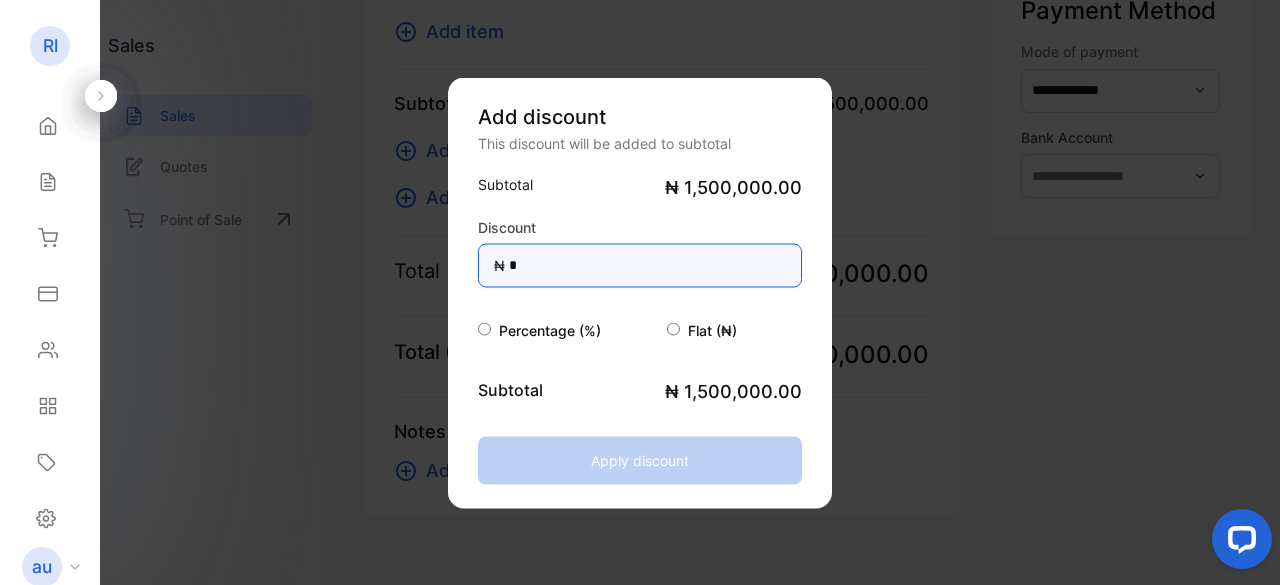 click on "*" at bounding box center (640, 265) 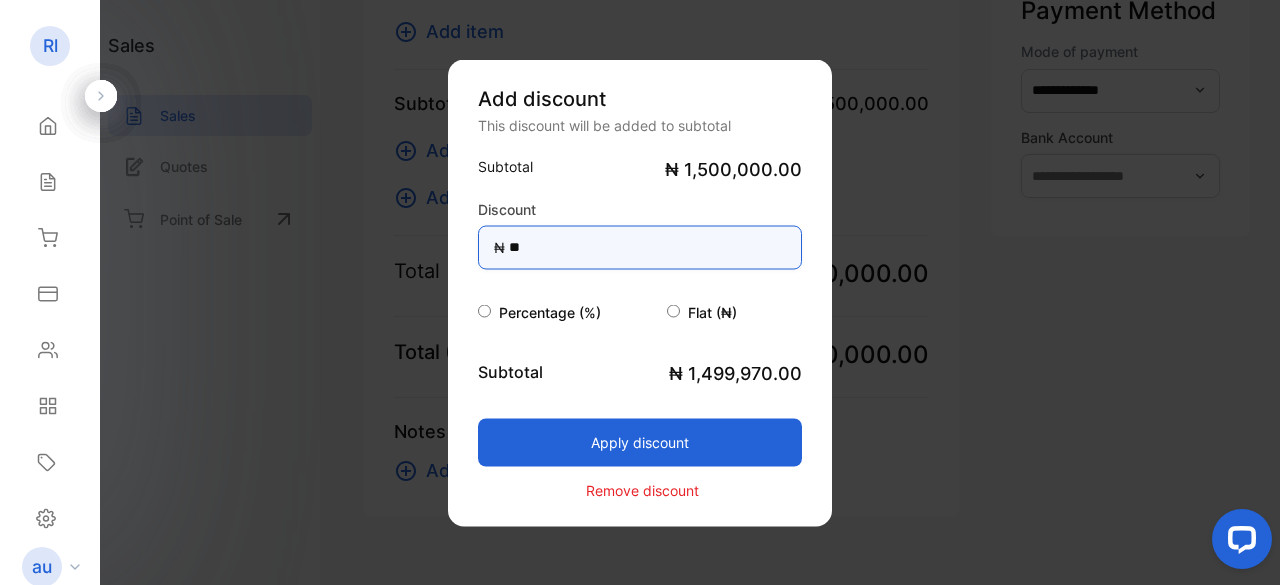 type on "*" 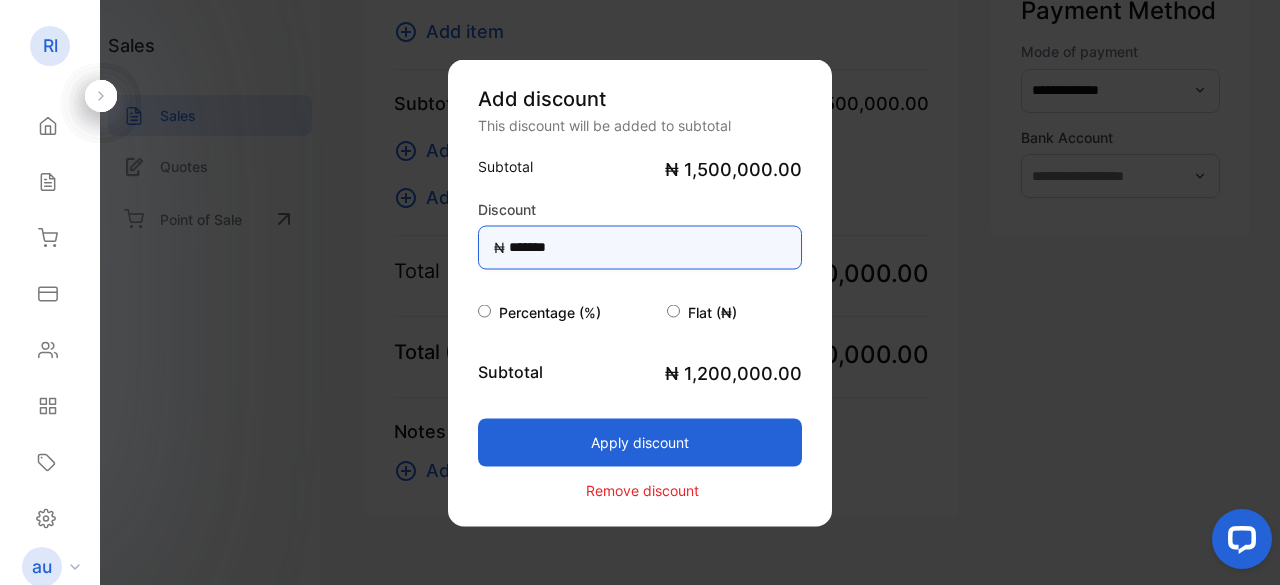 type on "*******" 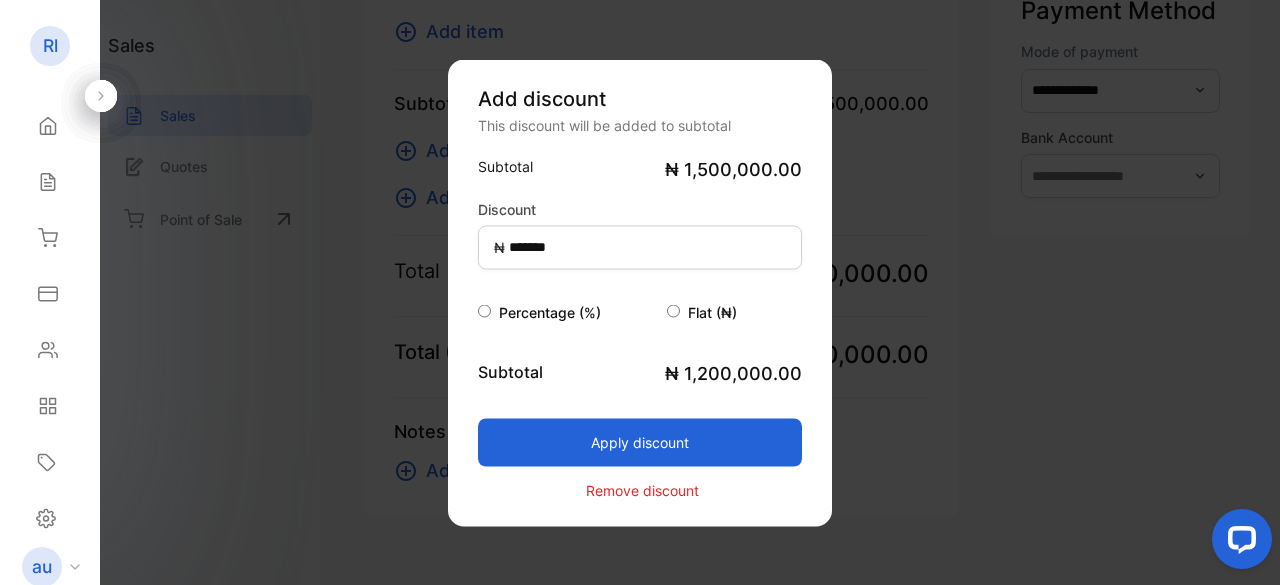 click on "Apply discount" at bounding box center [640, 442] 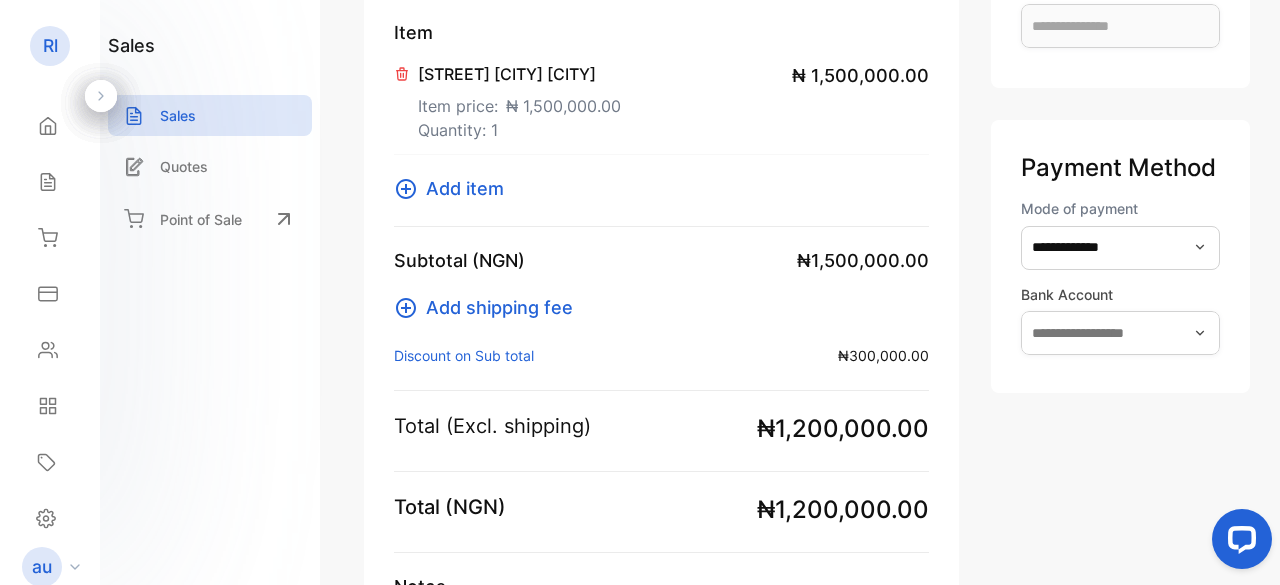 scroll, scrollTop: 334, scrollLeft: 0, axis: vertical 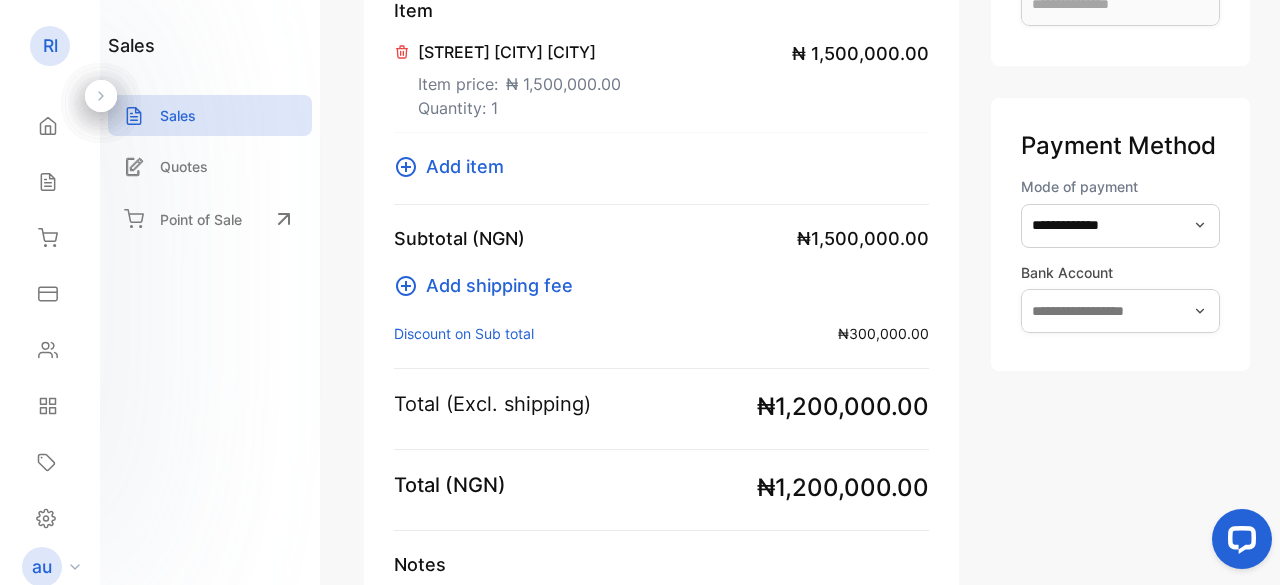 click on "Add item" at bounding box center [465, 166] 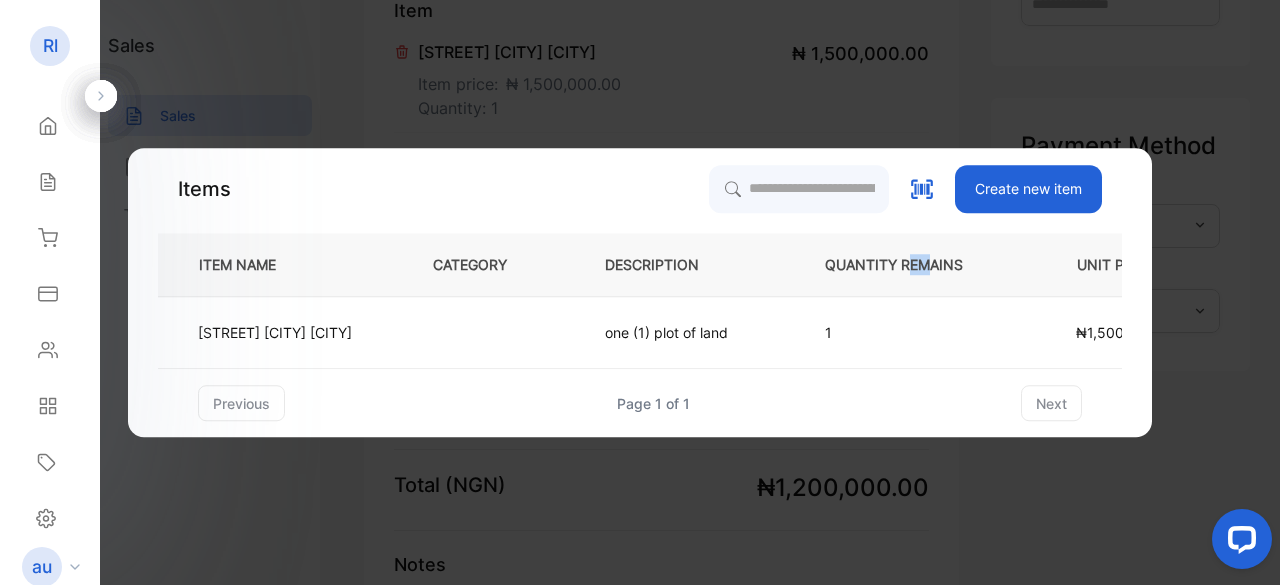 drag, startPoint x: 947, startPoint y: 265, endPoint x: 912, endPoint y: 275, distance: 36.40055 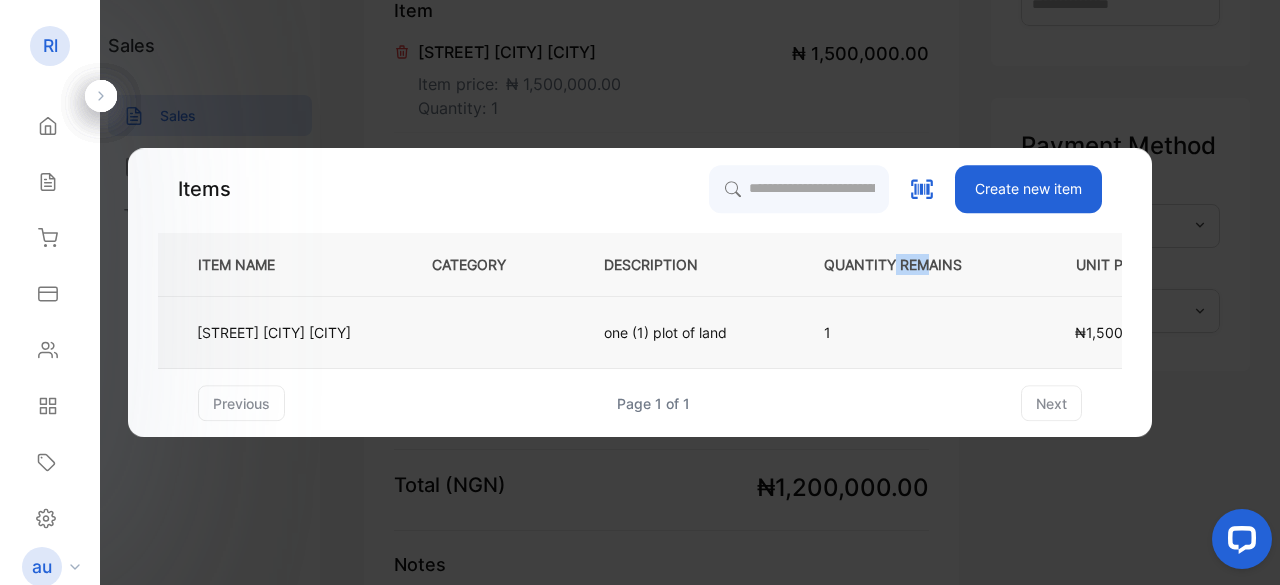 scroll, scrollTop: 0, scrollLeft: 0, axis: both 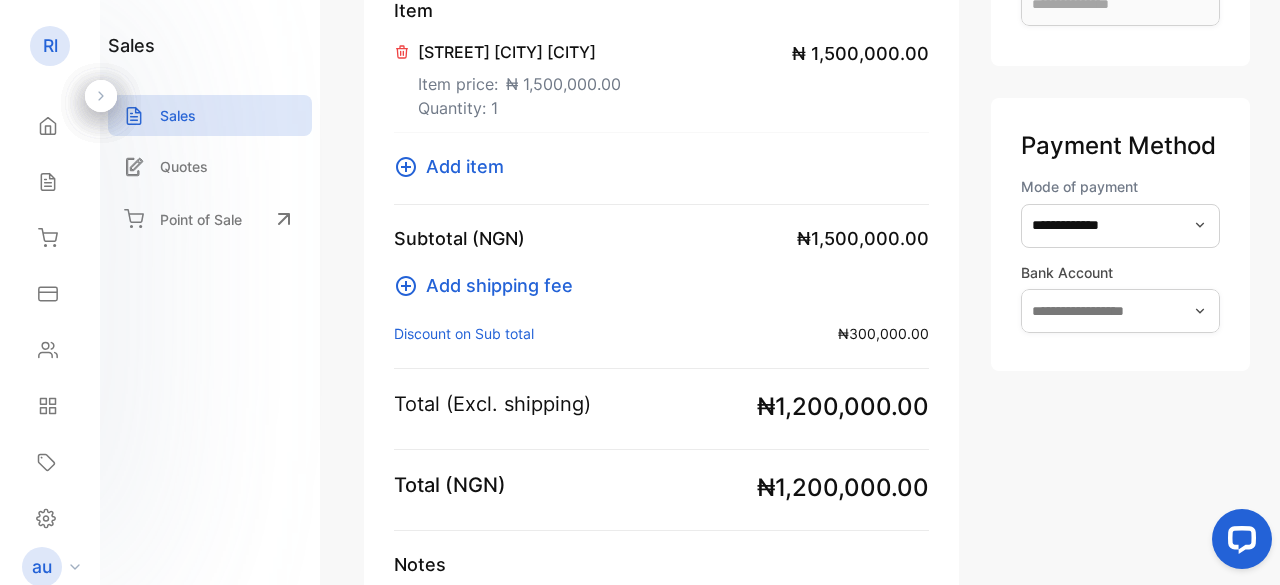 click on "Discount on Sub total  :" at bounding box center (464, 333) 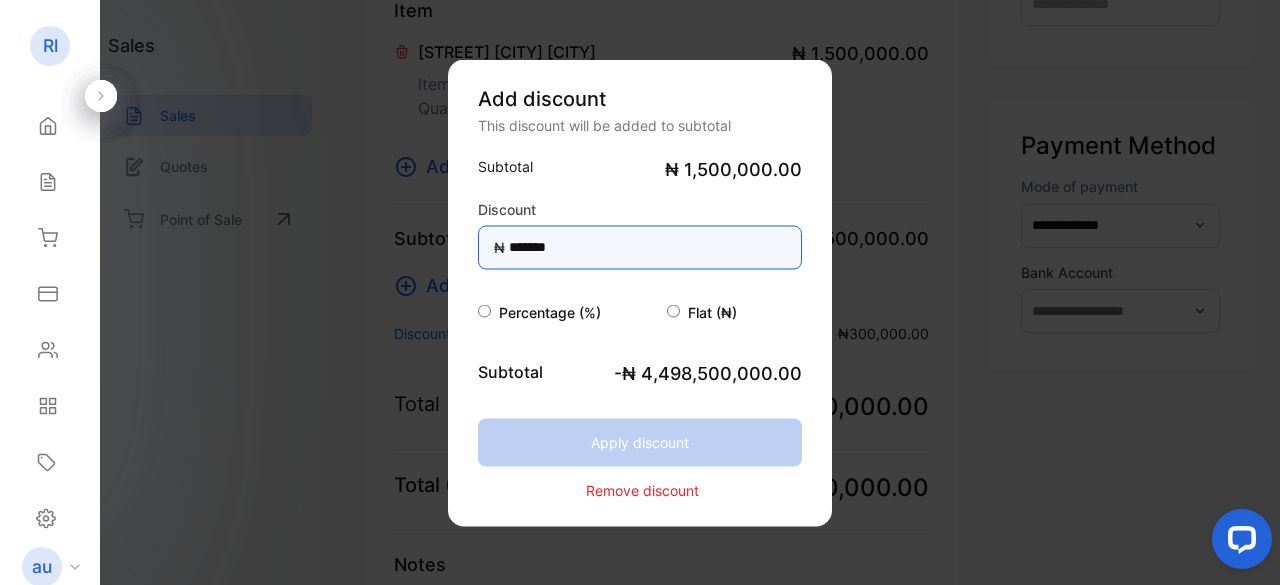 click on "*******" at bounding box center (640, 247) 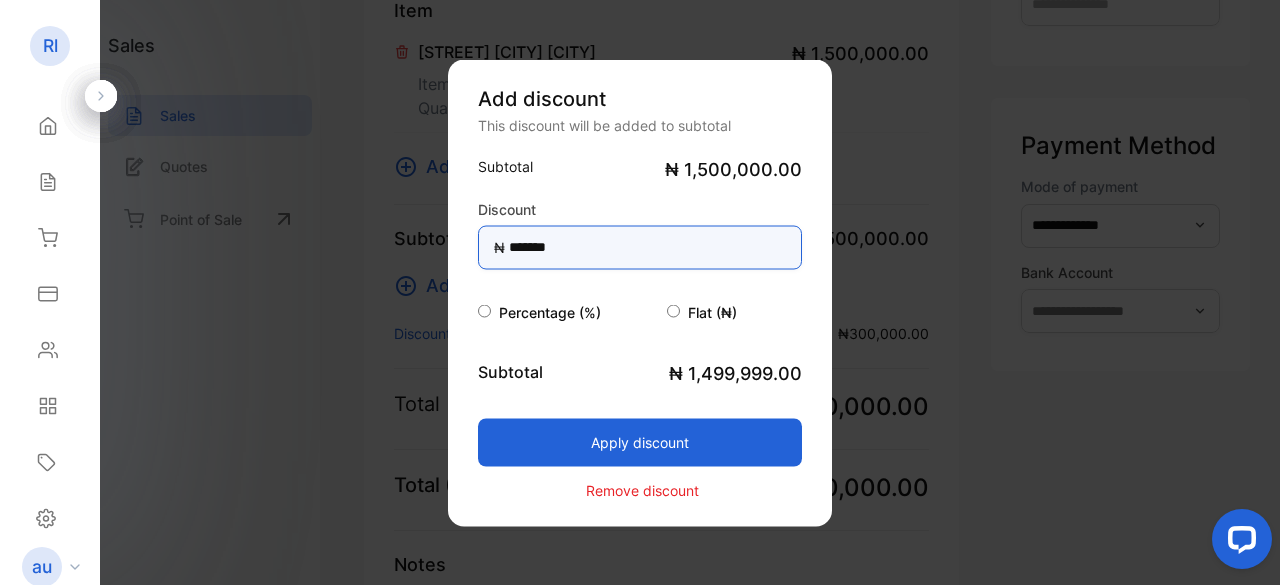 click on "*******" at bounding box center [640, 247] 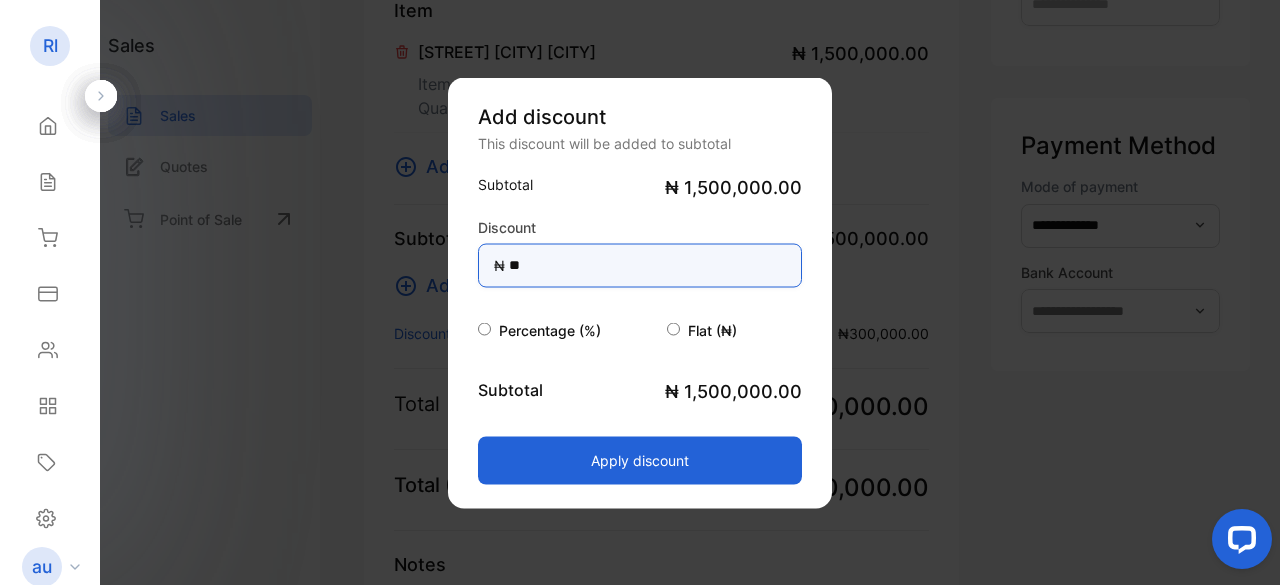 type on "*" 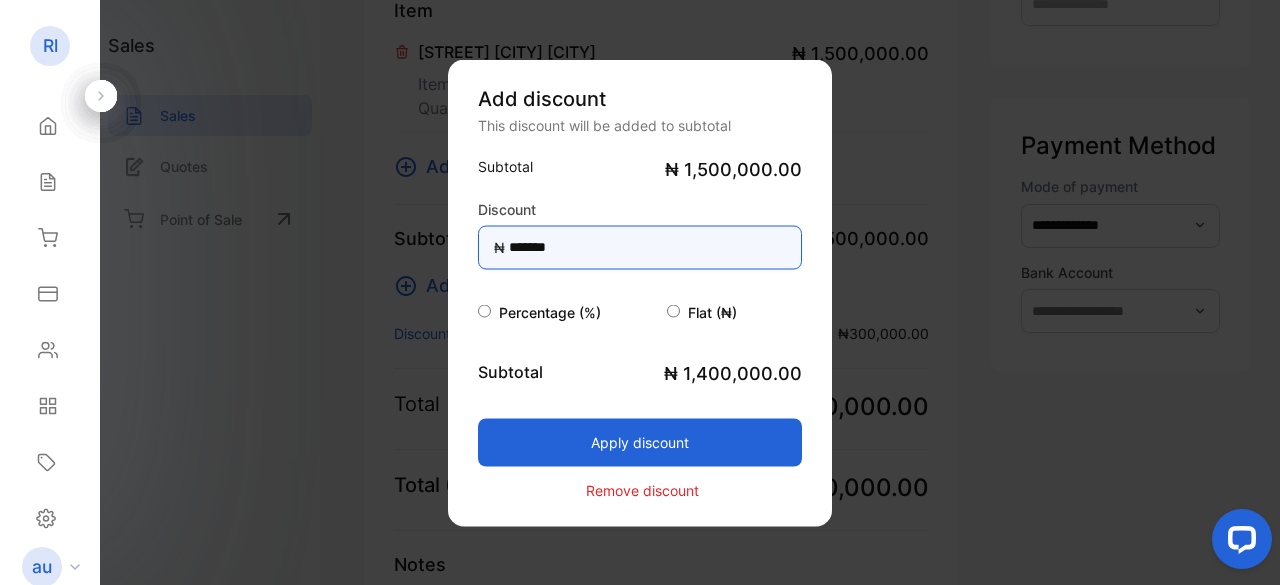 type on "*******" 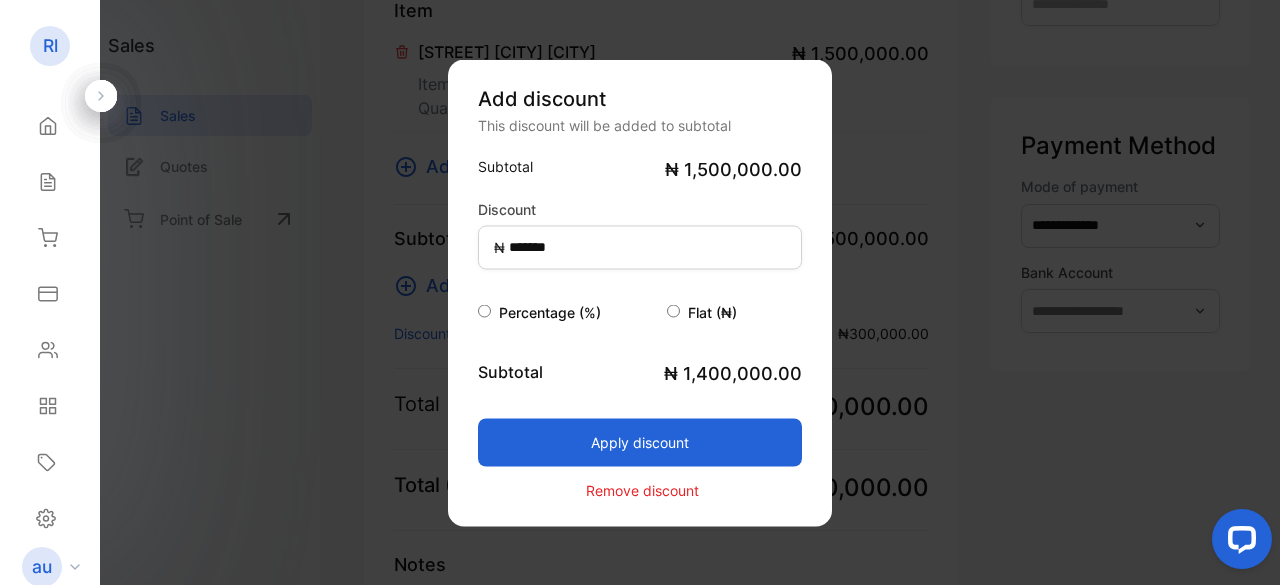 click on "Apply discount" at bounding box center [640, 442] 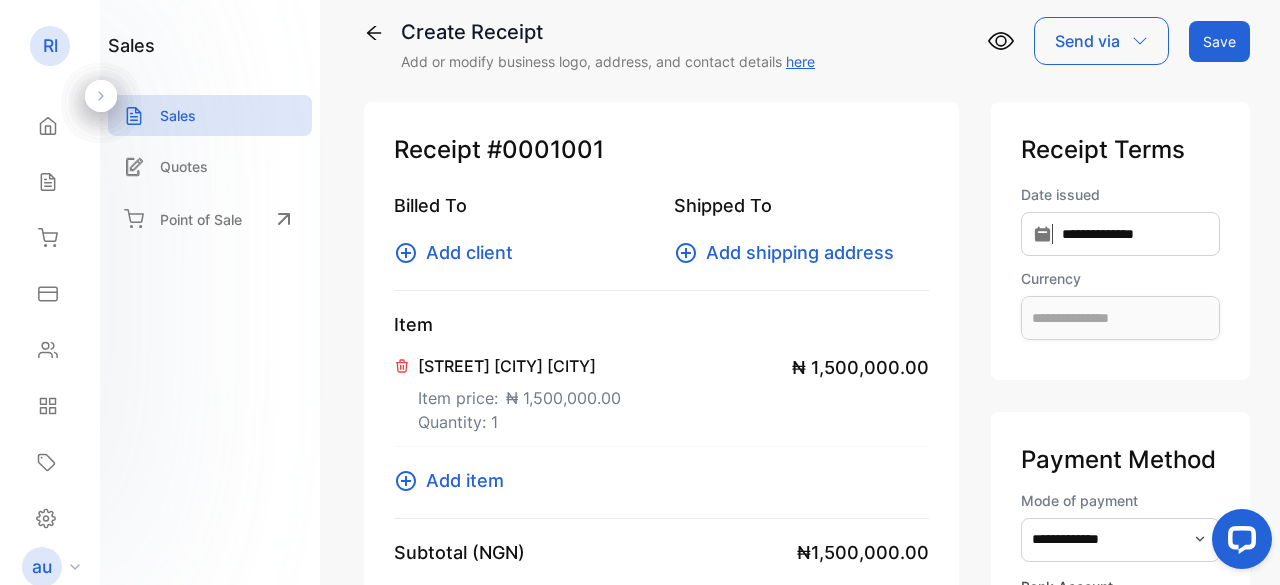 scroll, scrollTop: 0, scrollLeft: 0, axis: both 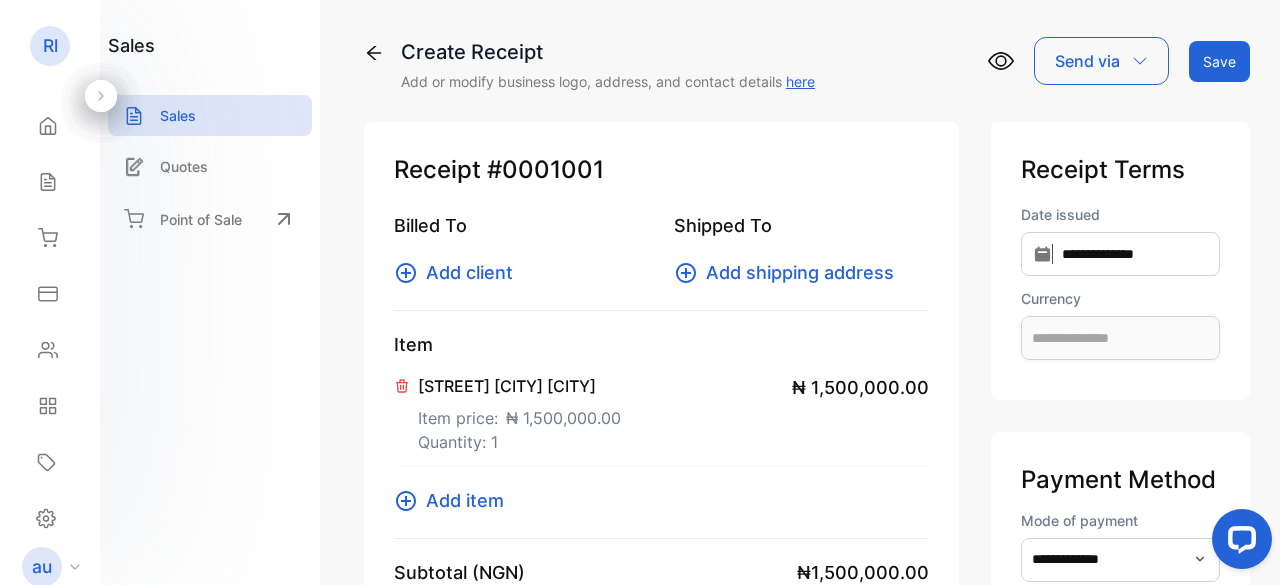 click 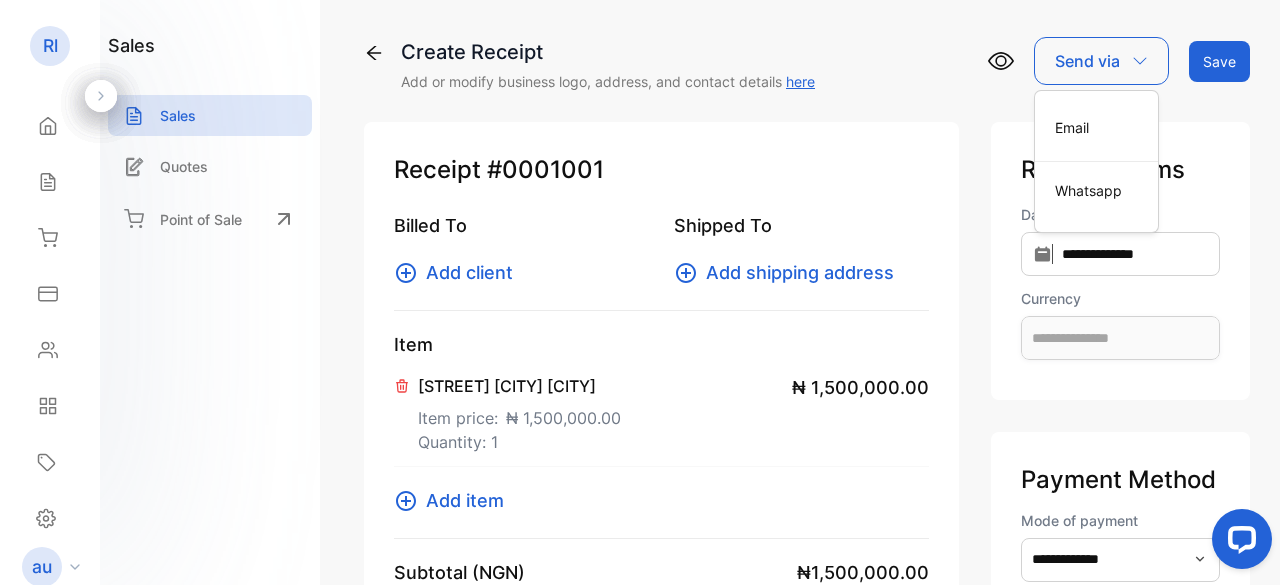 click 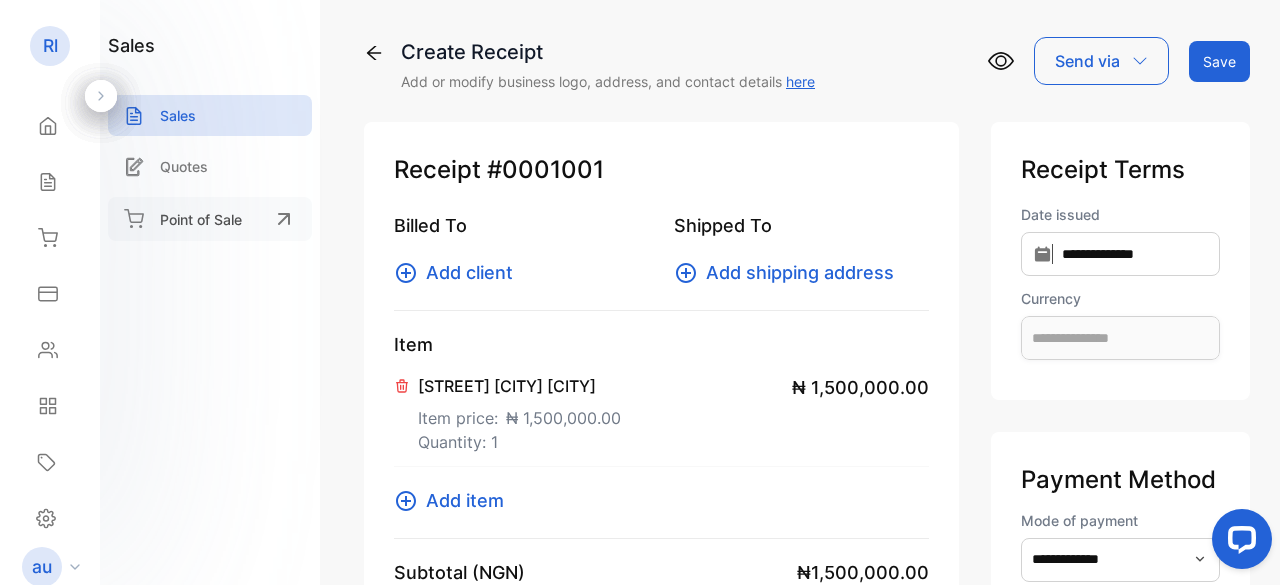 click on "Point of Sale" at bounding box center [201, 219] 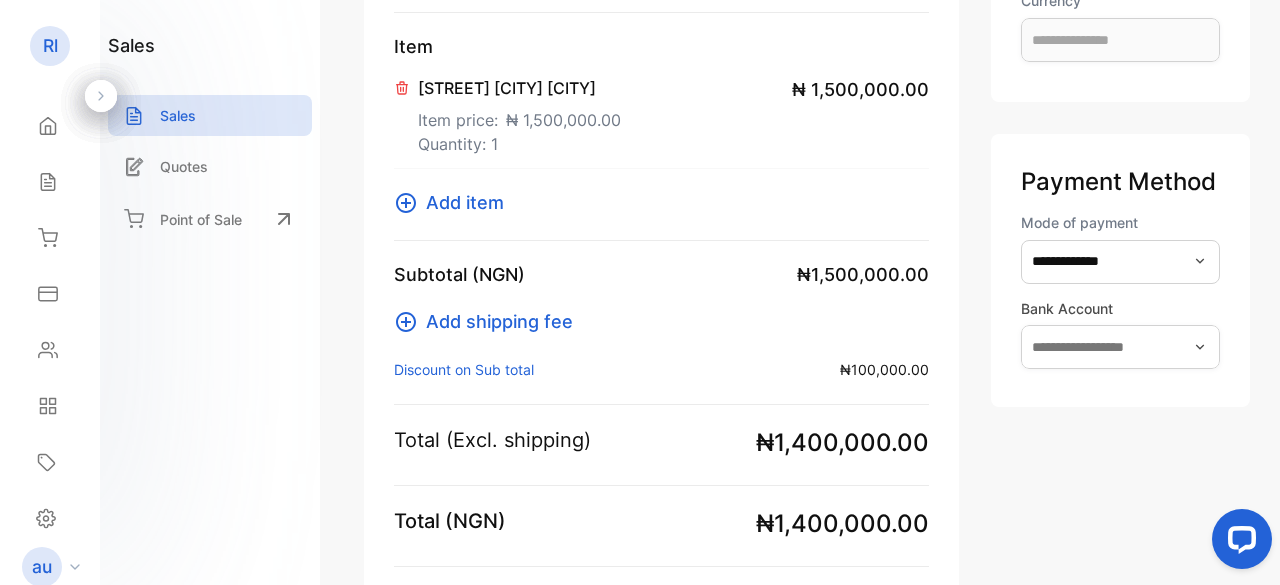 scroll, scrollTop: 510, scrollLeft: 0, axis: vertical 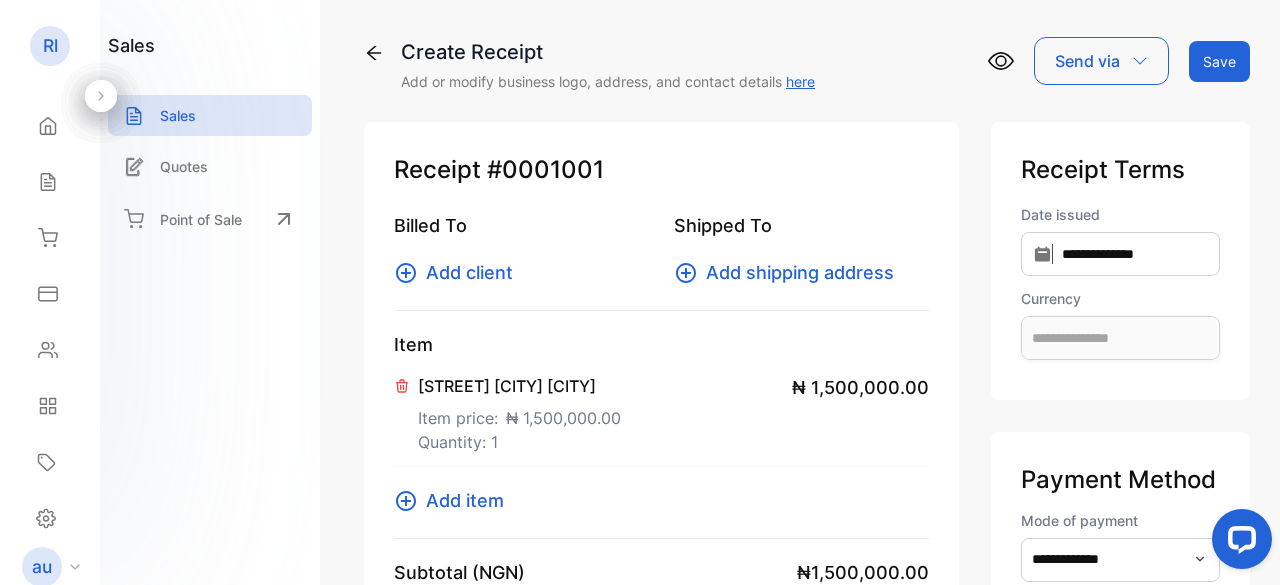 click on "Add client" at bounding box center [469, 272] 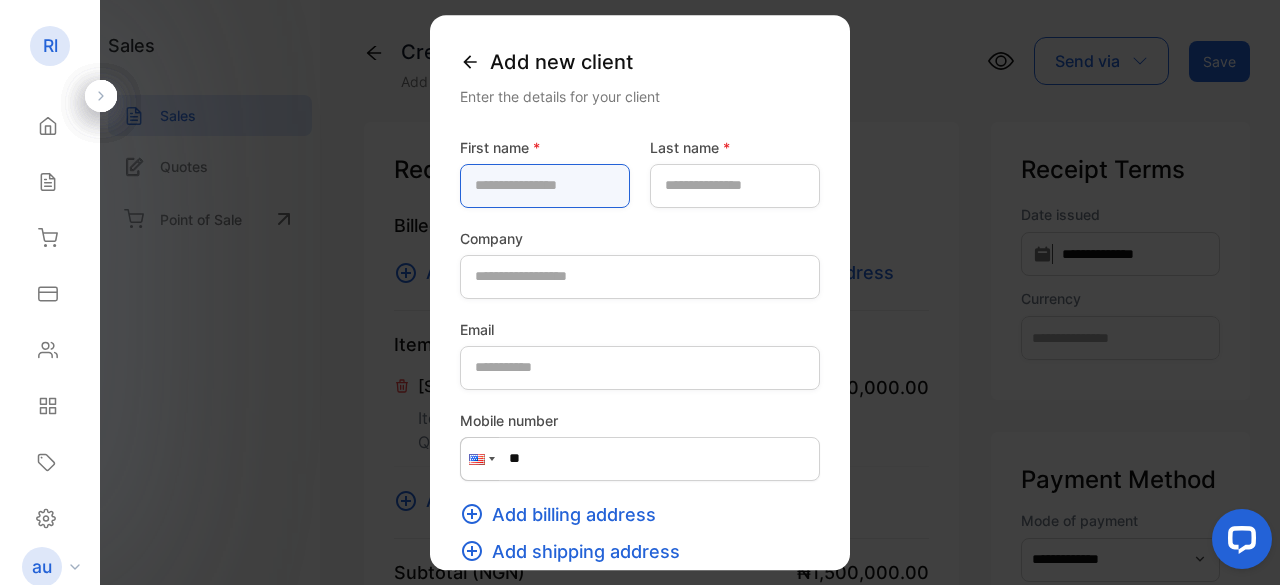 click at bounding box center (545, 186) 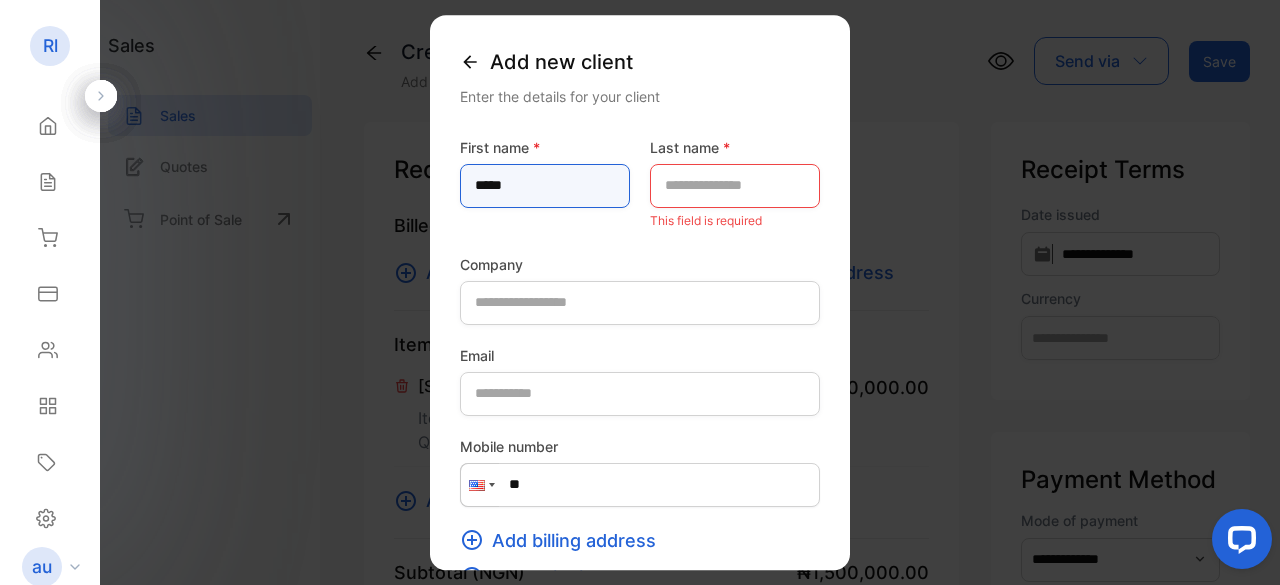 type on "****" 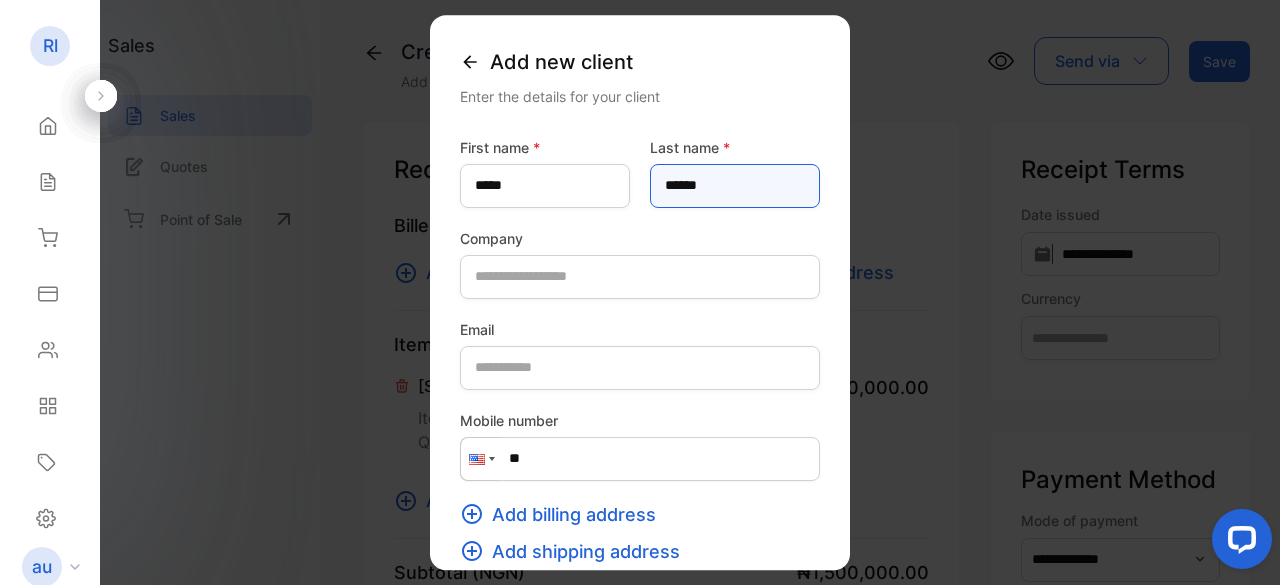 type on "******" 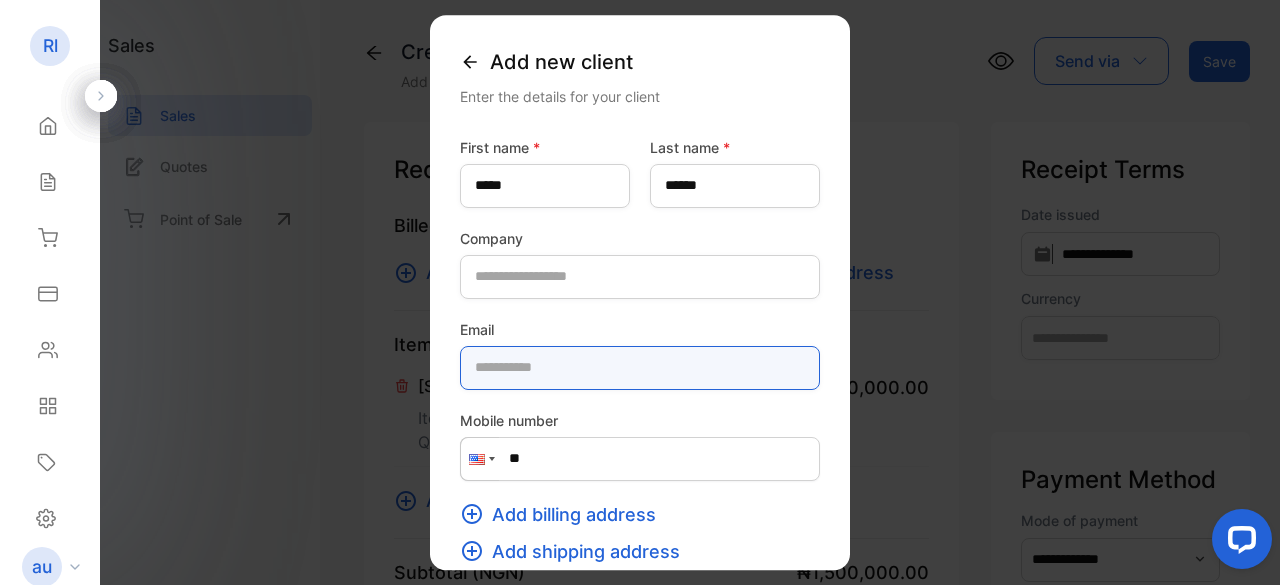 click at bounding box center [640, 368] 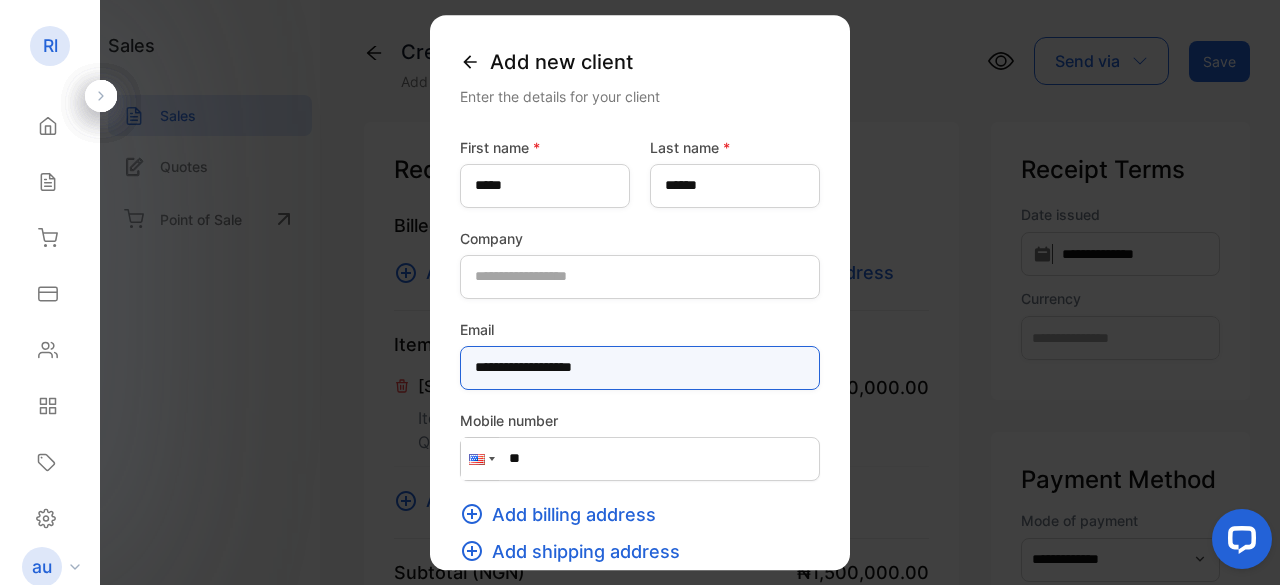 type on "**********" 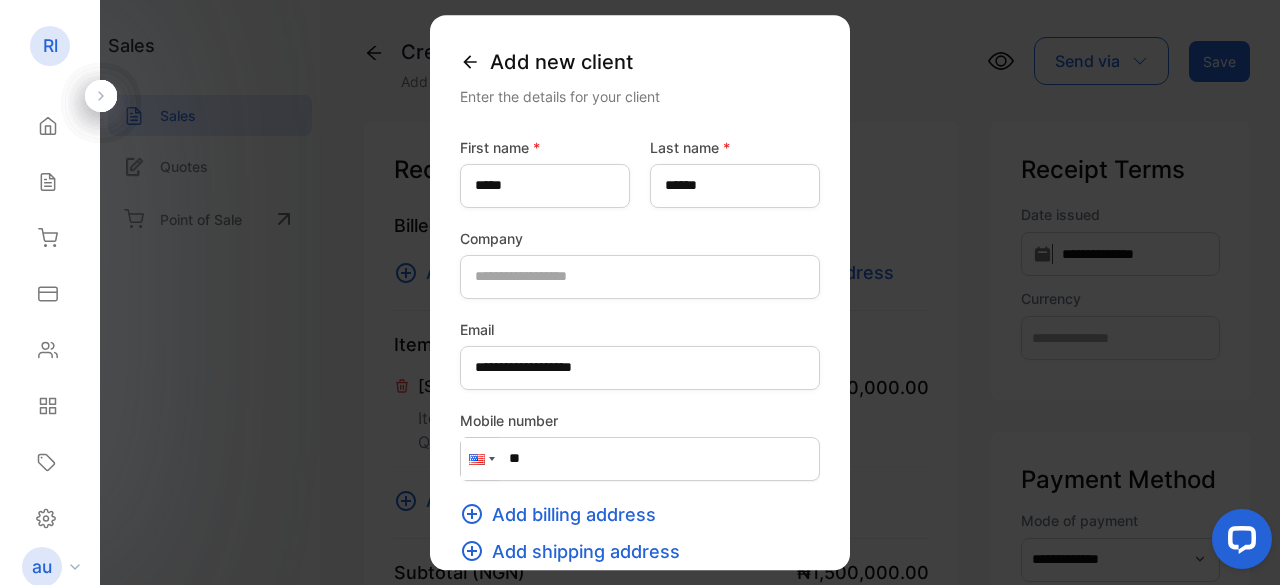 click at bounding box center [480, 459] 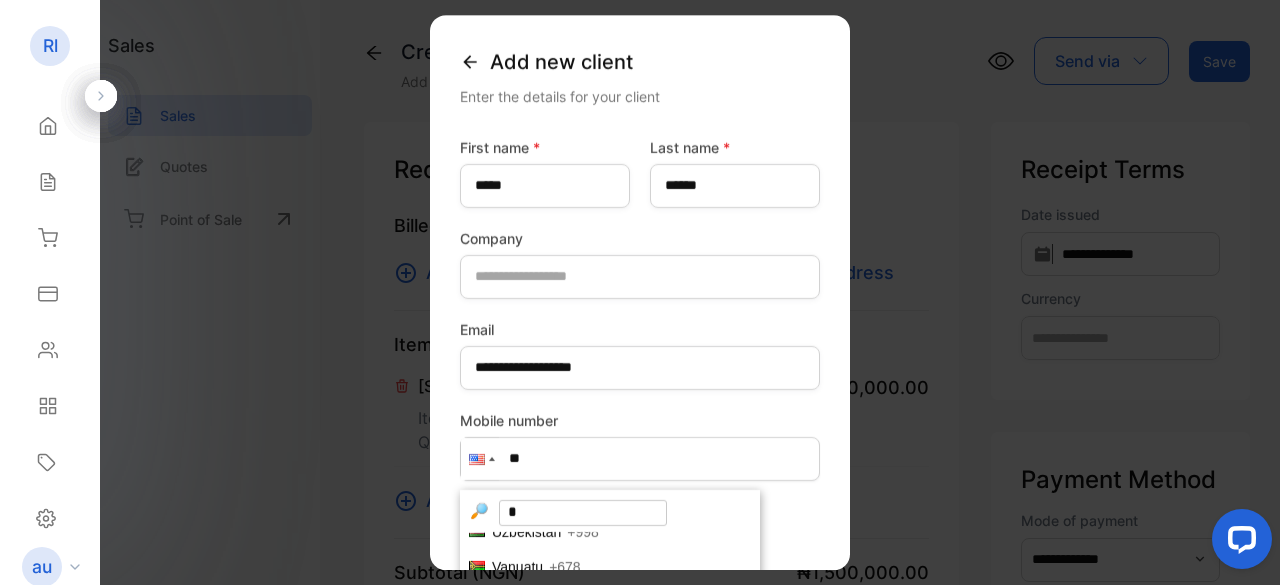 scroll, scrollTop: 0, scrollLeft: 0, axis: both 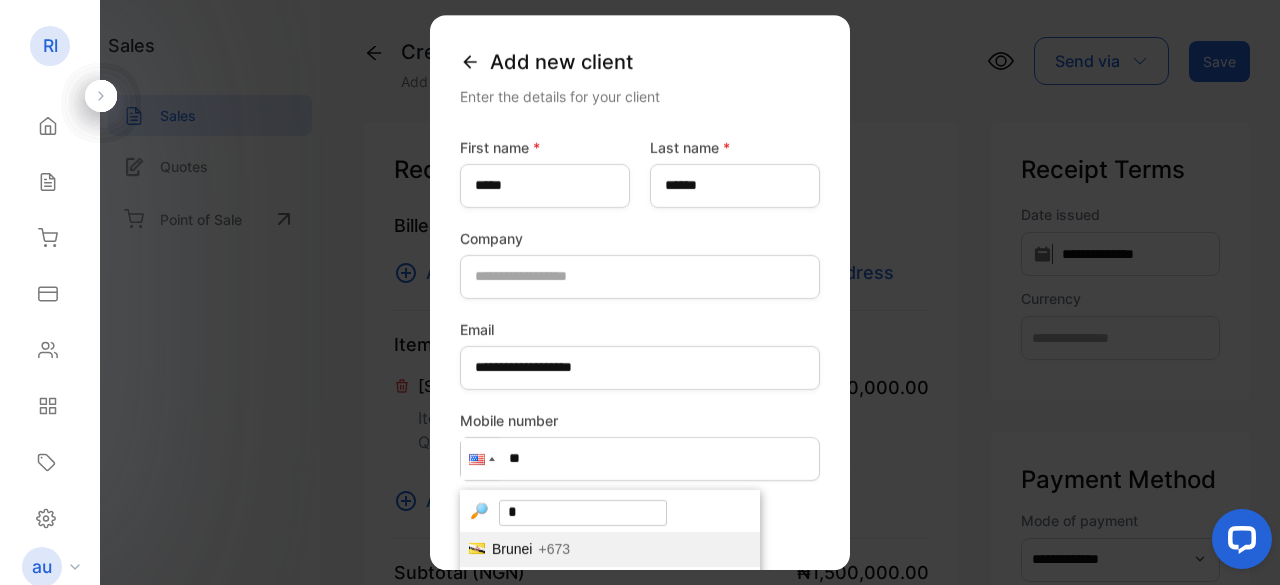 type on "*******" 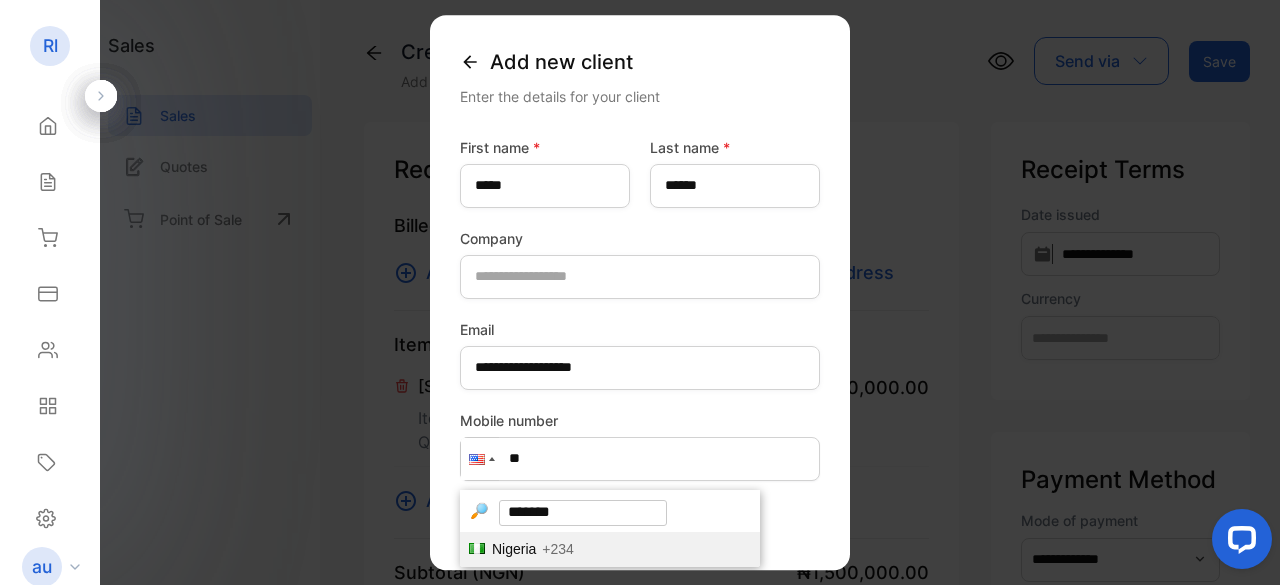 click on "+234" at bounding box center (558, 549) 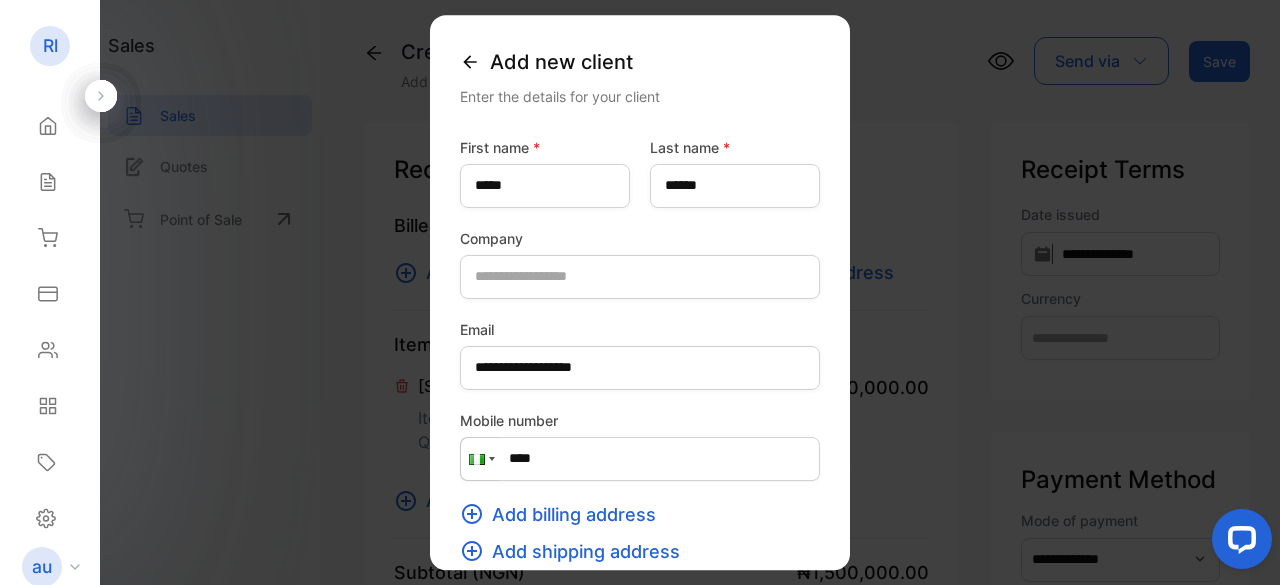 click on "****" at bounding box center [640, 459] 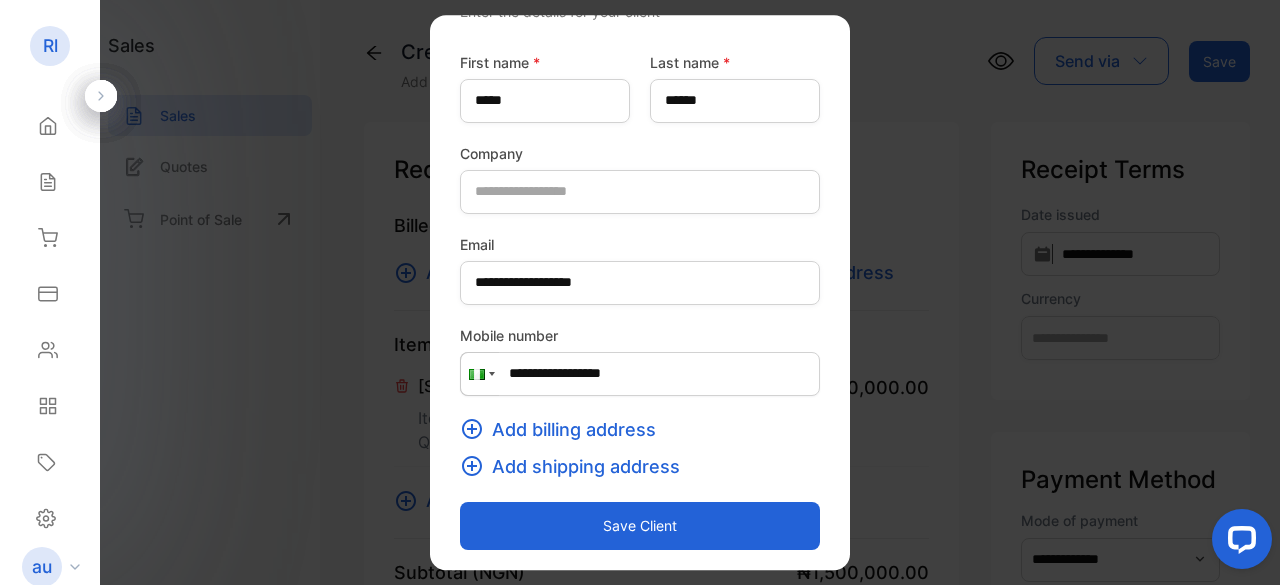 scroll, scrollTop: 88, scrollLeft: 0, axis: vertical 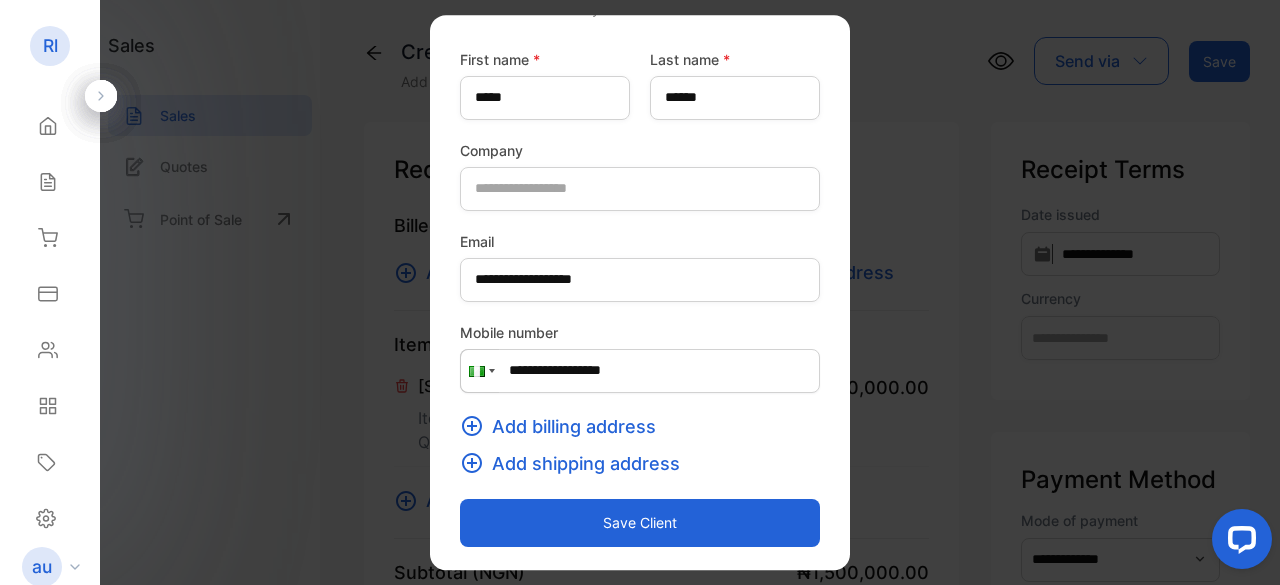 type on "**********" 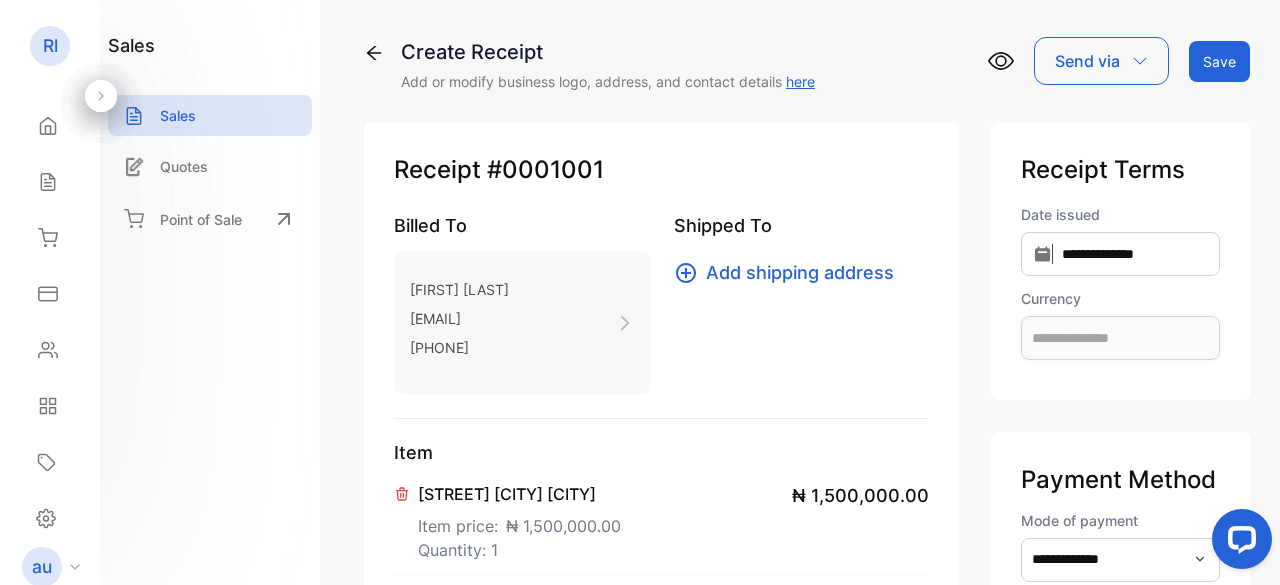click on "Add shipping address" at bounding box center (800, 272) 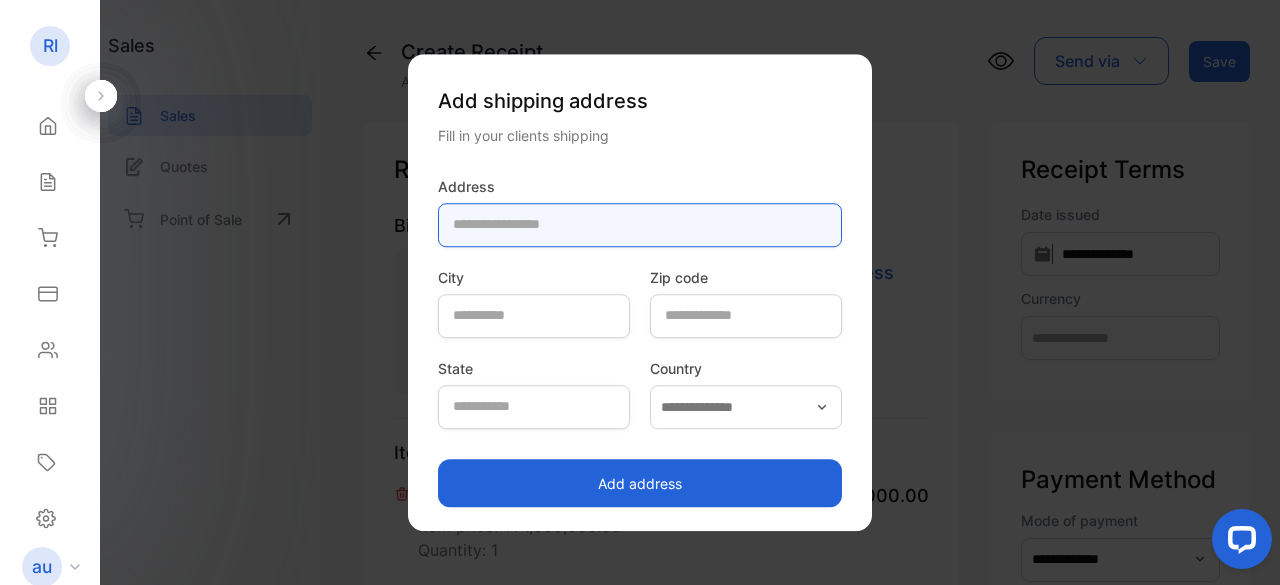 click at bounding box center (640, 225) 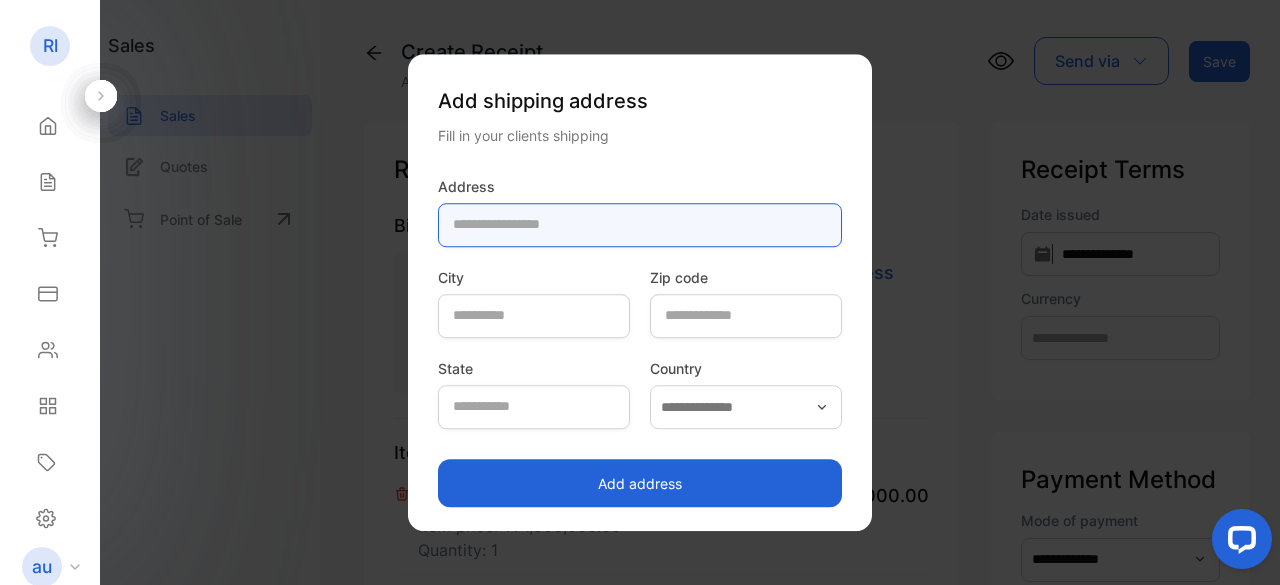 type on "**********" 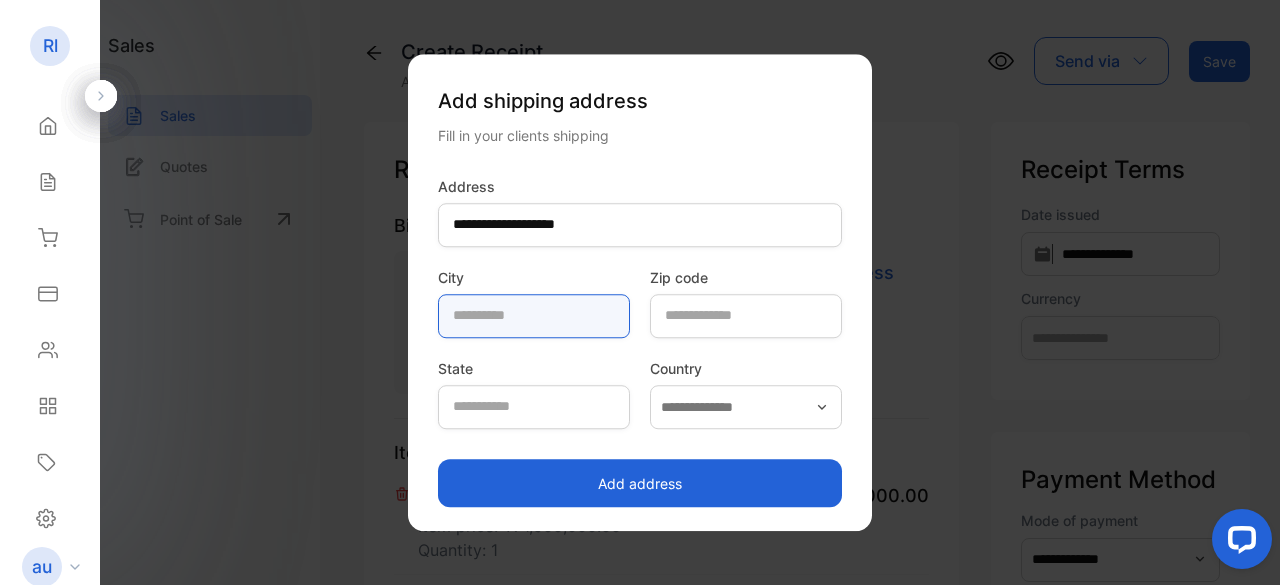 type on "*********" 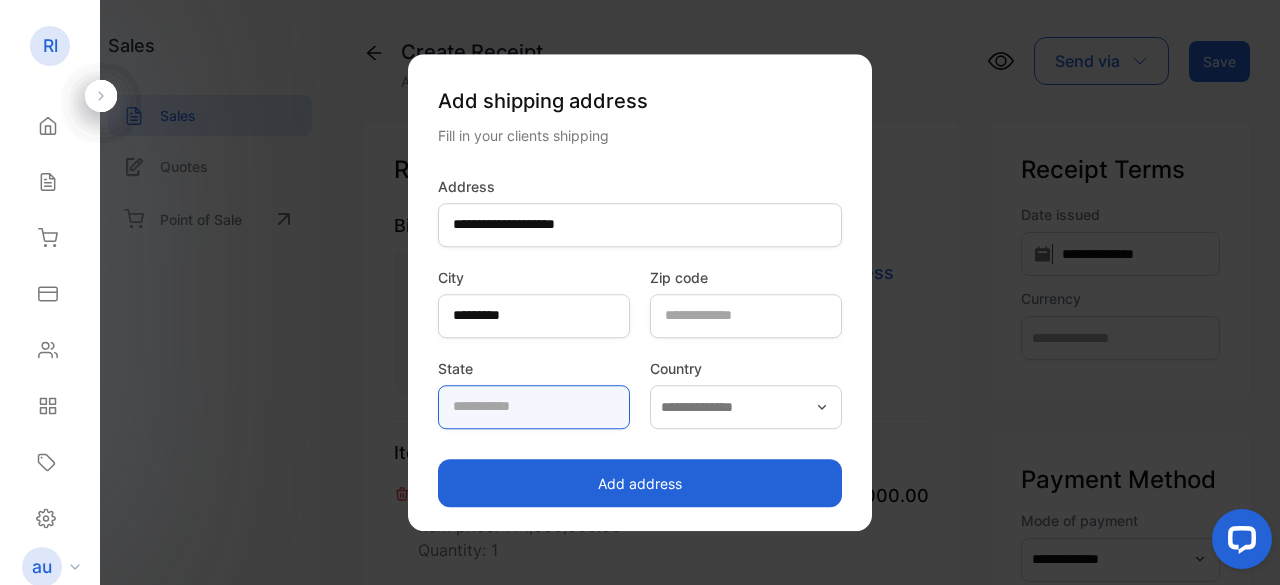 type on "**********" 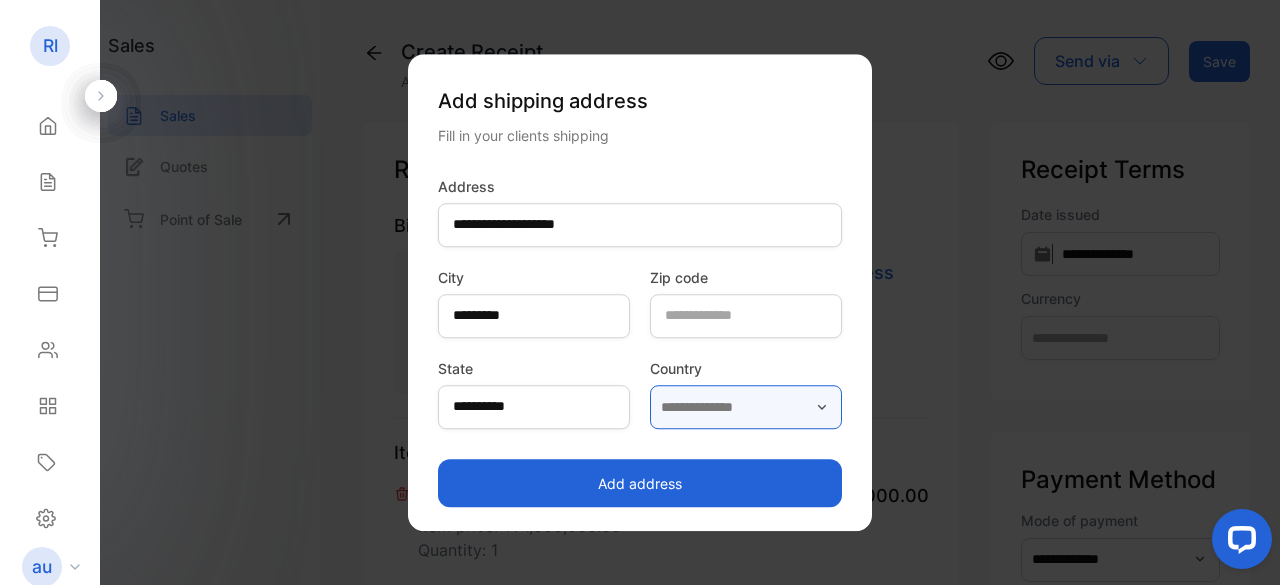 type on "*******" 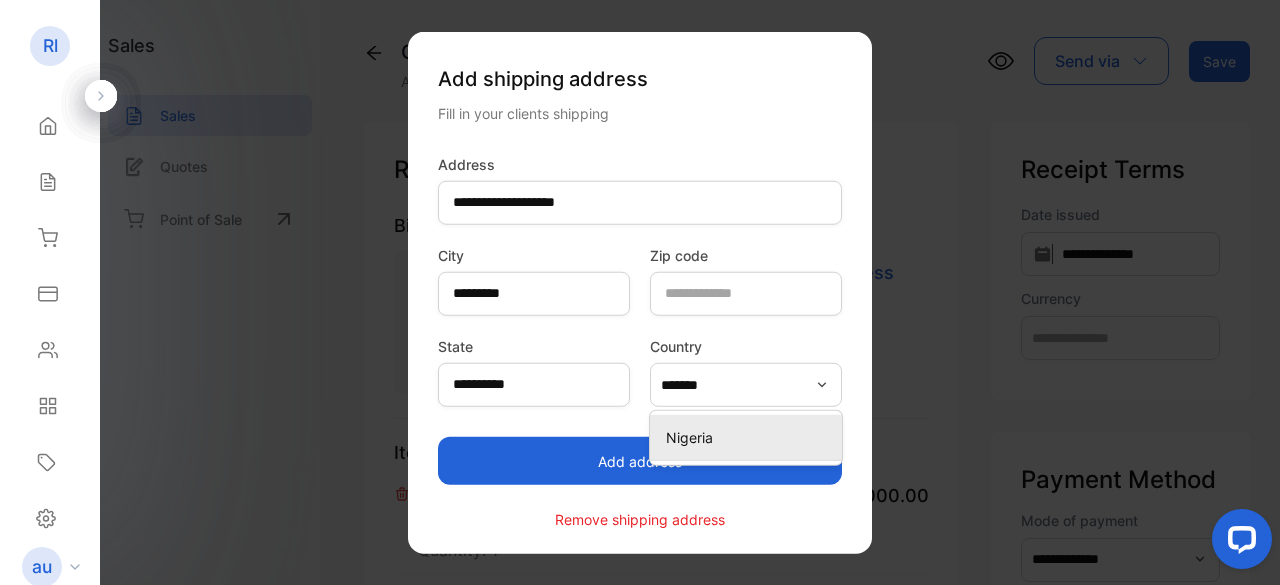 click on "Nigeria" at bounding box center [746, 437] 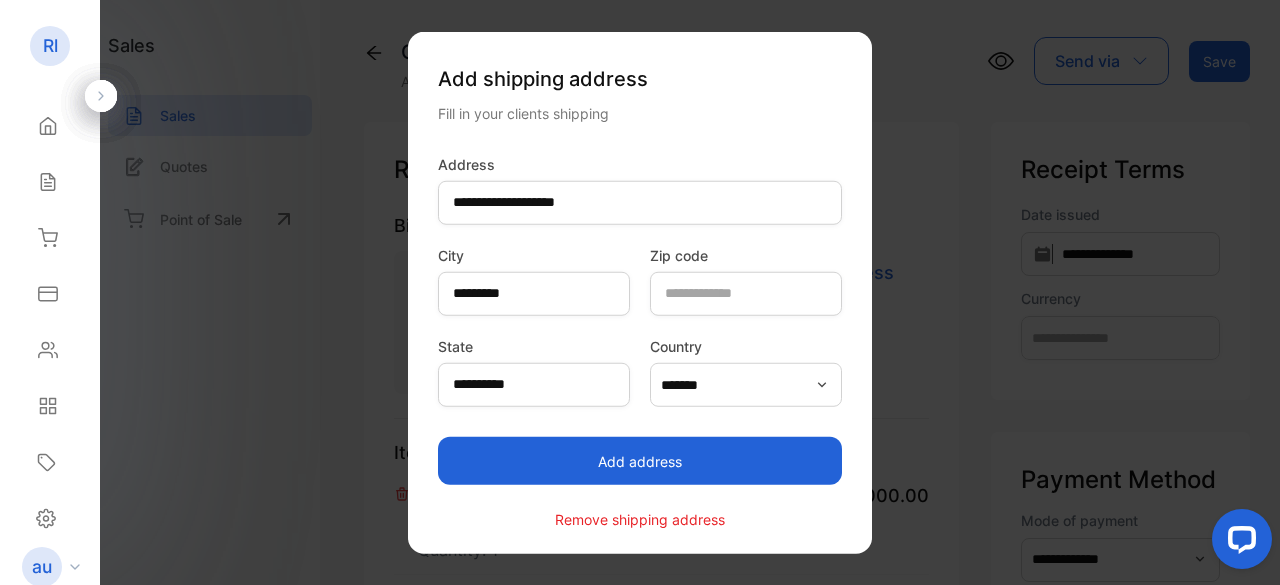 click on "Add address" at bounding box center [640, 461] 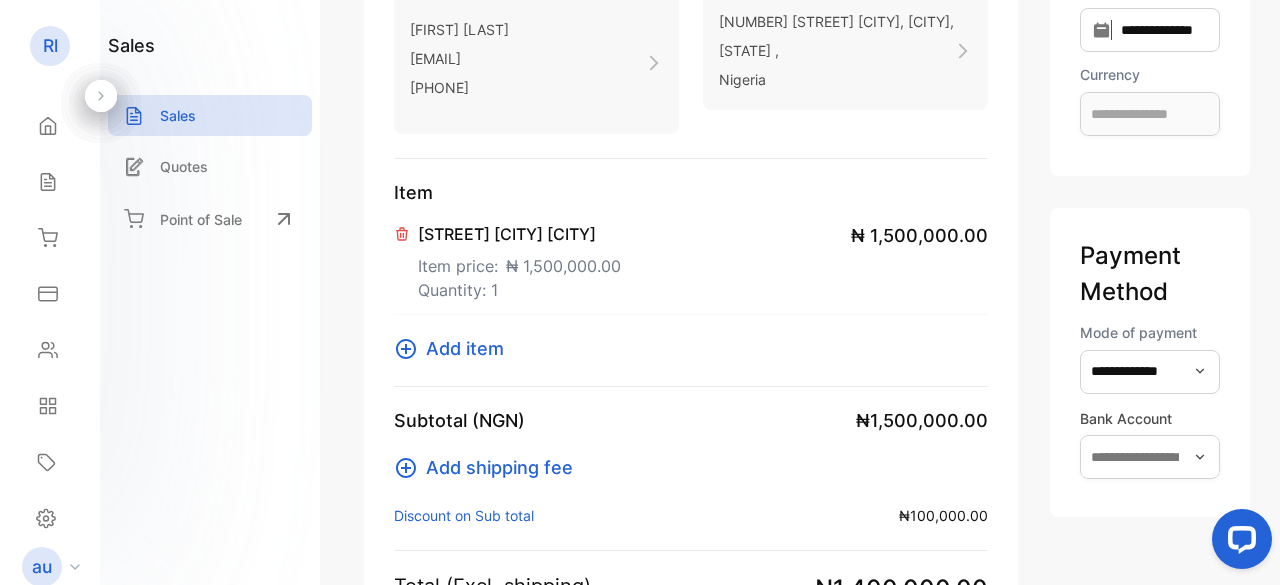 scroll, scrollTop: 264, scrollLeft: 0, axis: vertical 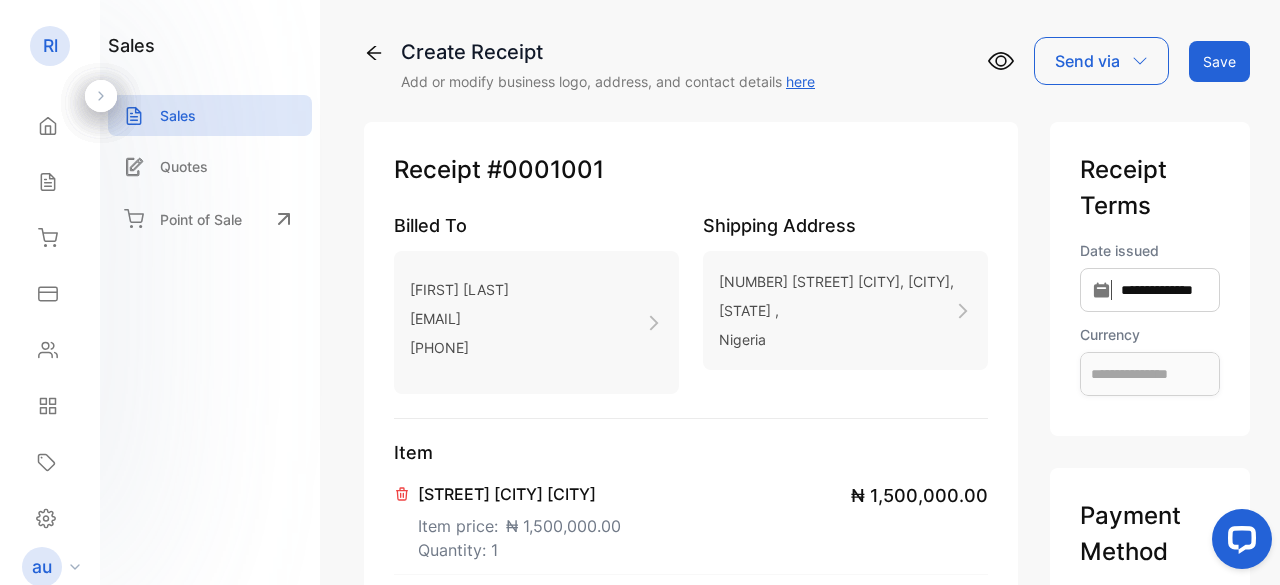 click on "**********" at bounding box center [807, 292] 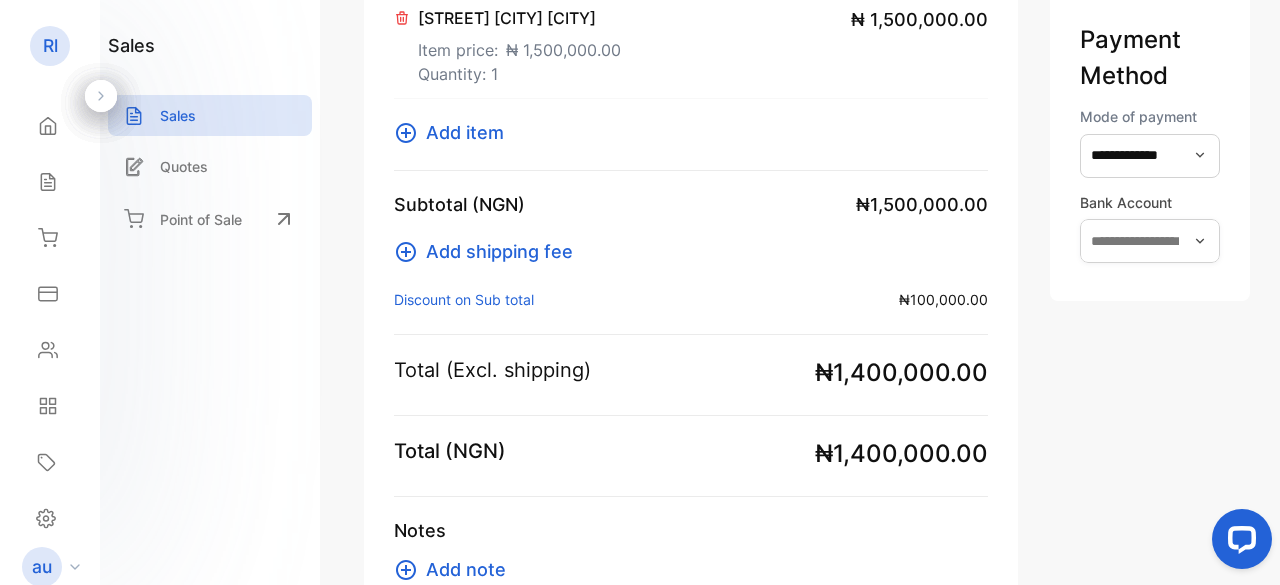 scroll, scrollTop: 520, scrollLeft: 0, axis: vertical 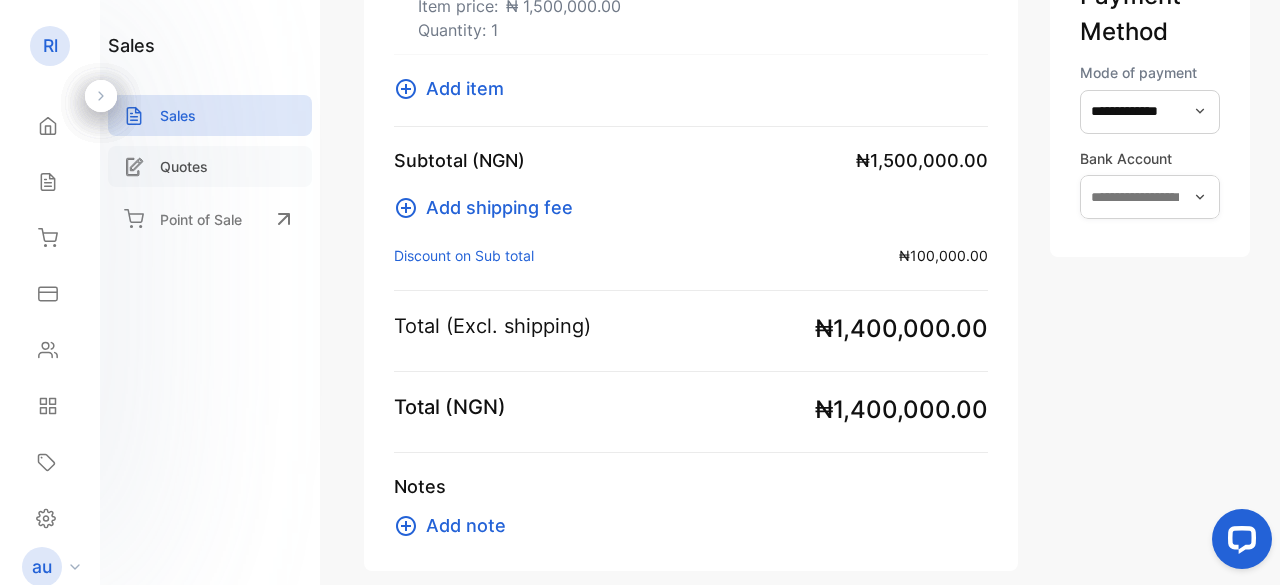click on "Quotes" at bounding box center [184, 166] 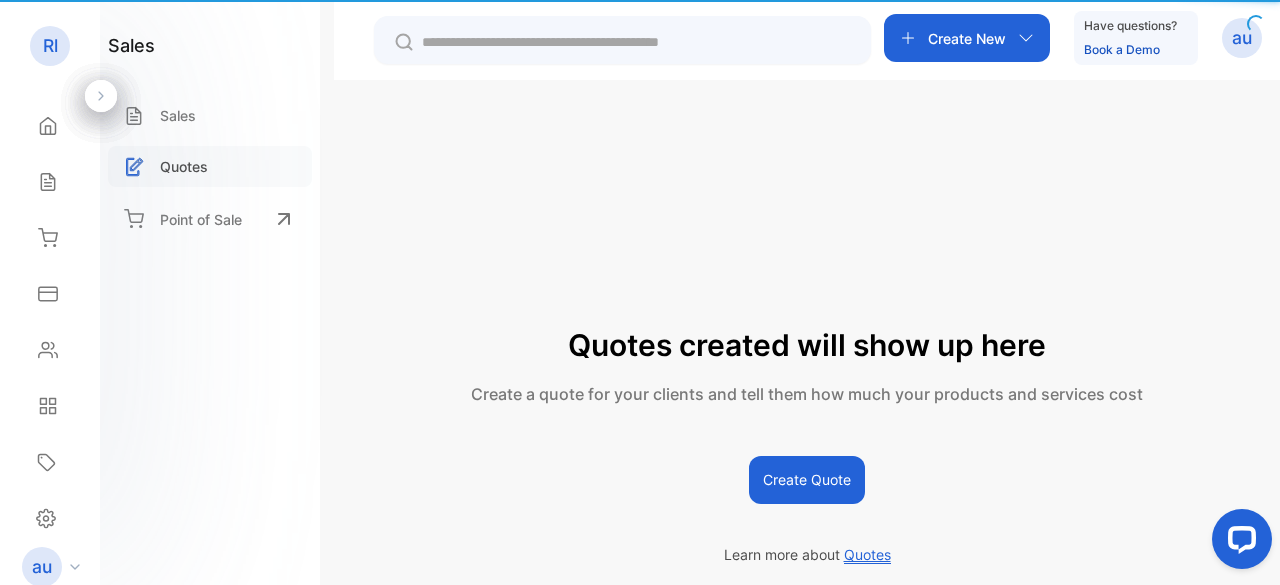 scroll, scrollTop: 0, scrollLeft: 0, axis: both 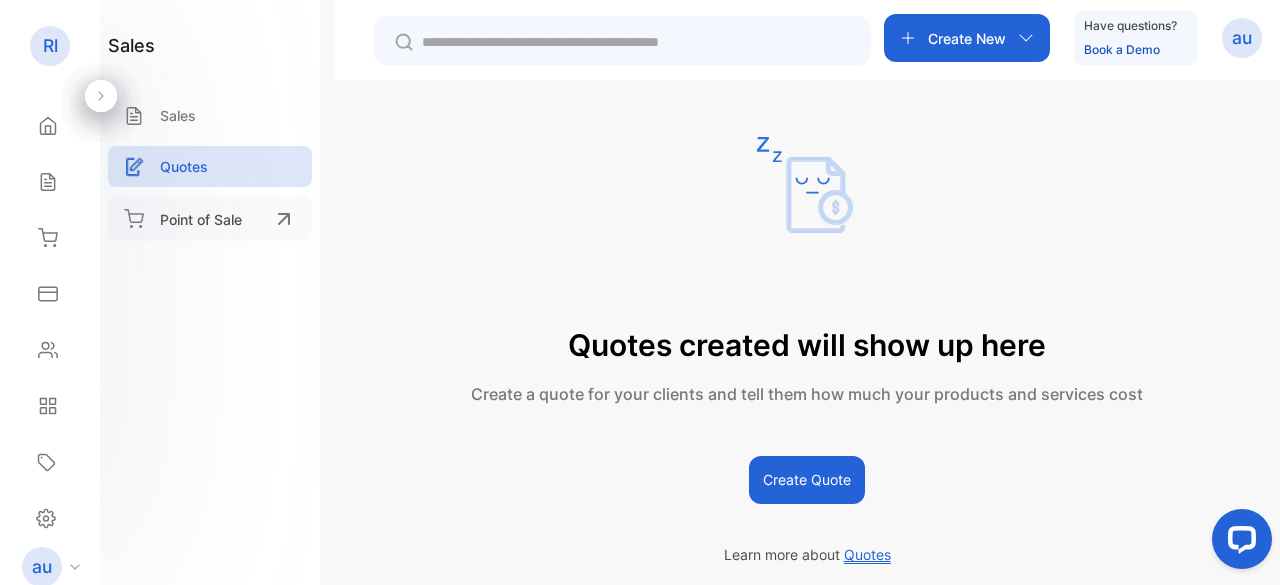 click on "Point of Sale" at bounding box center [201, 219] 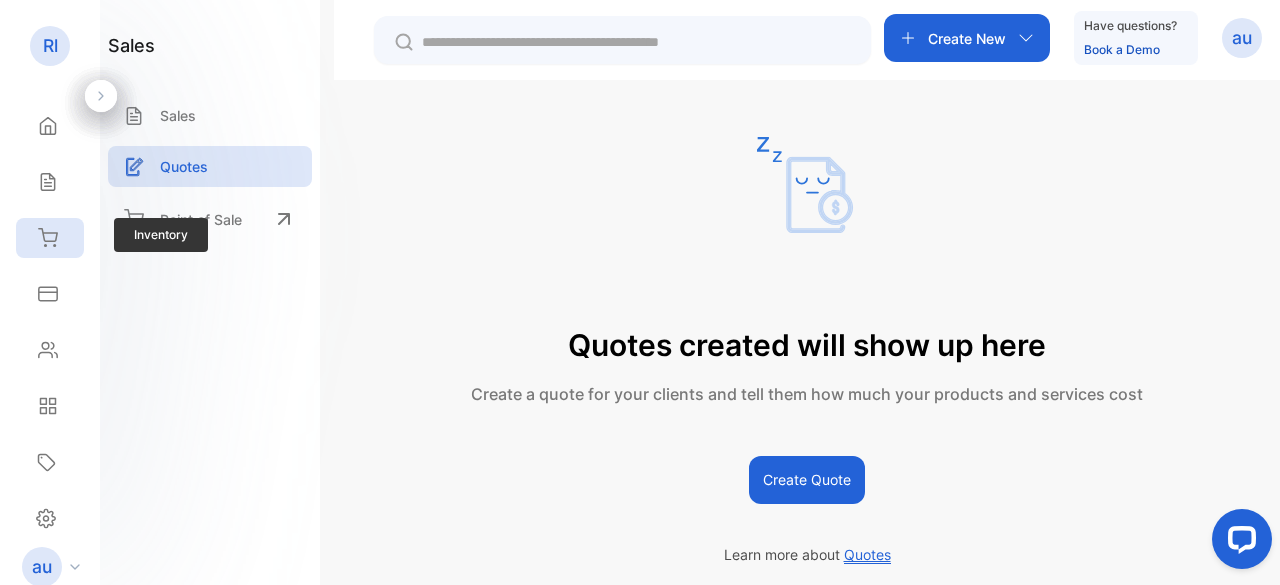 click 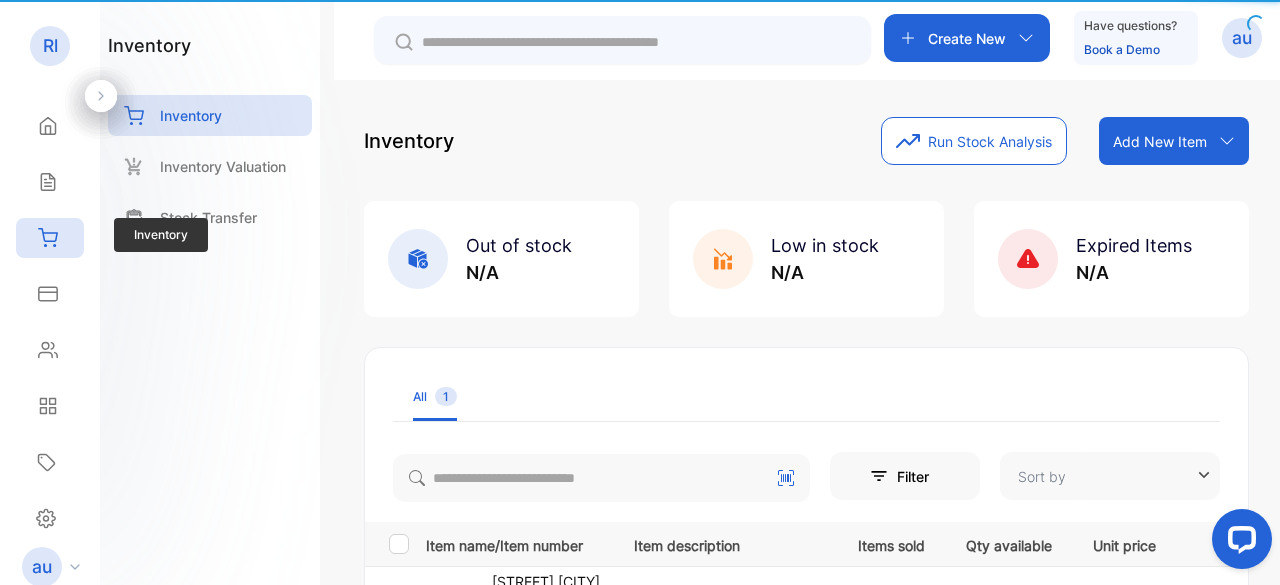 type on "**********" 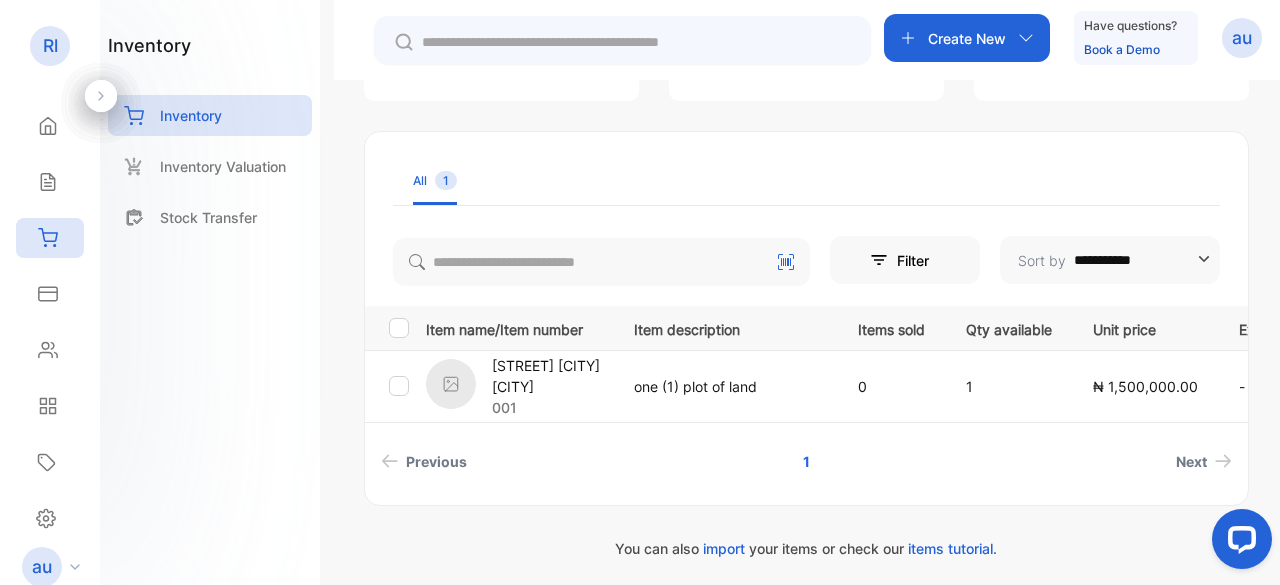 scroll, scrollTop: 221, scrollLeft: 0, axis: vertical 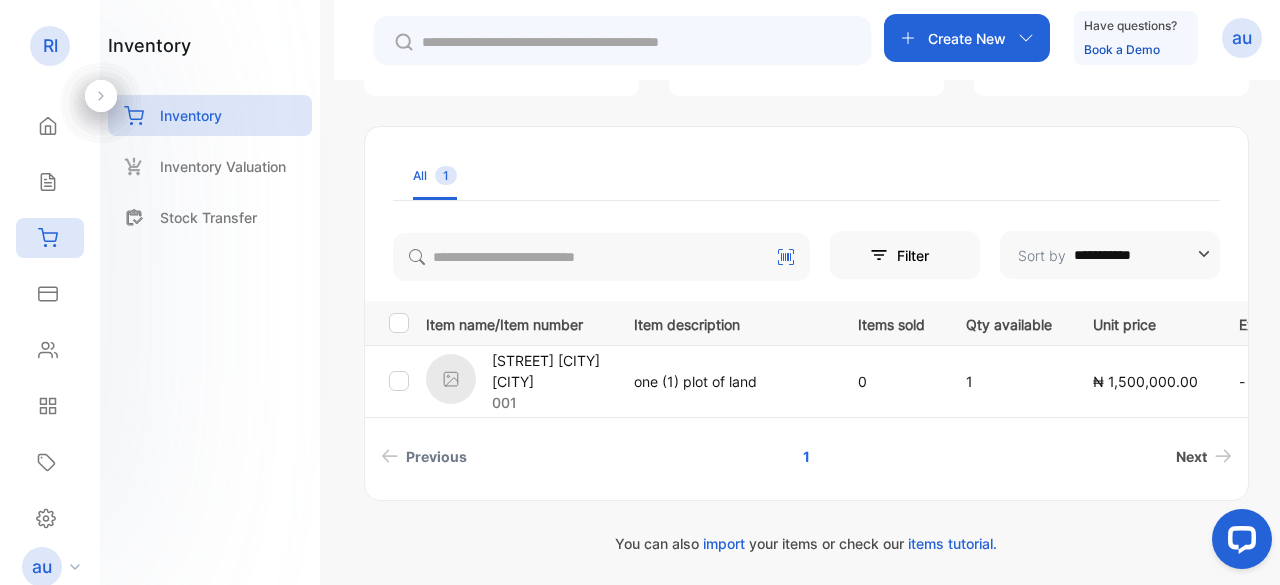 click 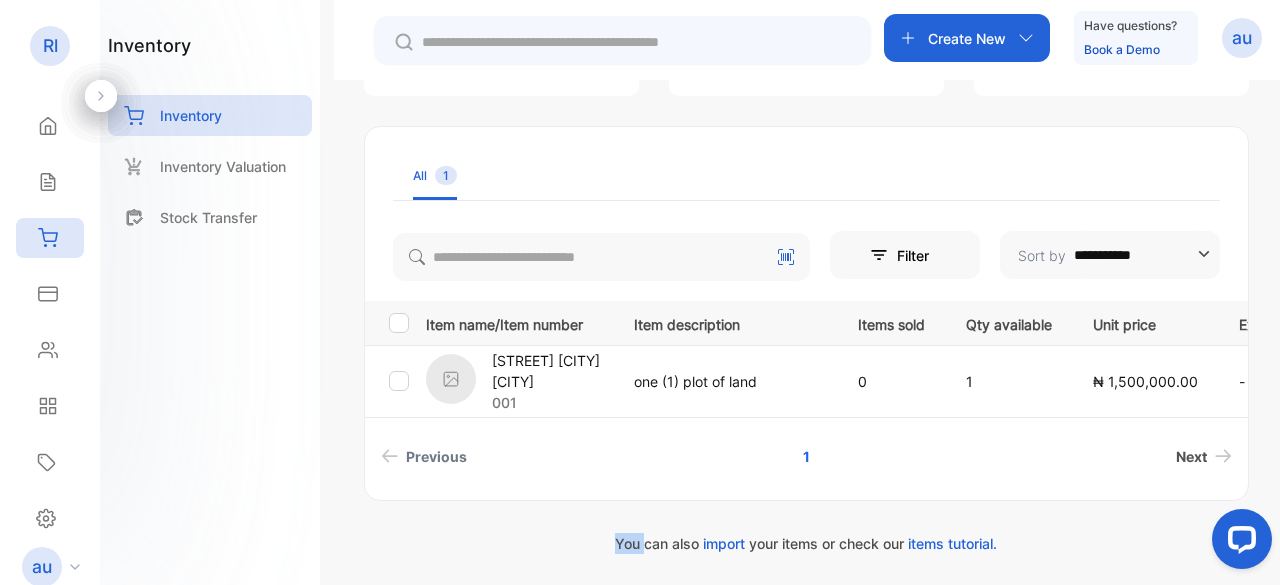 click 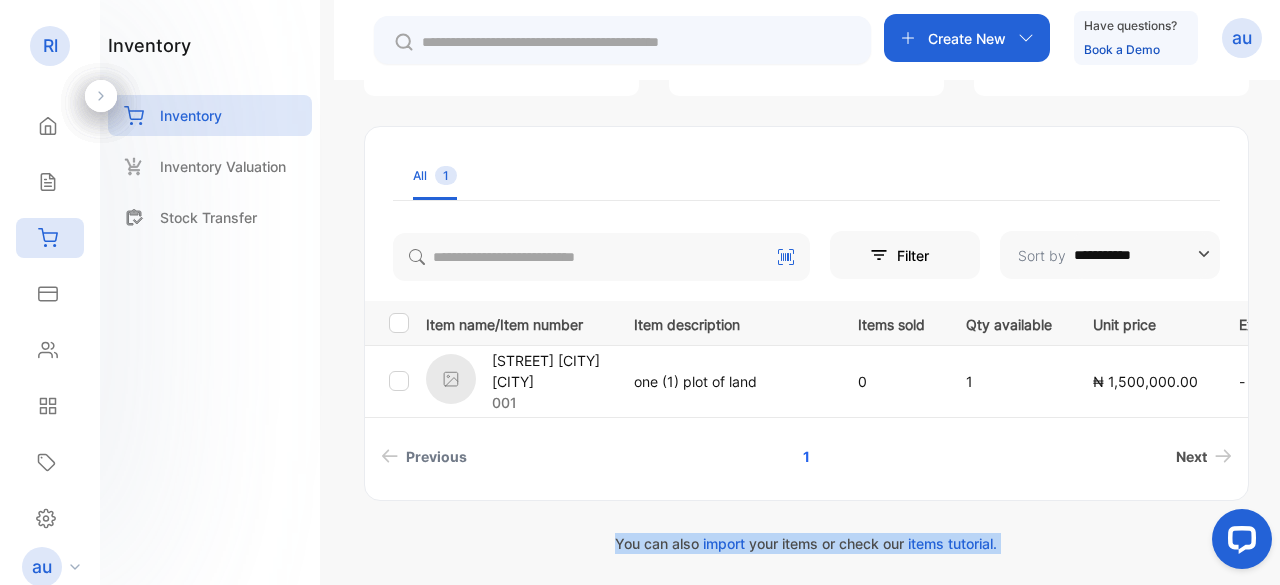 click 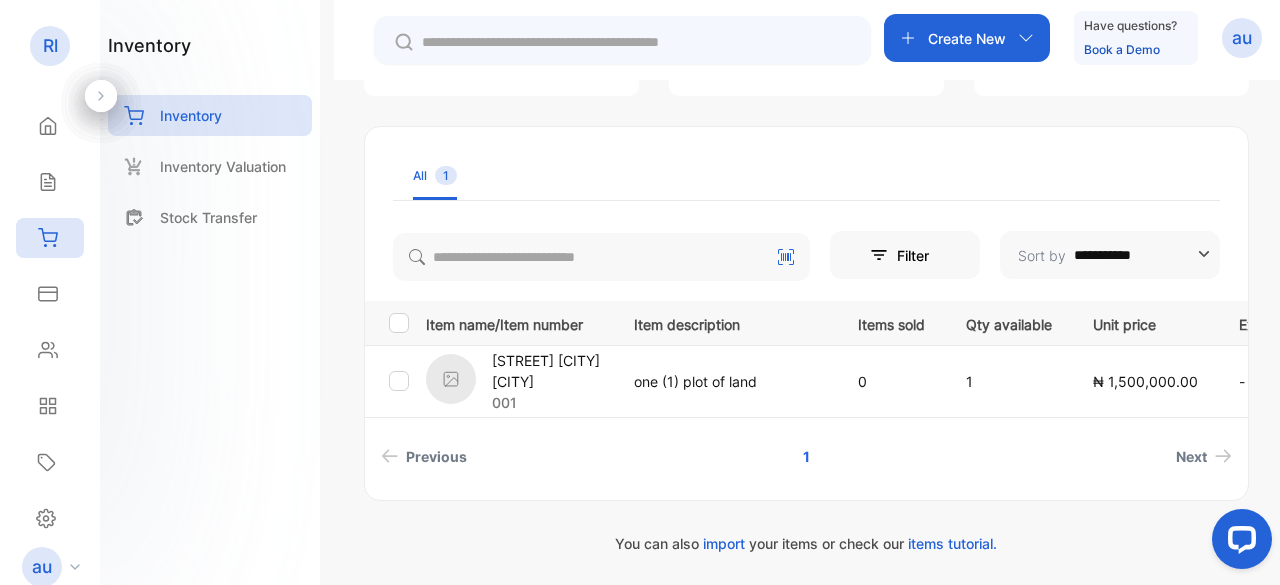 drag, startPoint x: 1241, startPoint y: 383, endPoint x: 898, endPoint y: 420, distance: 344.98987 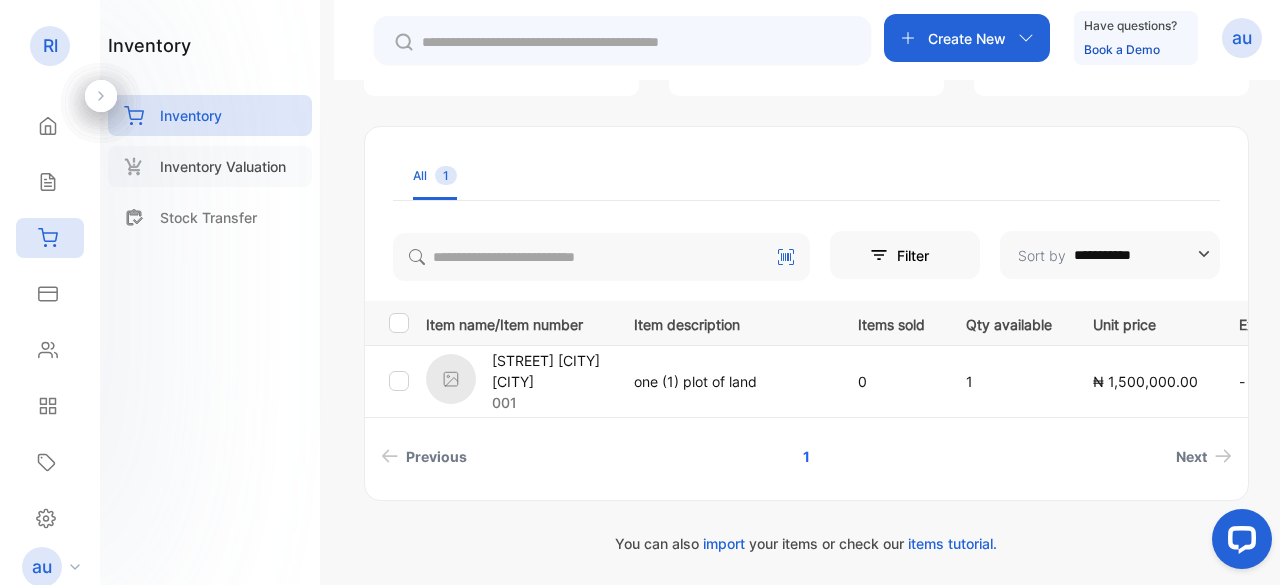 click on "Inventory Valuation" at bounding box center (223, 166) 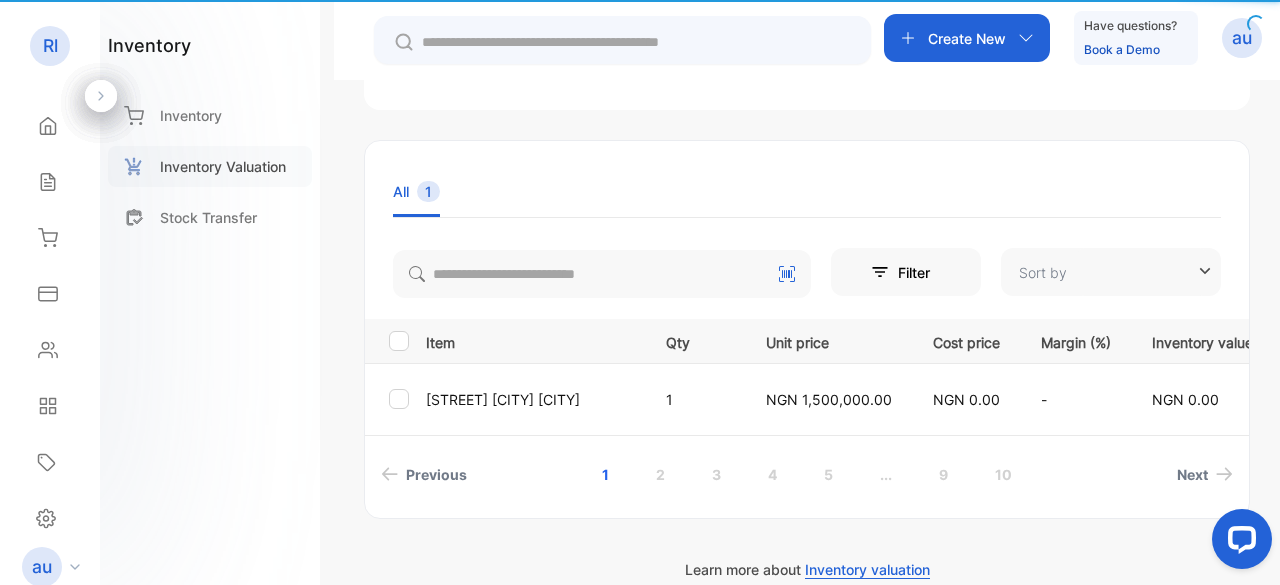 type on "**********" 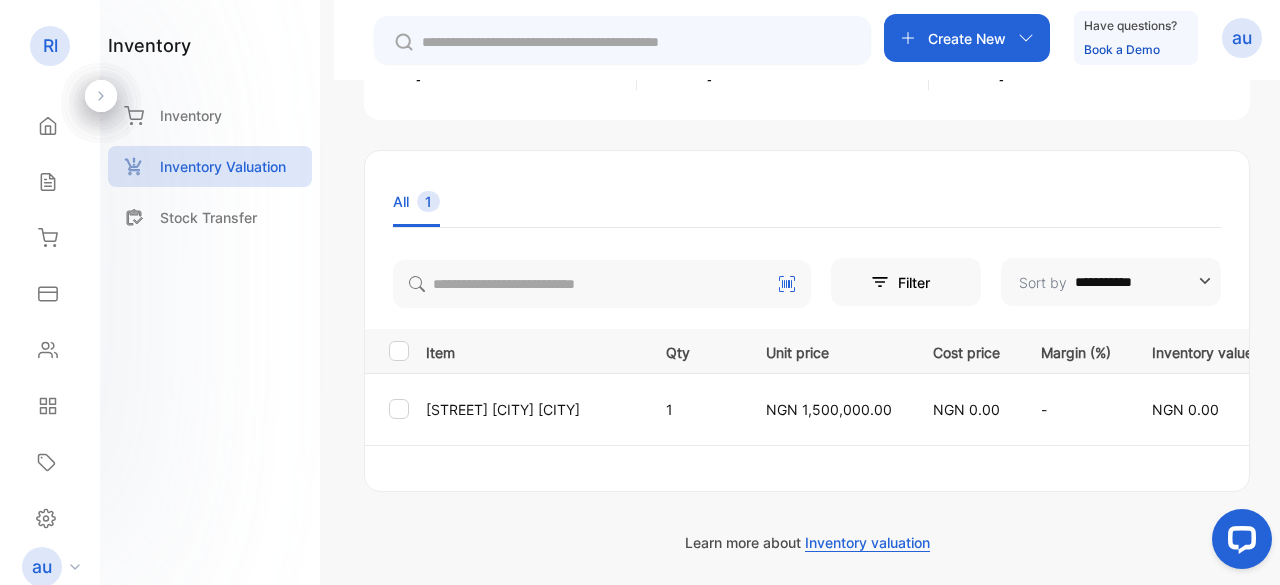 scroll, scrollTop: 221, scrollLeft: 0, axis: vertical 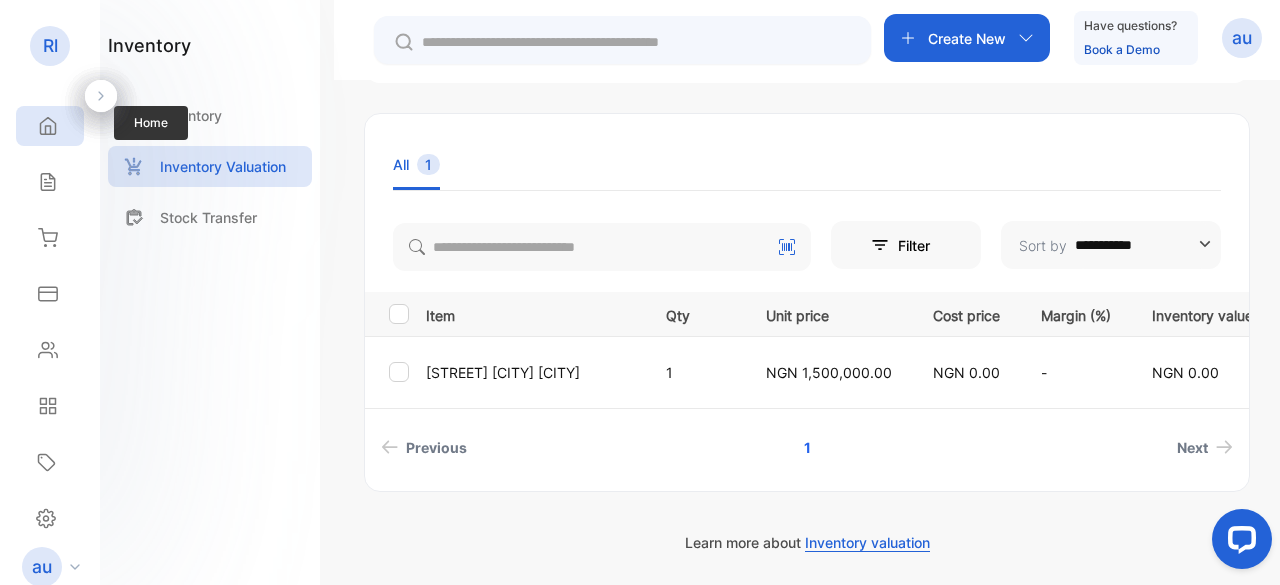 click 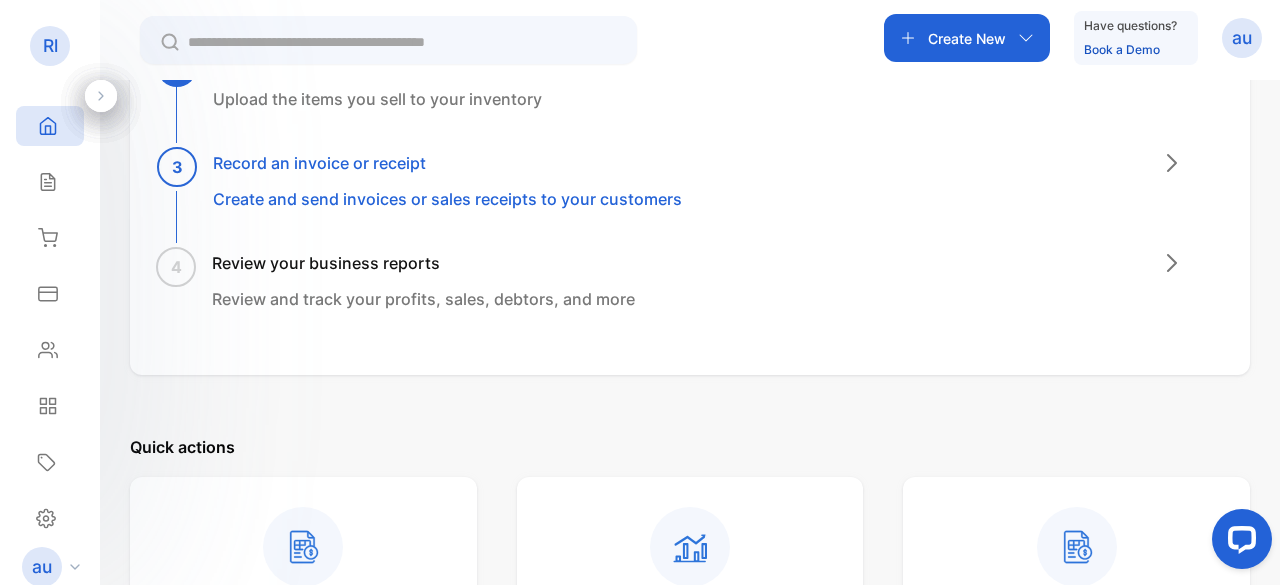 click on "Record an invoice or receipt" at bounding box center (447, 163) 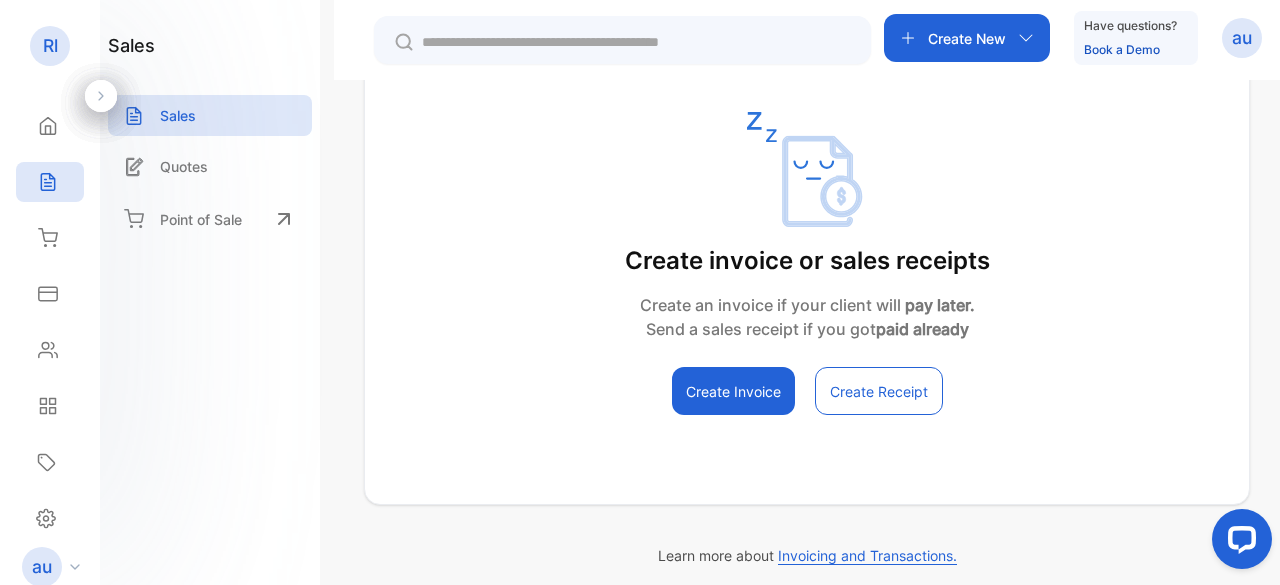 click on "Create Invoice" at bounding box center (733, 391) 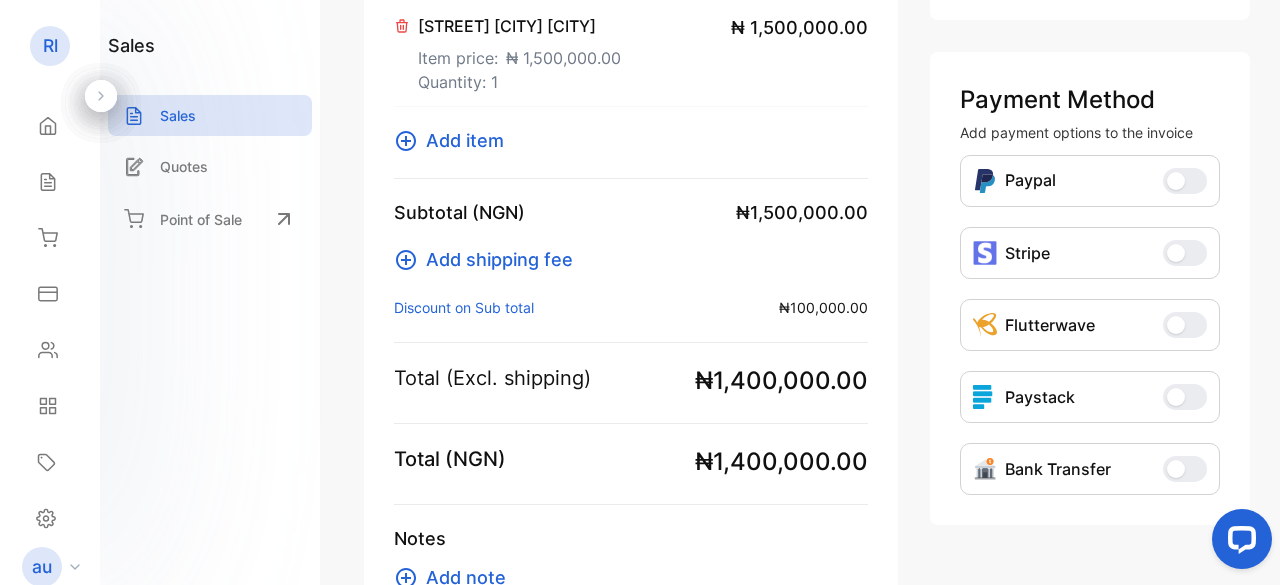 click at bounding box center [1176, 469] 